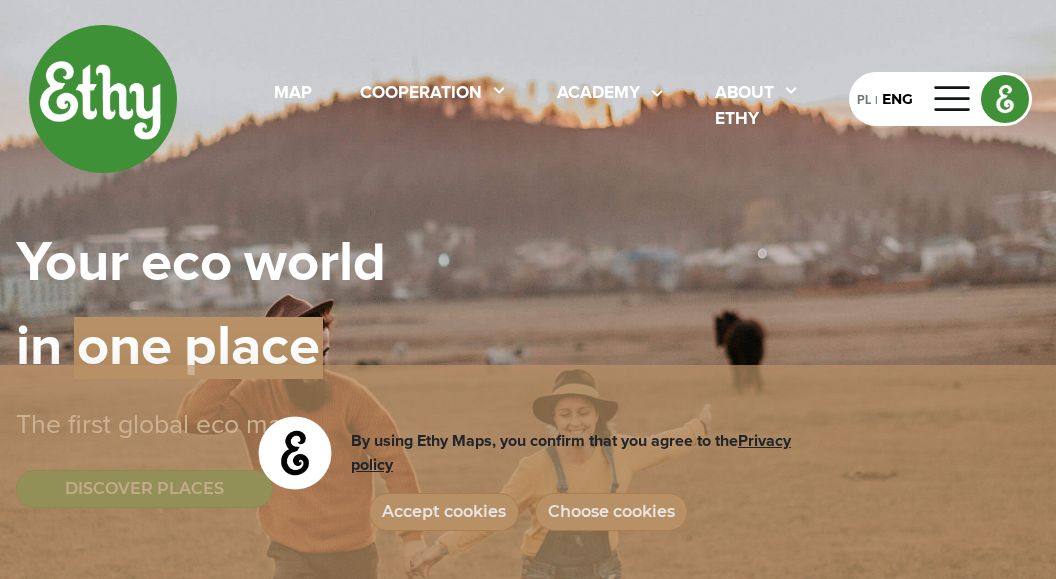 select 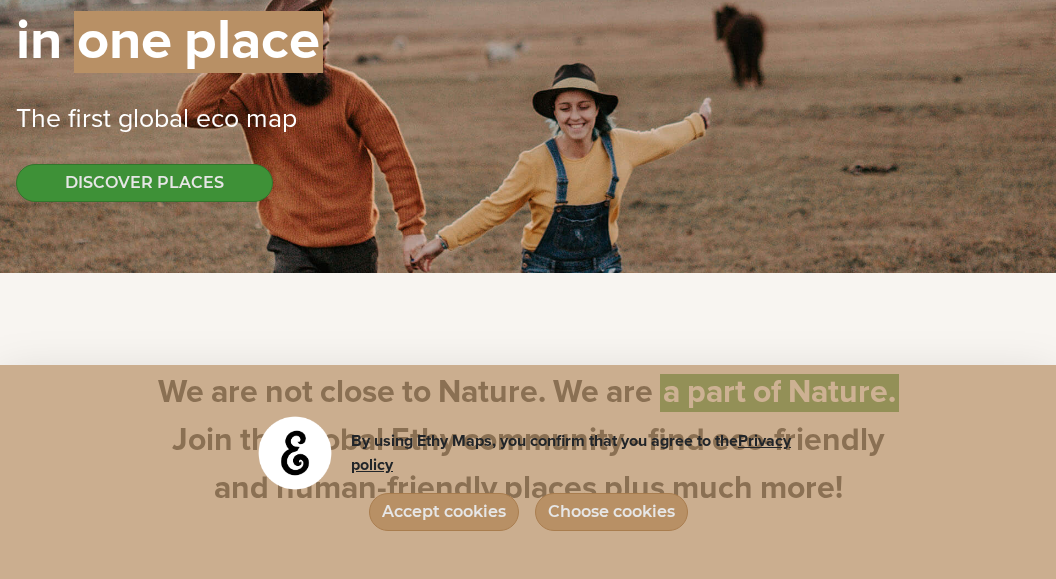 scroll, scrollTop: 0, scrollLeft: 0, axis: both 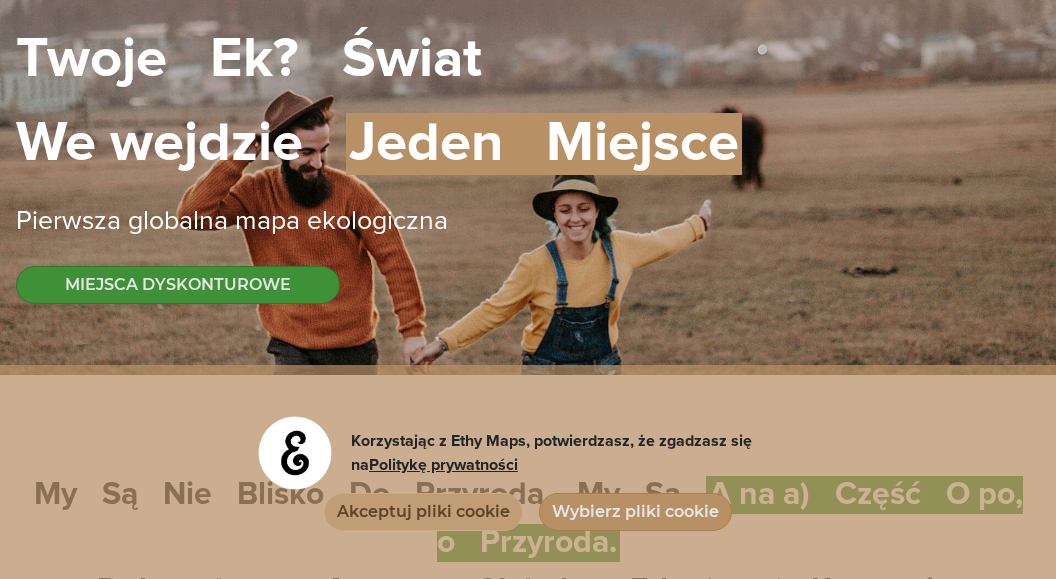 click on "Akceptuj pliki cookie" 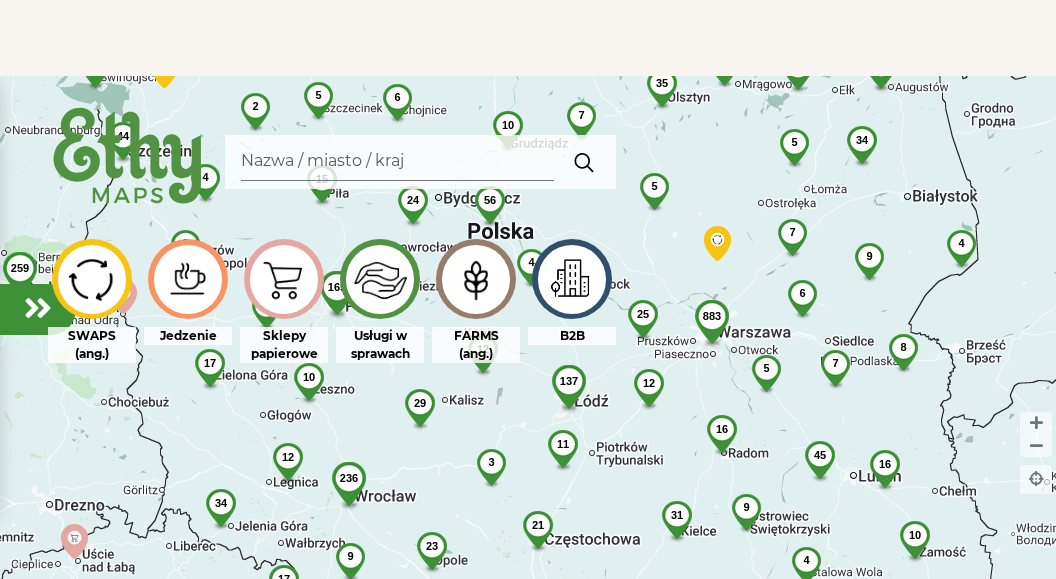 scroll, scrollTop: 1224, scrollLeft: 0, axis: vertical 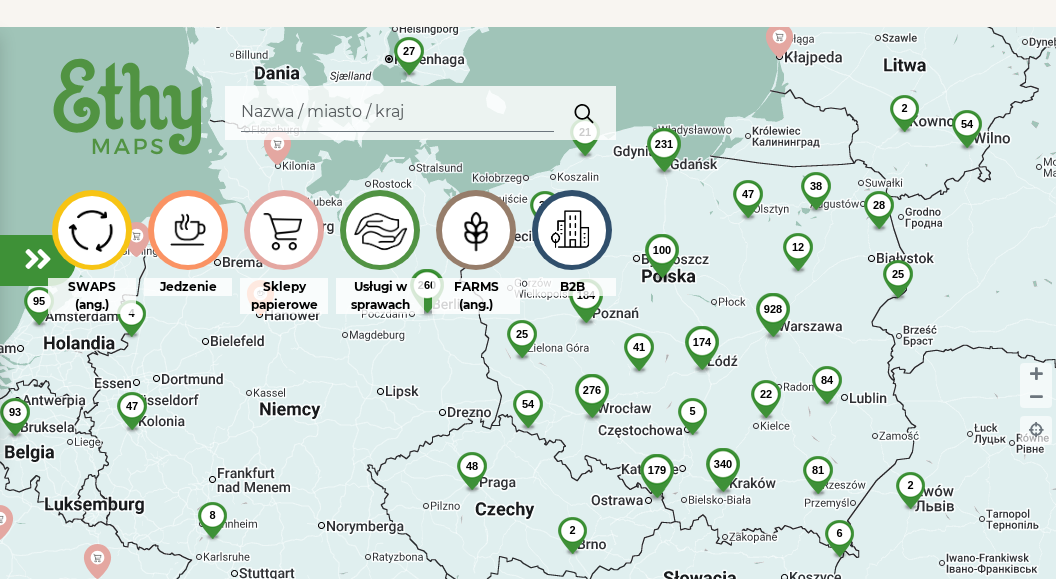 drag, startPoint x: 605, startPoint y: 415, endPoint x: 615, endPoint y: 474, distance: 59.841457 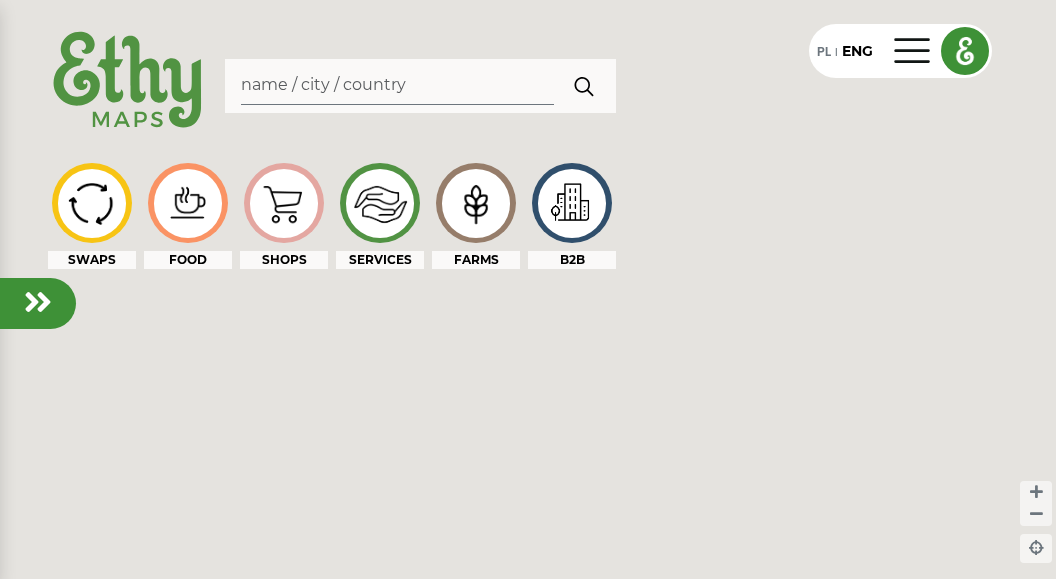scroll, scrollTop: 0, scrollLeft: 0, axis: both 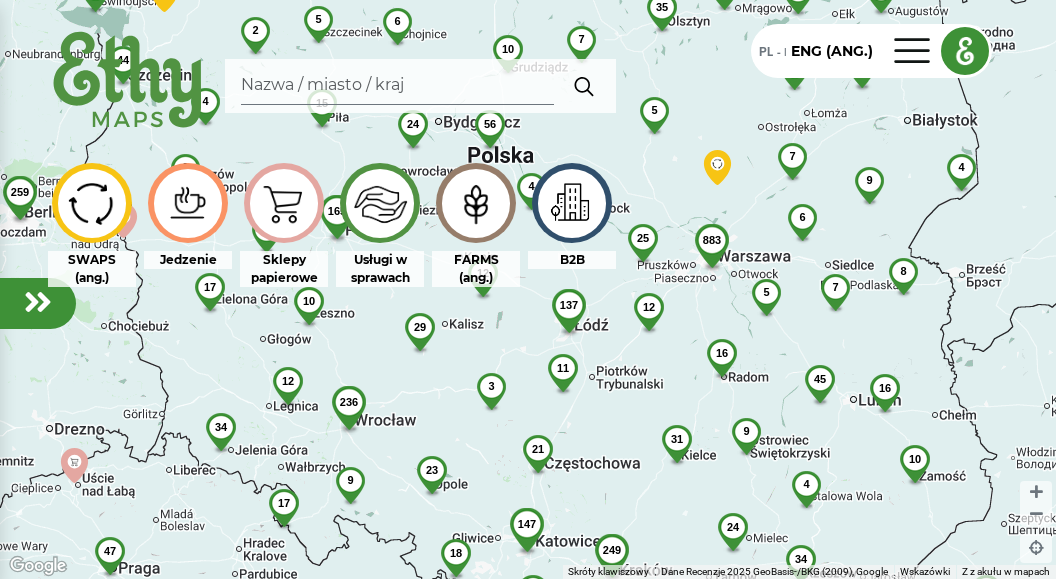click at bounding box center (397, 86) 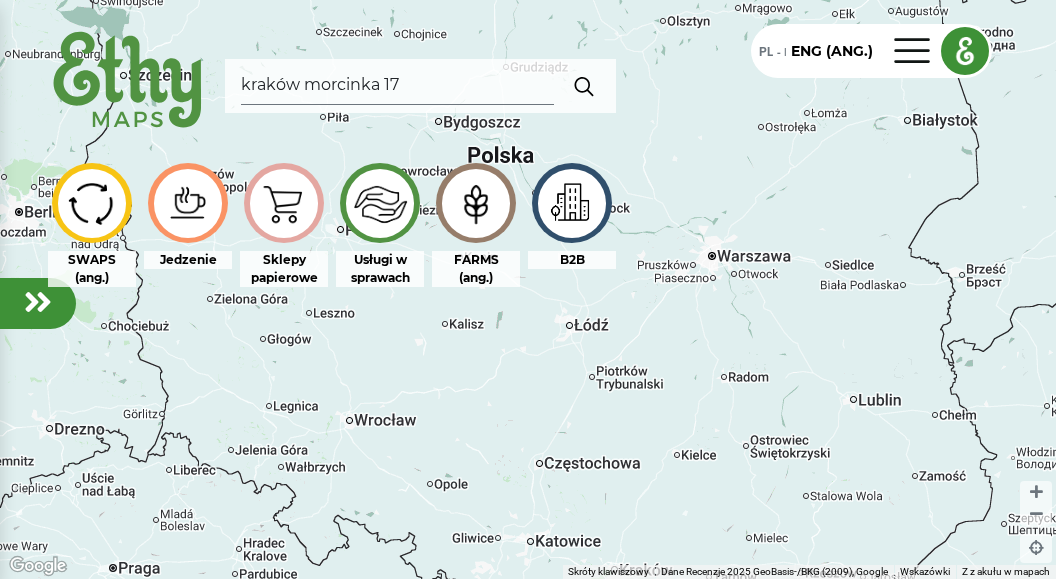 click at bounding box center [584, 86] 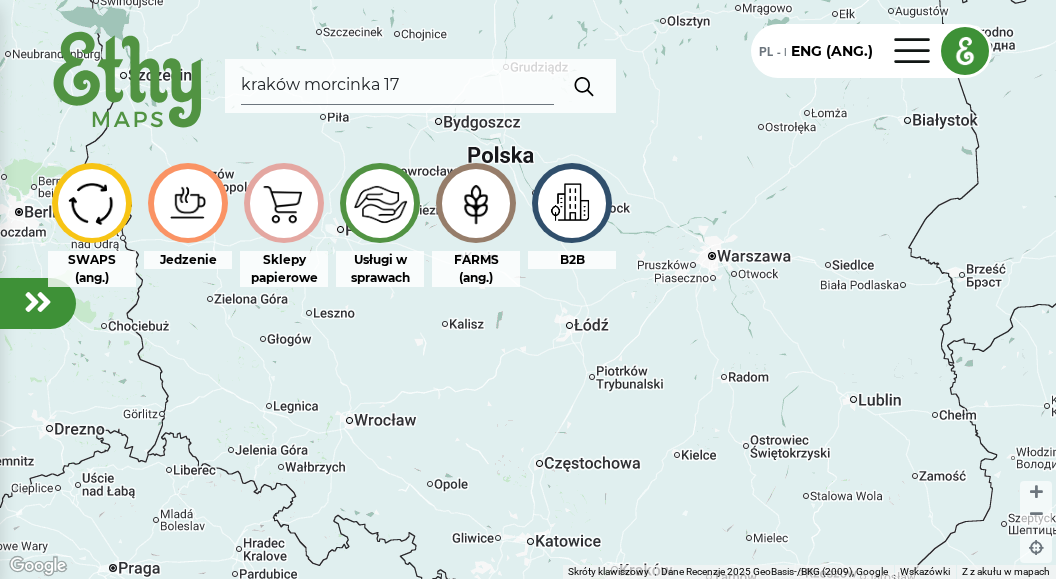 click at bounding box center (584, 86) 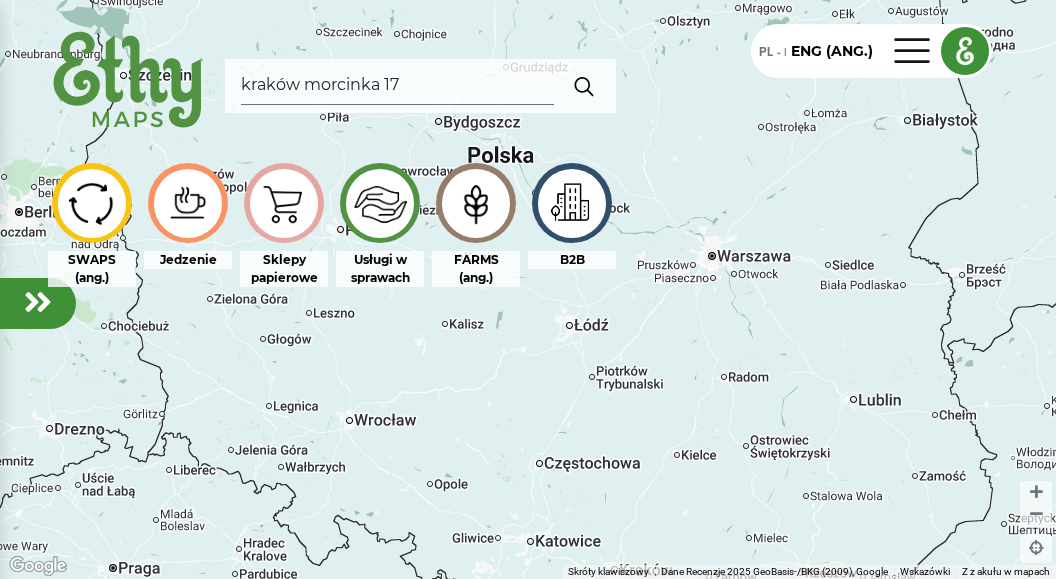 click on "kraków morcinka 17" at bounding box center [397, 86] 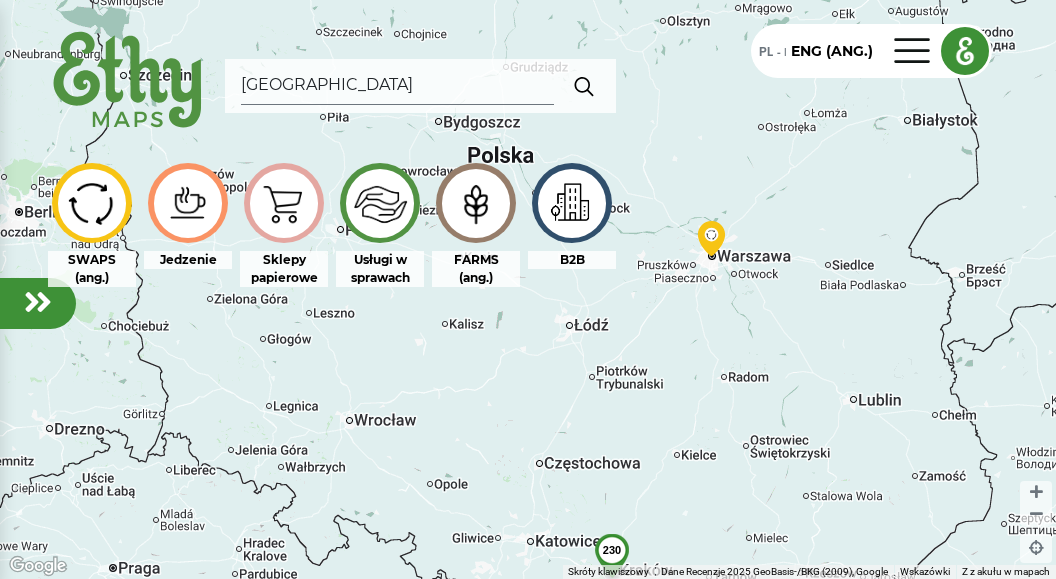 type on "kraków" 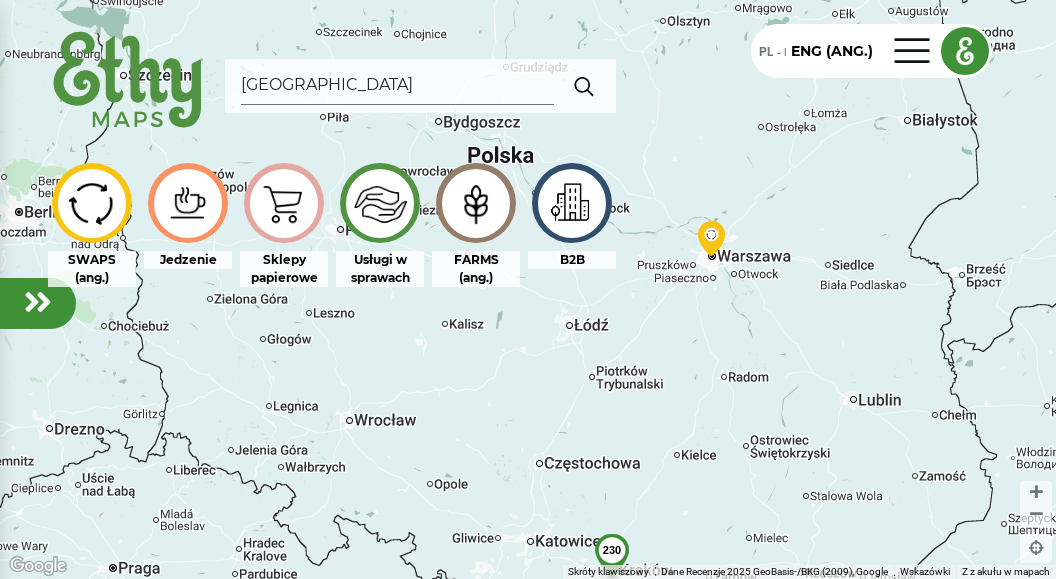 click at bounding box center [584, 86] 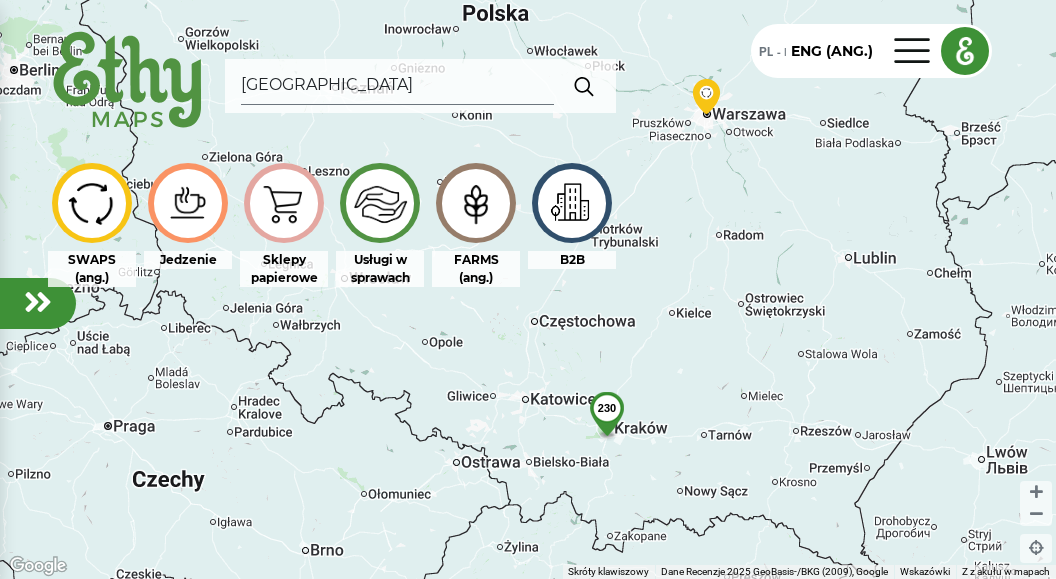 drag, startPoint x: 503, startPoint y: 411, endPoint x: 498, endPoint y: 265, distance: 146.08559 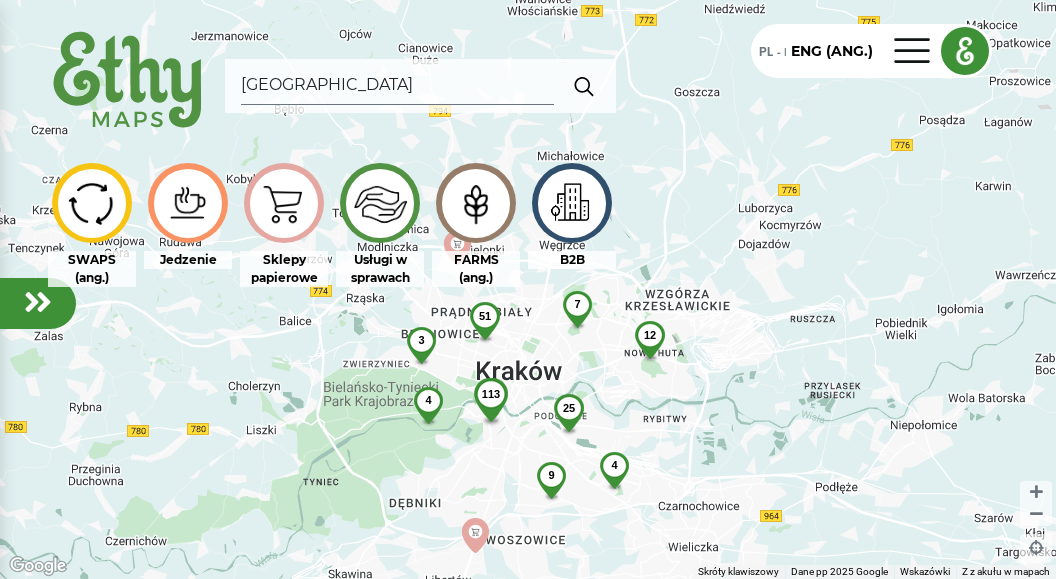 drag, startPoint x: 712, startPoint y: 333, endPoint x: 723, endPoint y: 454, distance: 121.49897 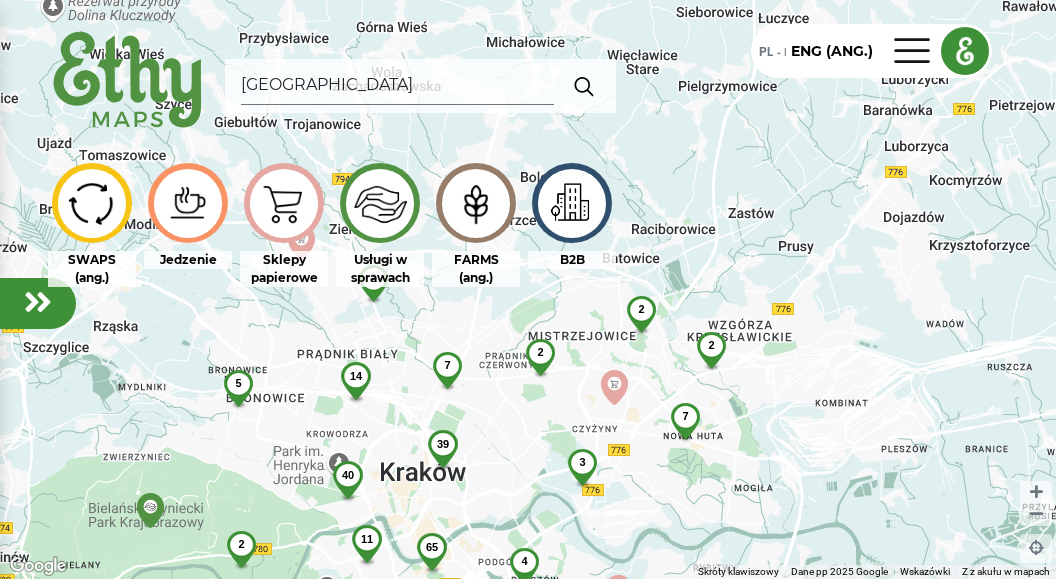 drag, startPoint x: 696, startPoint y: 329, endPoint x: 735, endPoint y: 398, distance: 79.25907 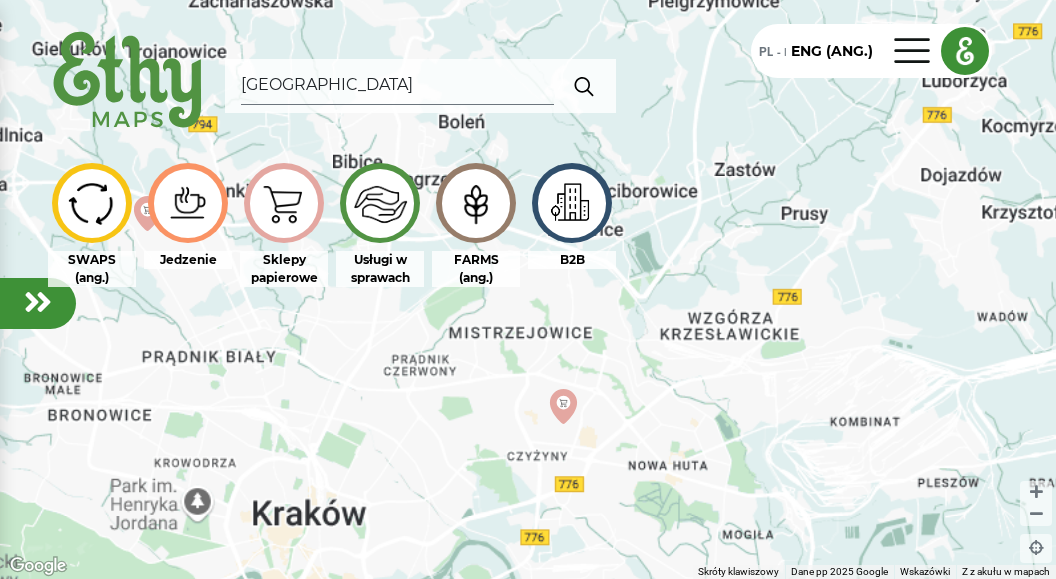 click on "Aby korzystać z interfejsu, używaj klawiszy strzałek." 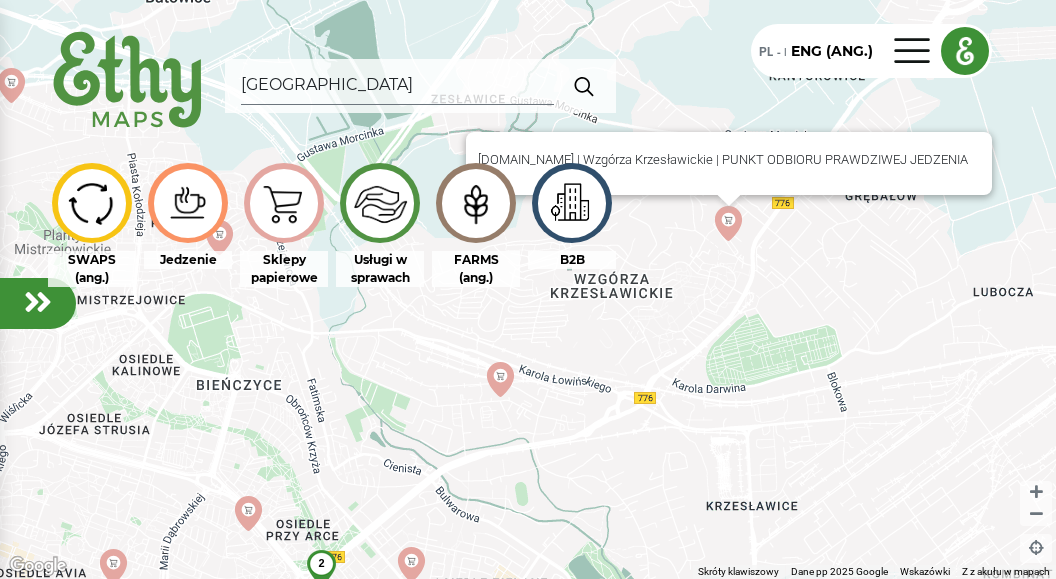 click 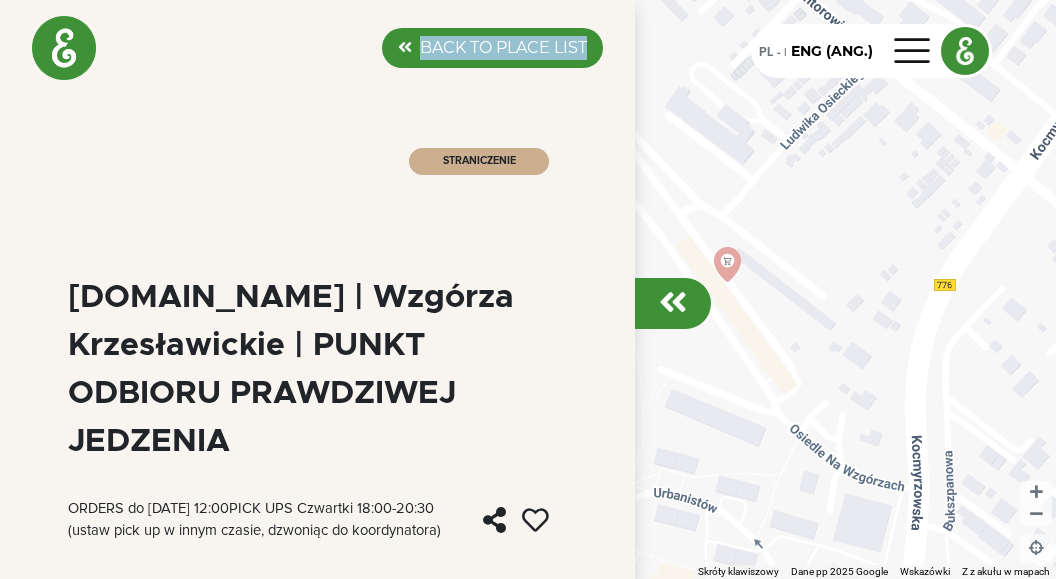 drag, startPoint x: 292, startPoint y: 190, endPoint x: 301, endPoint y: 53, distance: 137.2953 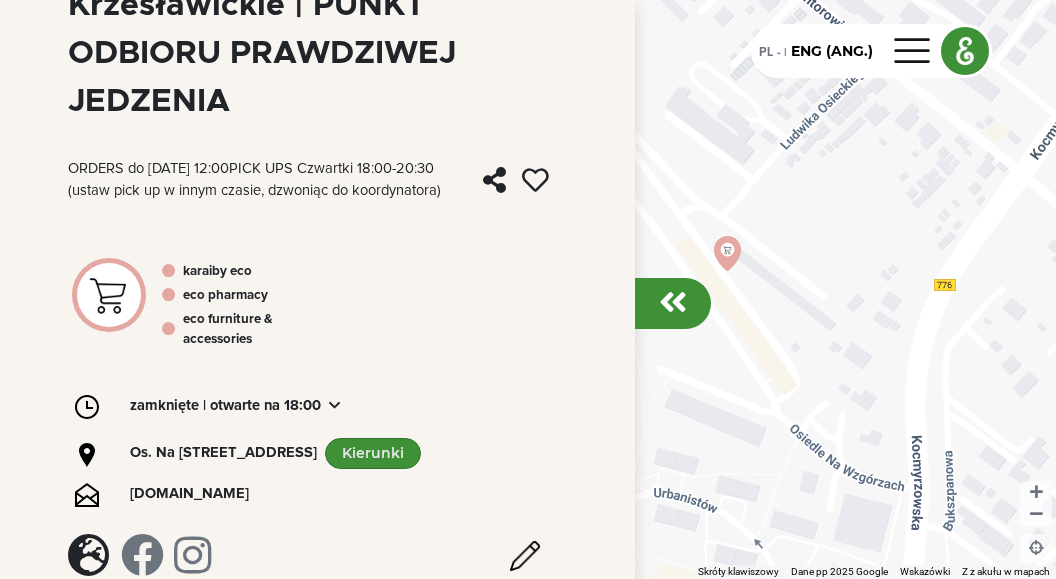 scroll, scrollTop: 0, scrollLeft: 0, axis: both 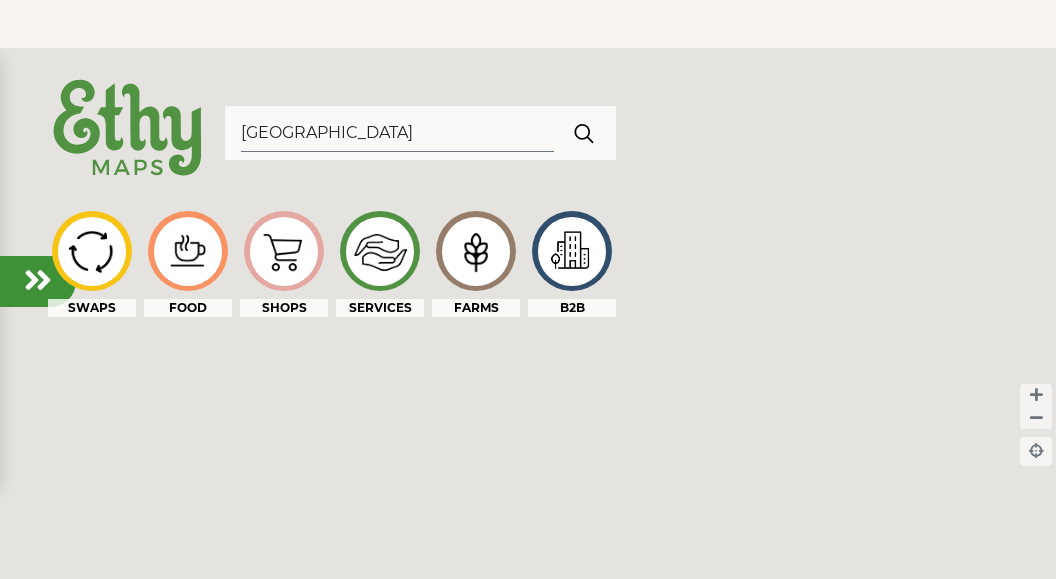 select 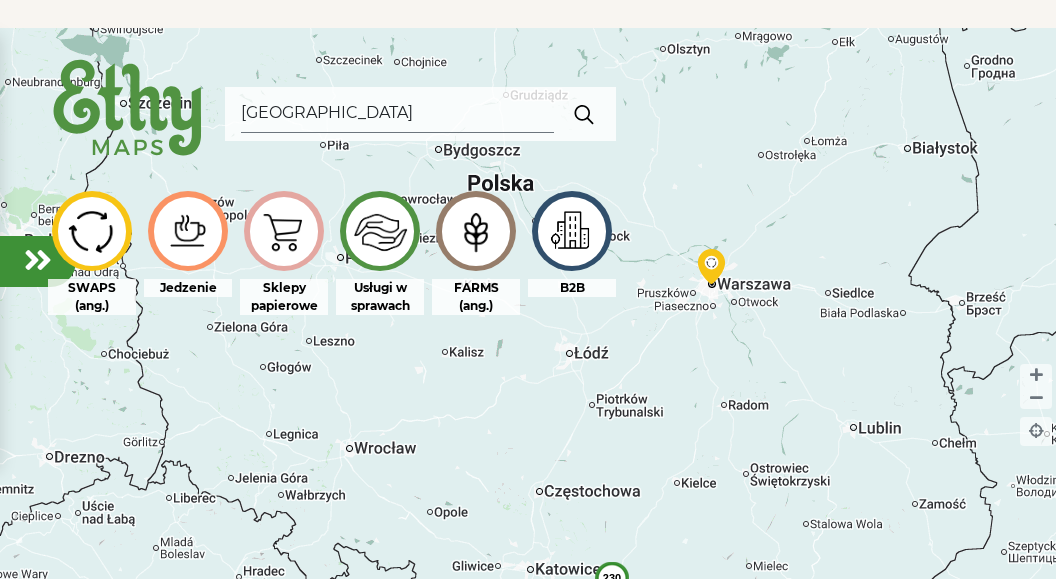 scroll, scrollTop: 1224, scrollLeft: 0, axis: vertical 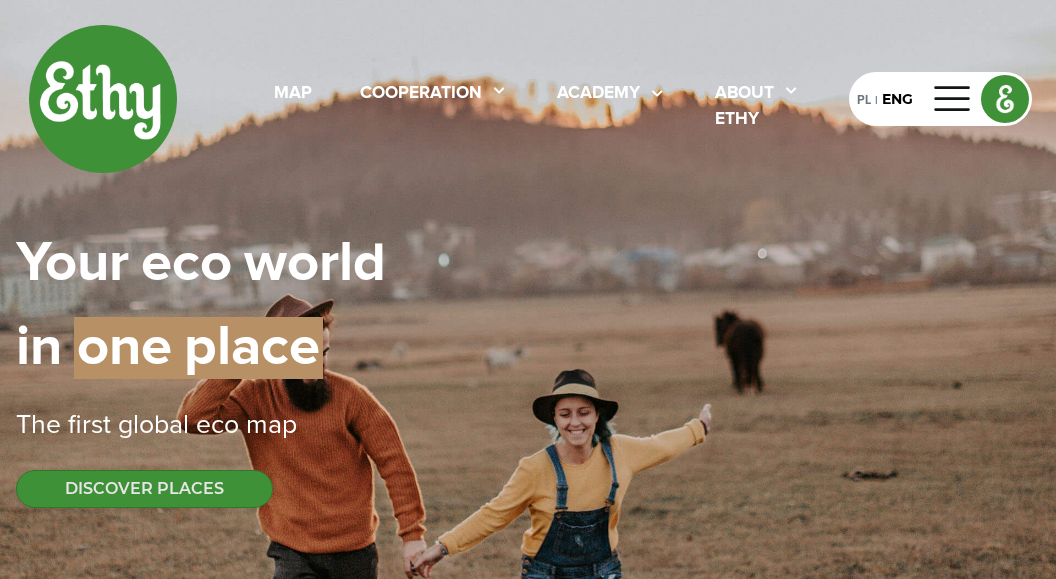 select 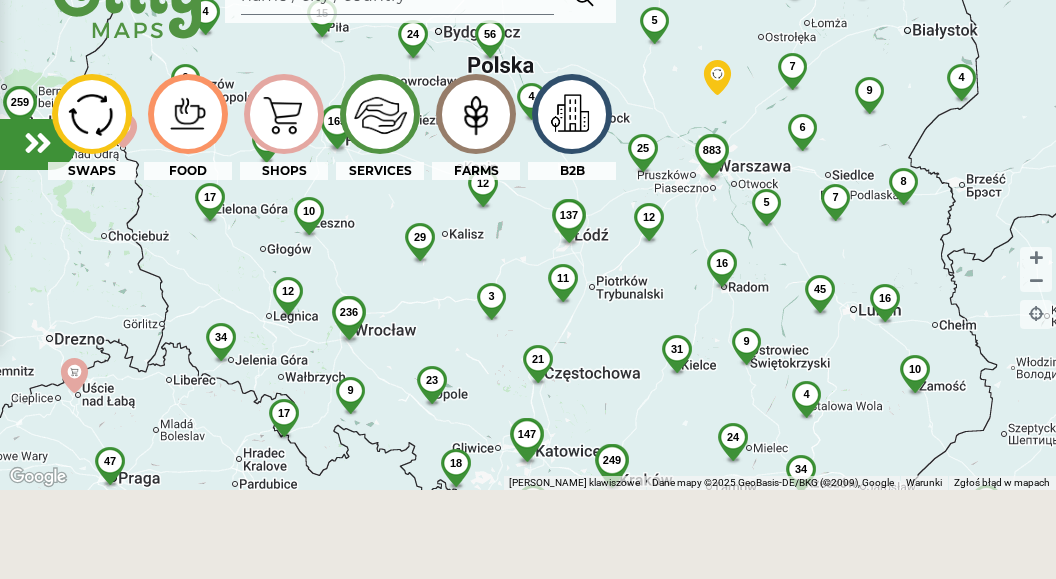 scroll, scrollTop: 918, scrollLeft: 0, axis: vertical 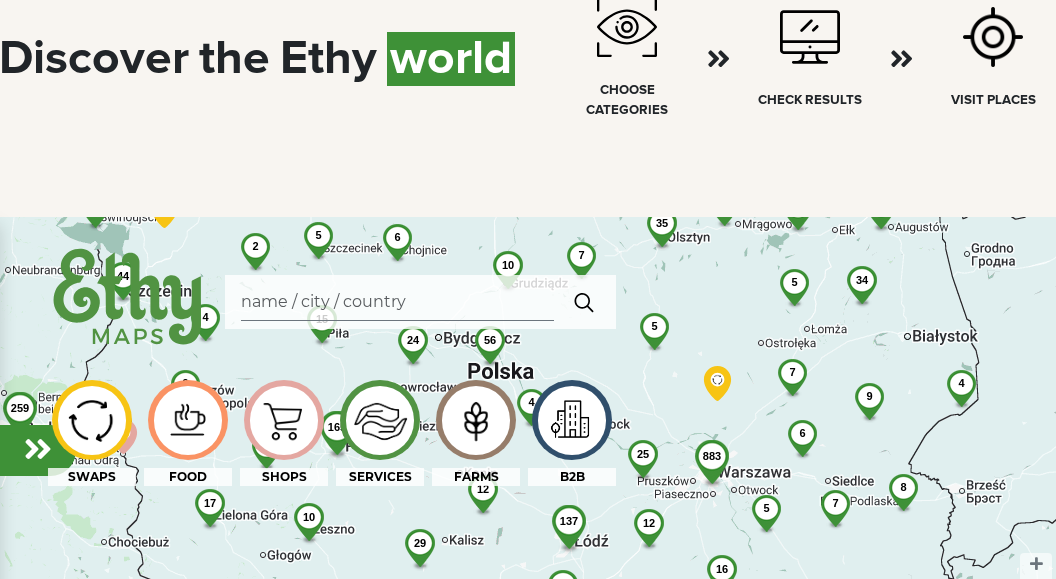click at bounding box center (397, 302) 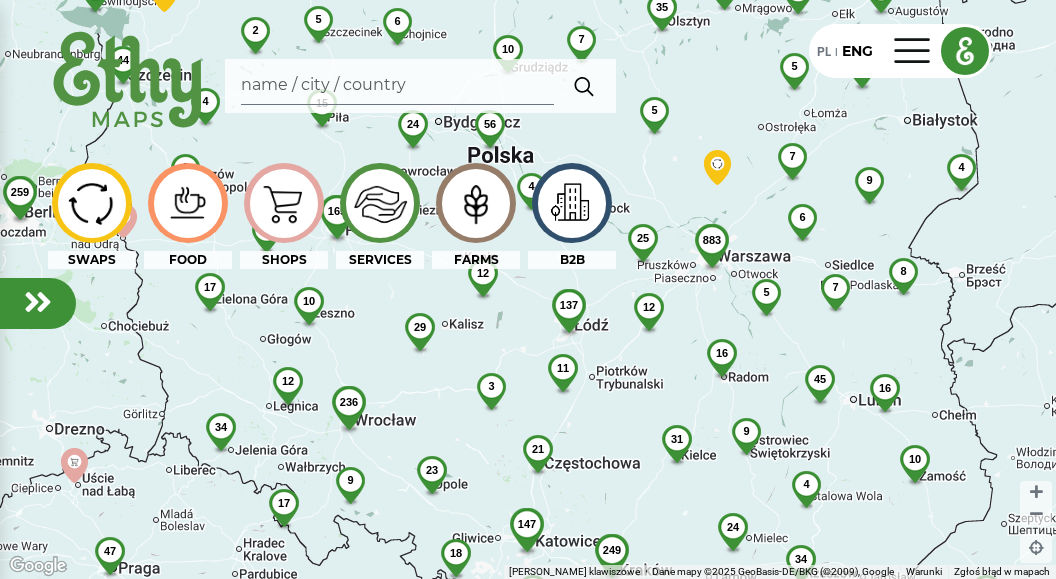 click at bounding box center (397, 86) 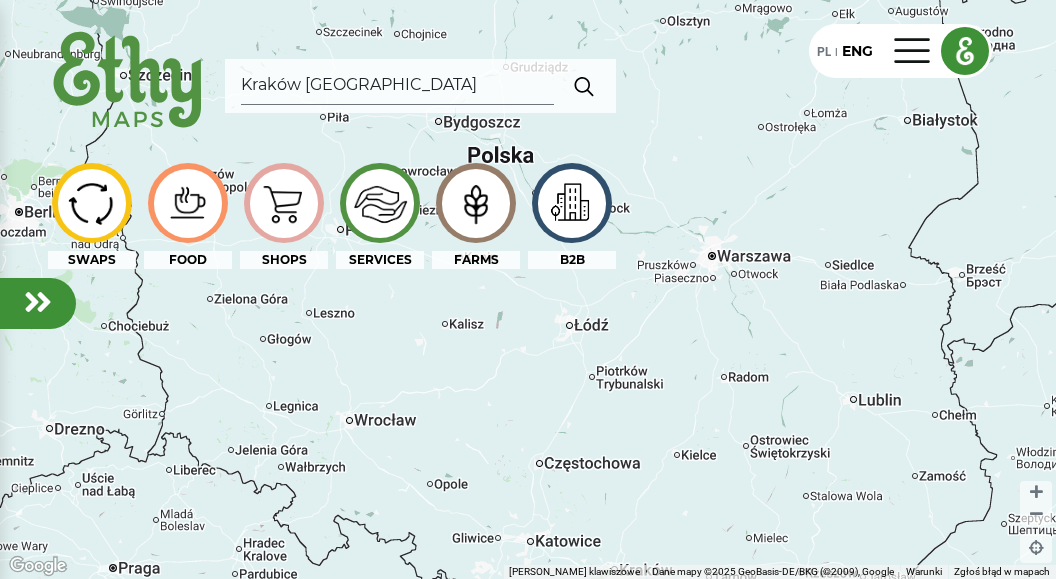 click at bounding box center [584, 86] 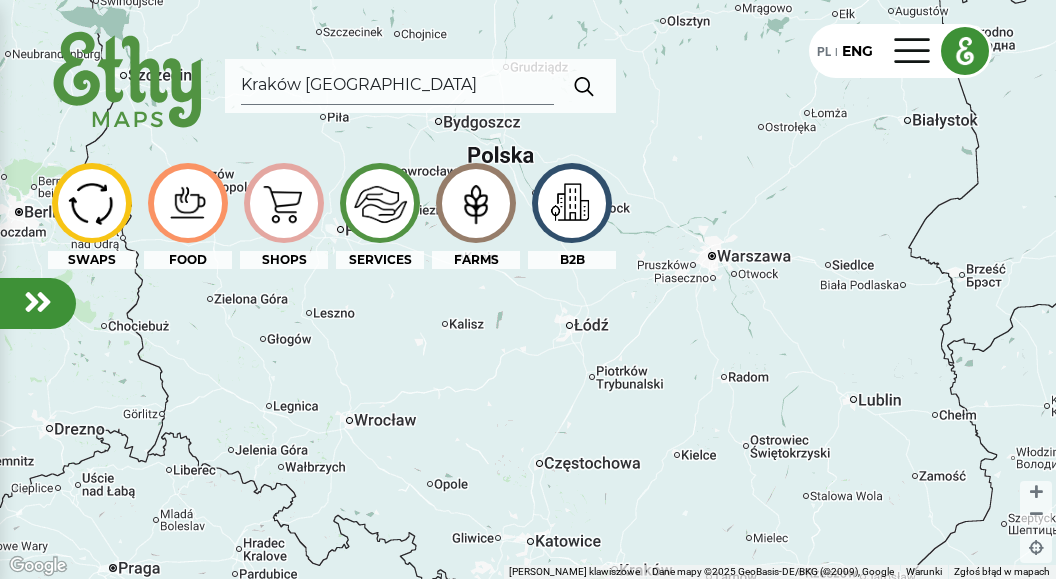 click on "Kraków polska" at bounding box center (397, 86) 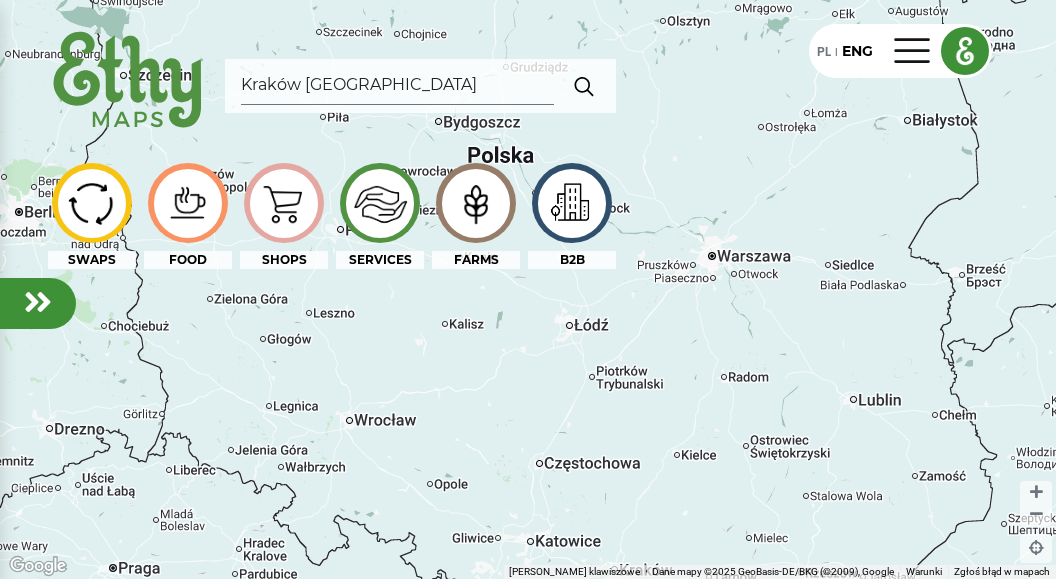 click at bounding box center (584, 86) 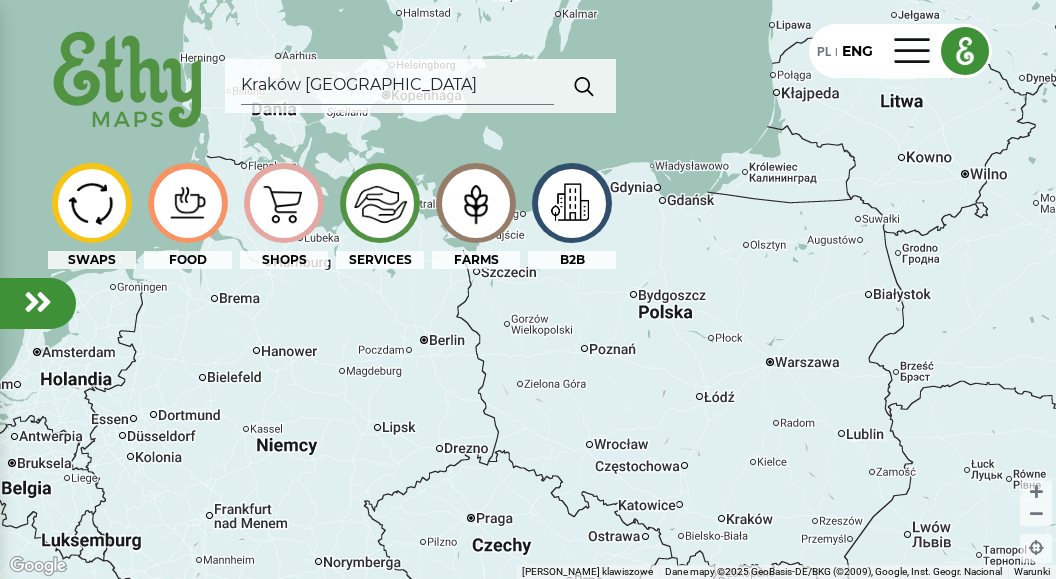 click on "Kraków Polska" at bounding box center (397, 86) 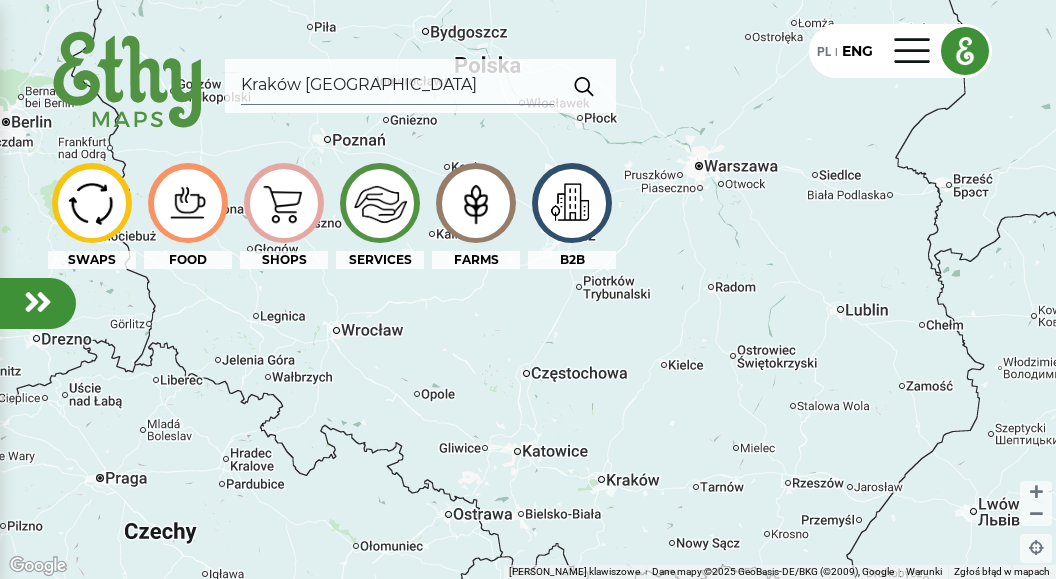 drag, startPoint x: 723, startPoint y: 540, endPoint x: 699, endPoint y: 374, distance: 167.72597 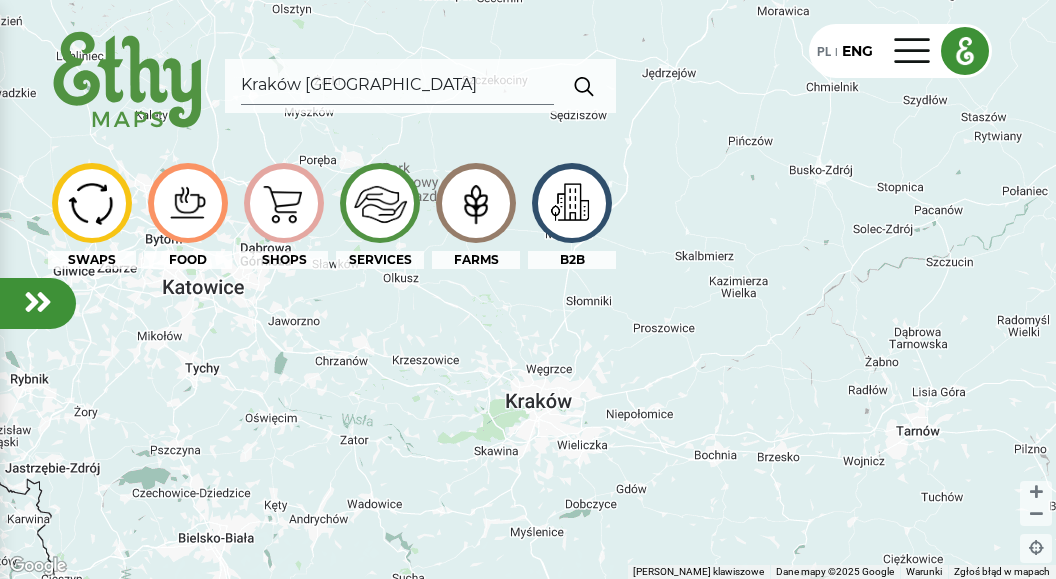 drag, startPoint x: 505, startPoint y: 522, endPoint x: 665, endPoint y: 276, distance: 293.4553 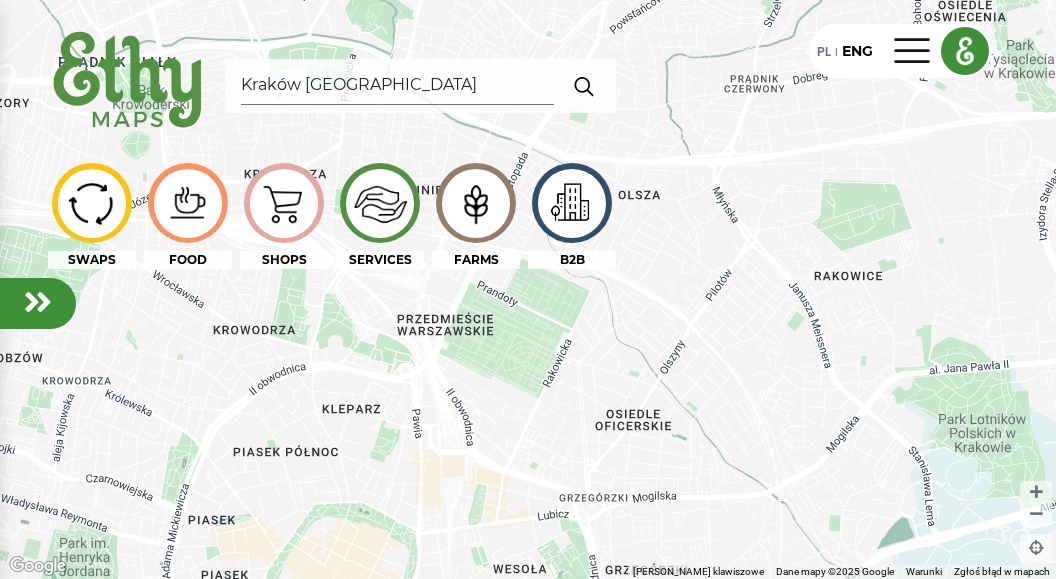 drag, startPoint x: 435, startPoint y: 347, endPoint x: 505, endPoint y: 624, distance: 285.7079 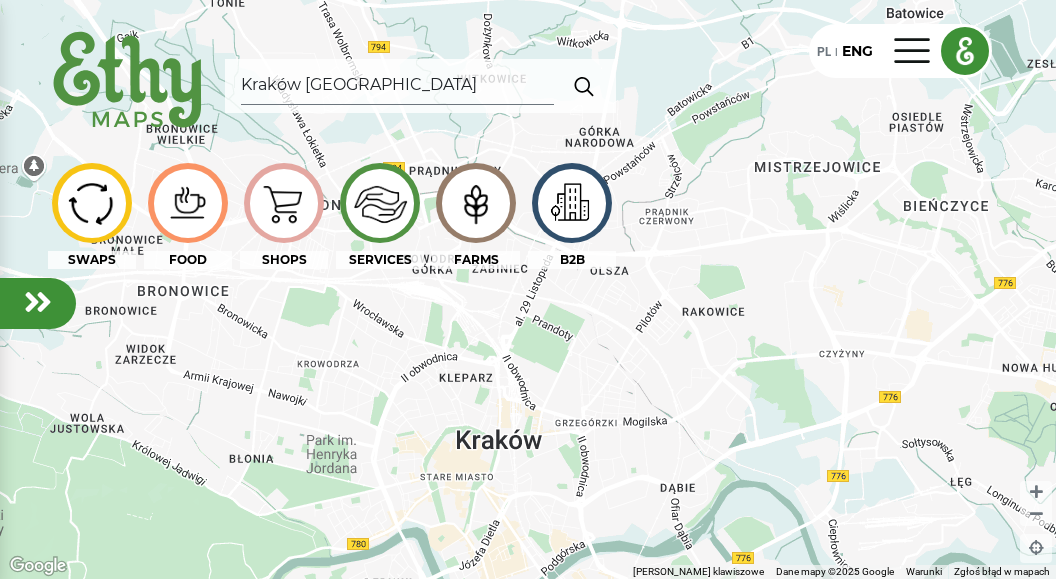 drag, startPoint x: 500, startPoint y: 522, endPoint x: 520, endPoint y: 443, distance: 81.49233 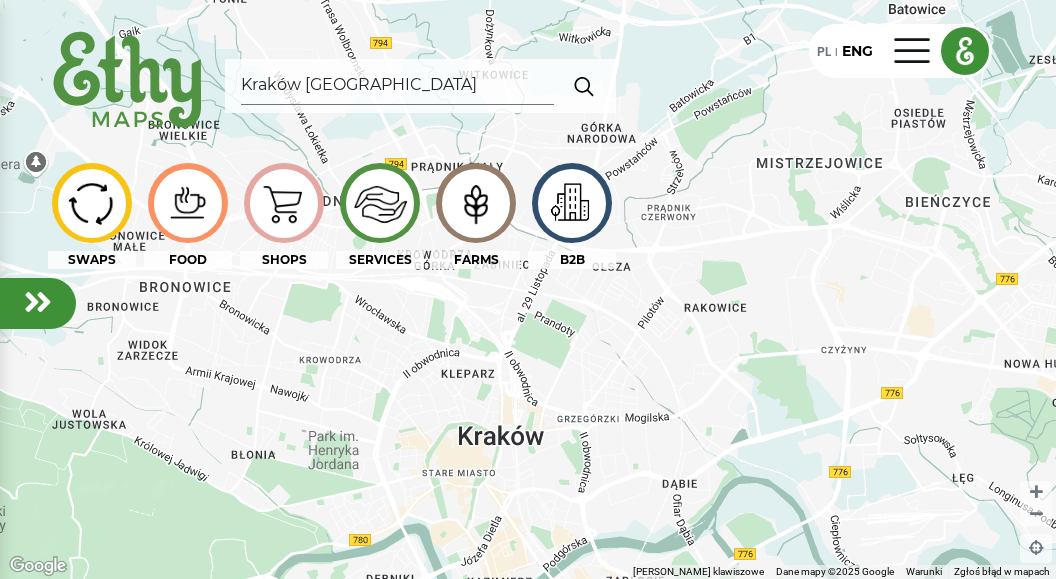 click on "Kraków Polska" at bounding box center [397, 86] 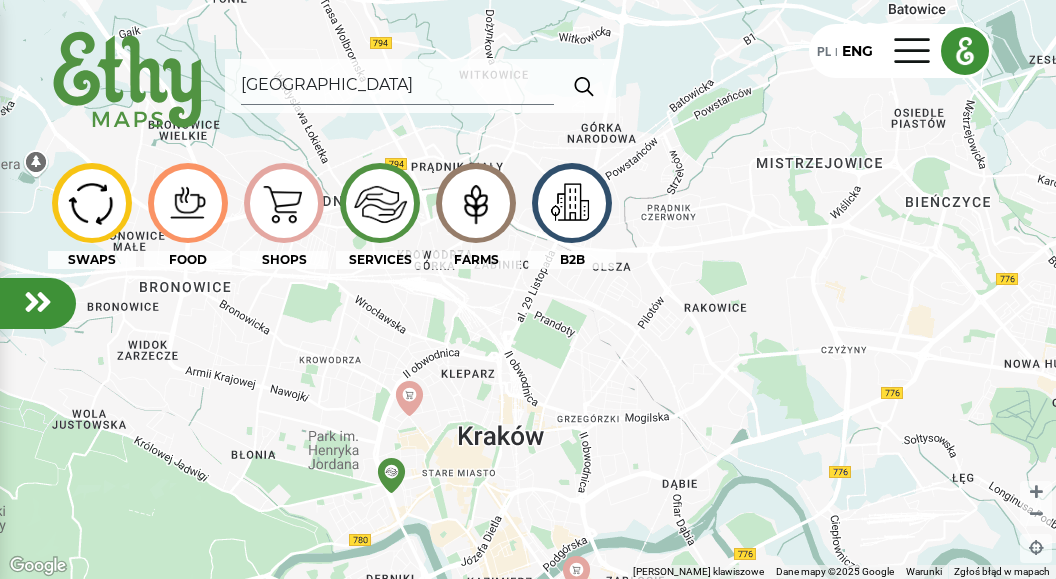type on "[GEOGRAPHIC_DATA]" 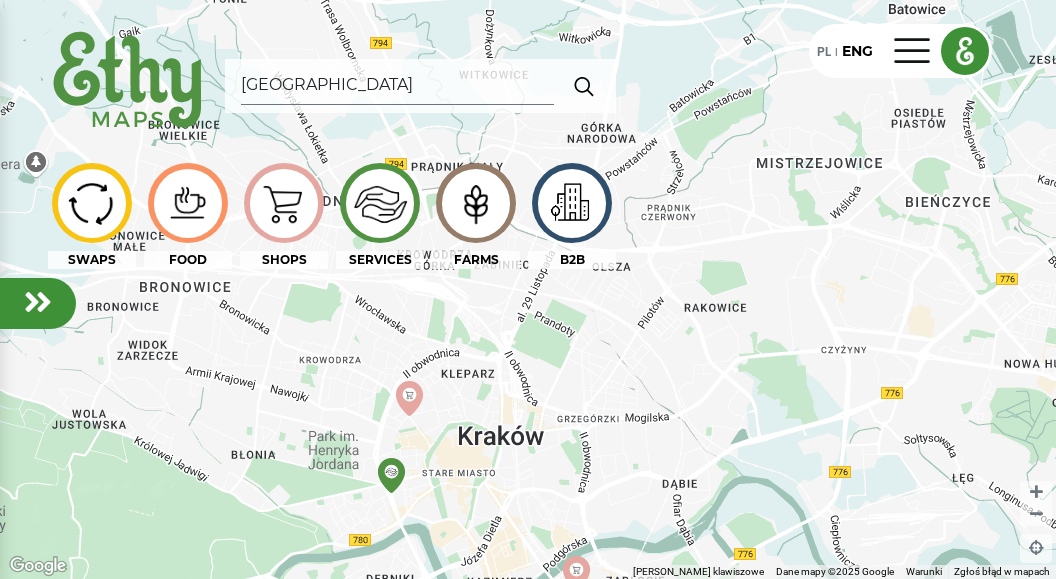 click at bounding box center [584, 86] 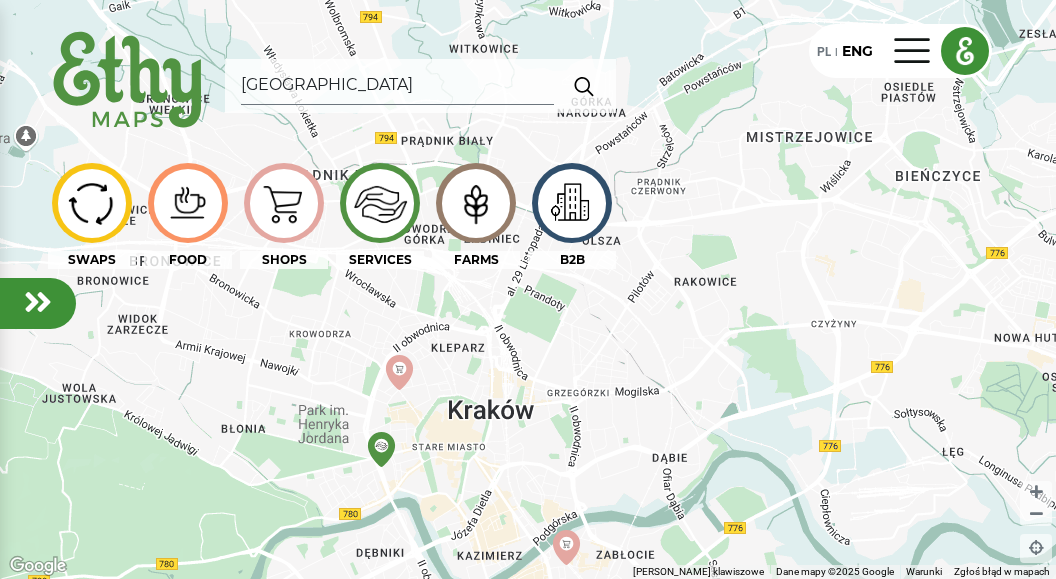 drag, startPoint x: 697, startPoint y: 425, endPoint x: 685, endPoint y: 399, distance: 28.635643 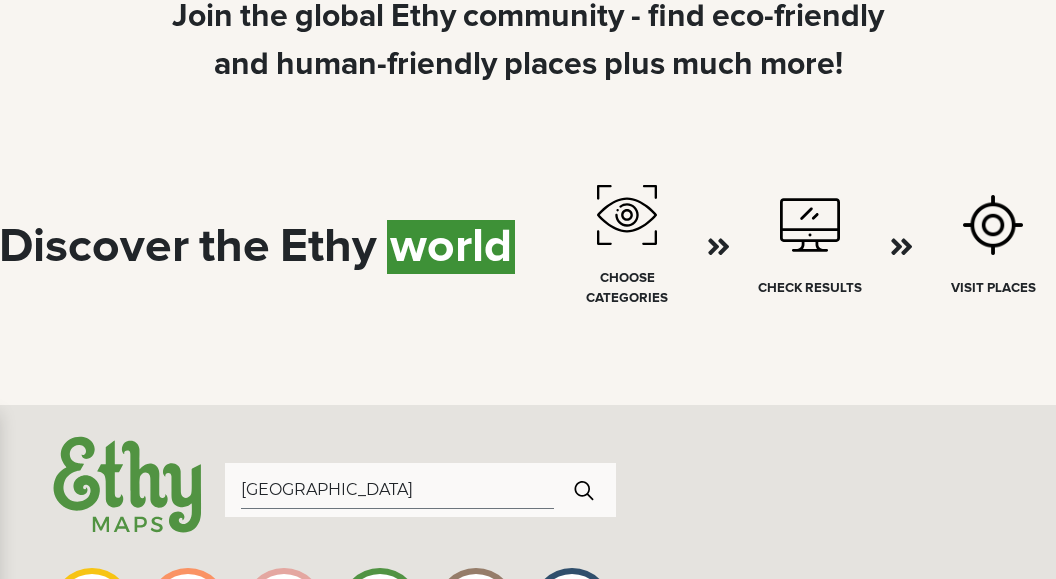 select 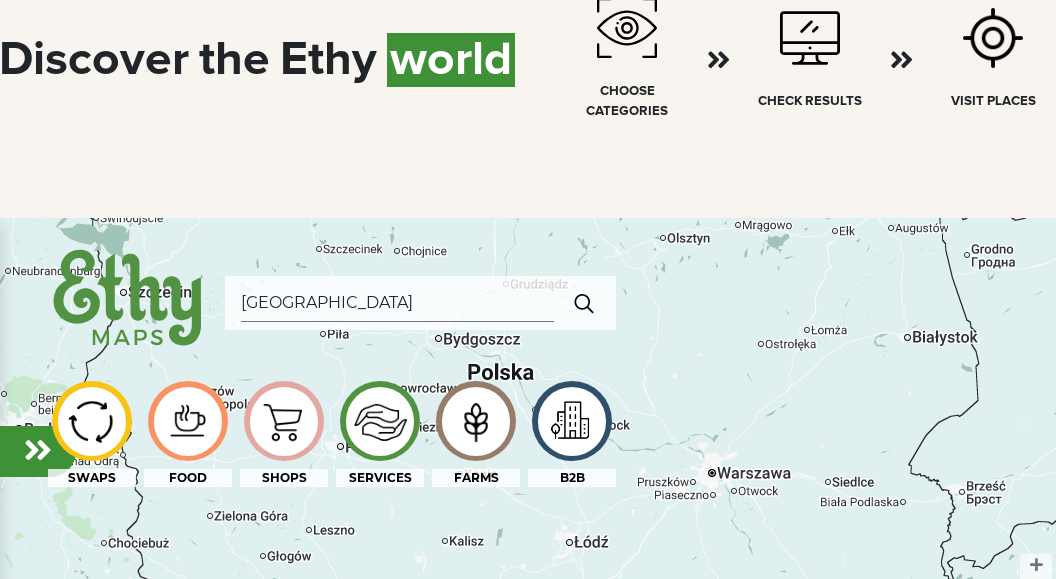scroll, scrollTop: 918, scrollLeft: 0, axis: vertical 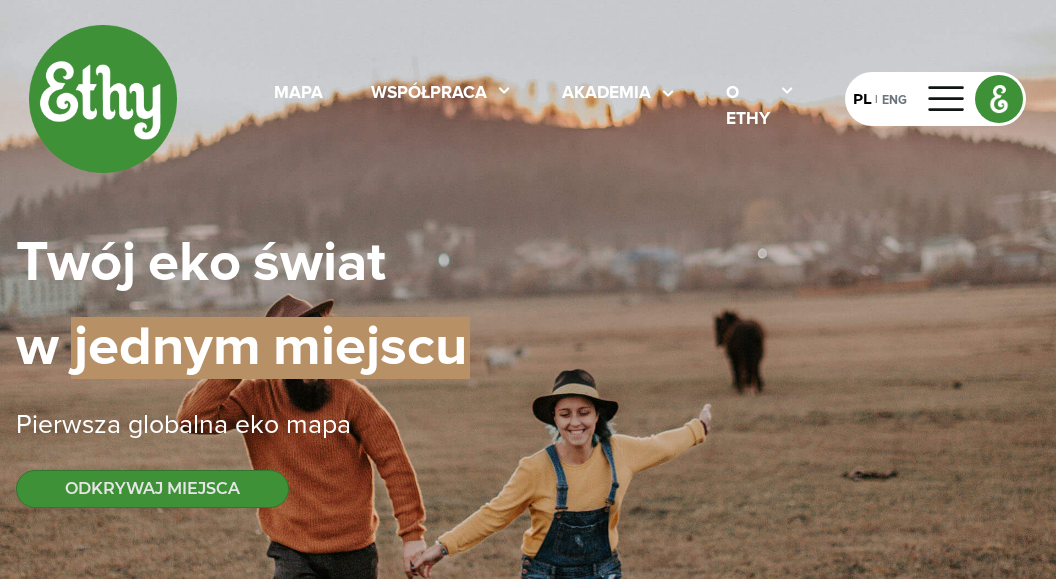 select 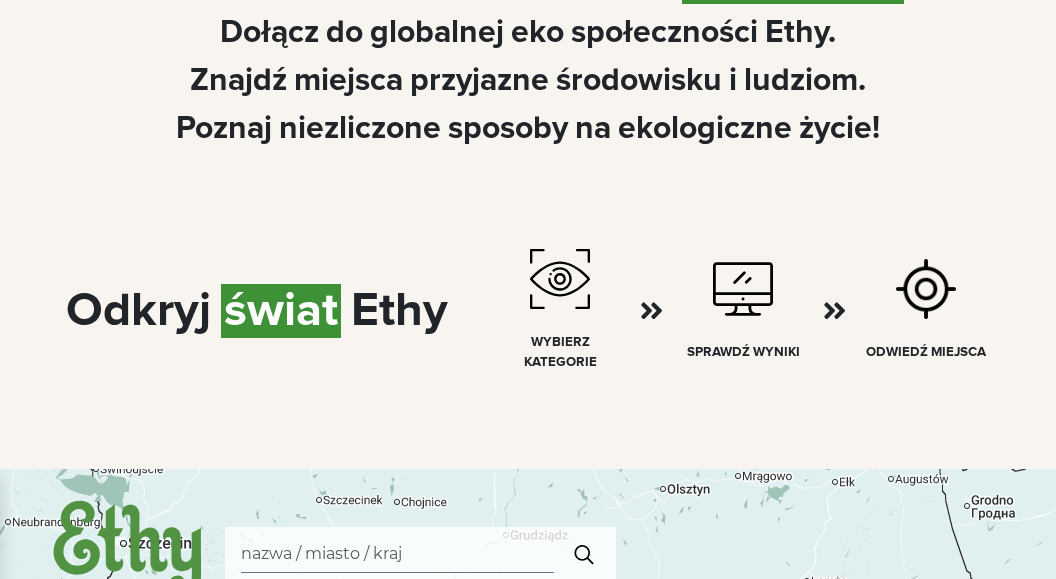 scroll, scrollTop: 1122, scrollLeft: 0, axis: vertical 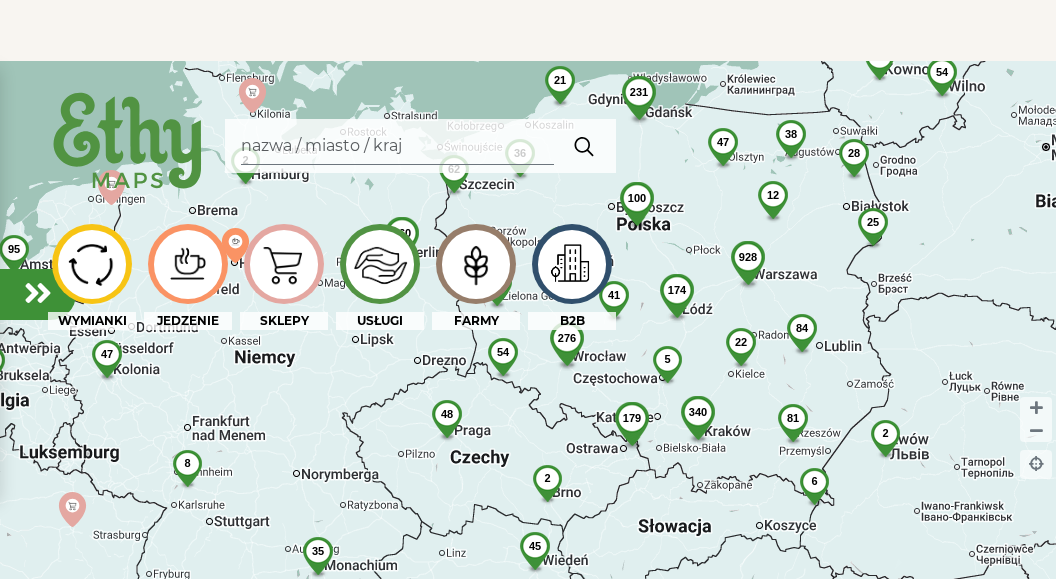 click on "340" 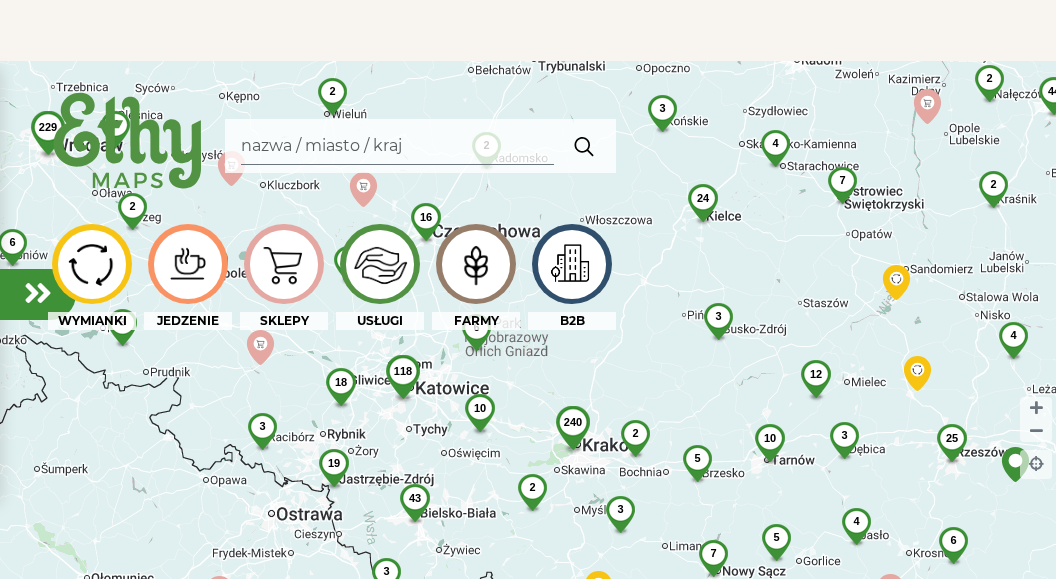drag, startPoint x: 664, startPoint y: 308, endPoint x: 694, endPoint y: 396, distance: 92.973114 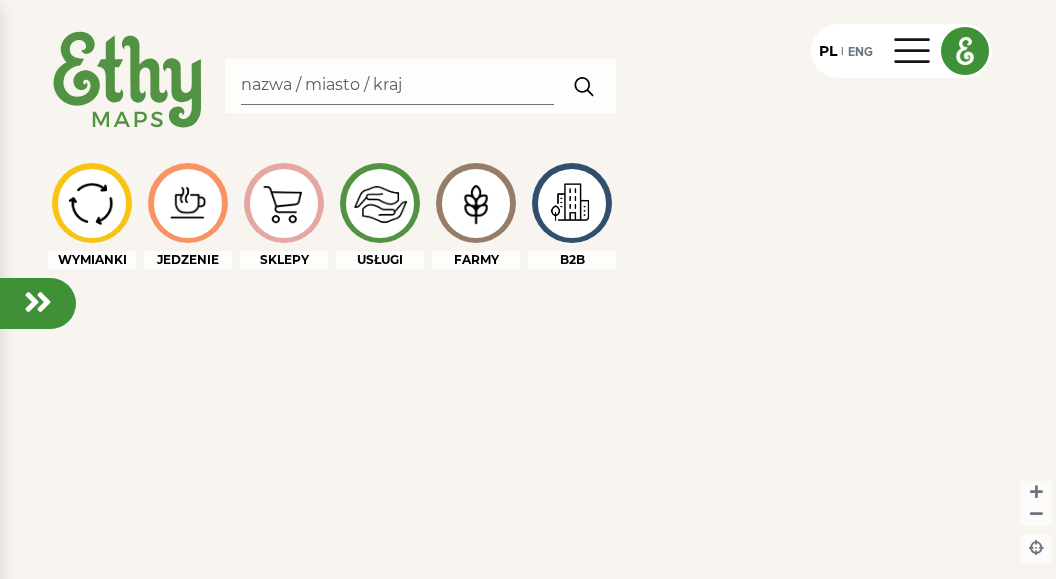 scroll, scrollTop: 0, scrollLeft: 0, axis: both 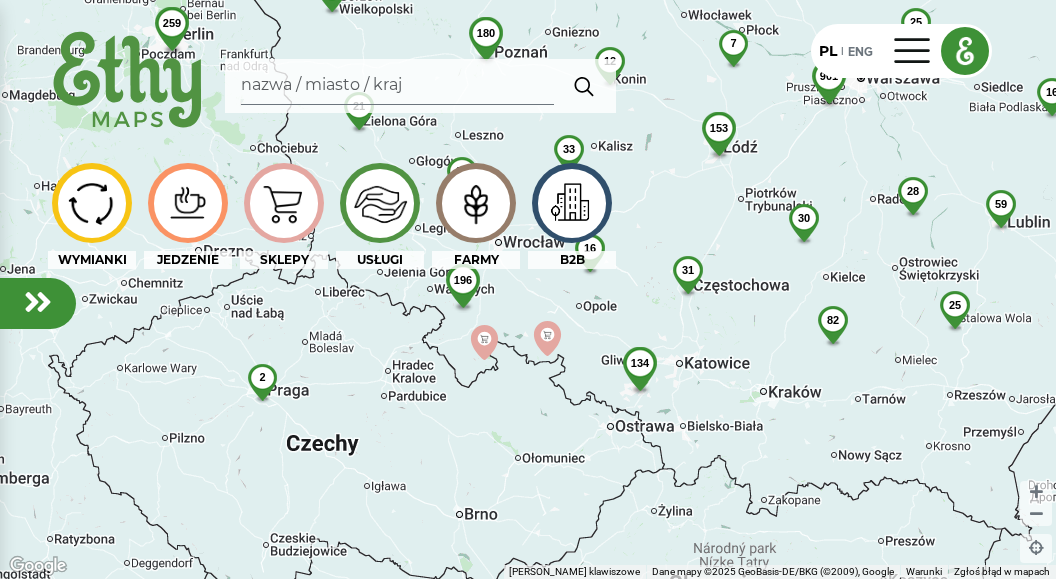 drag, startPoint x: 613, startPoint y: 491, endPoint x: 711, endPoint y: 218, distance: 290.0569 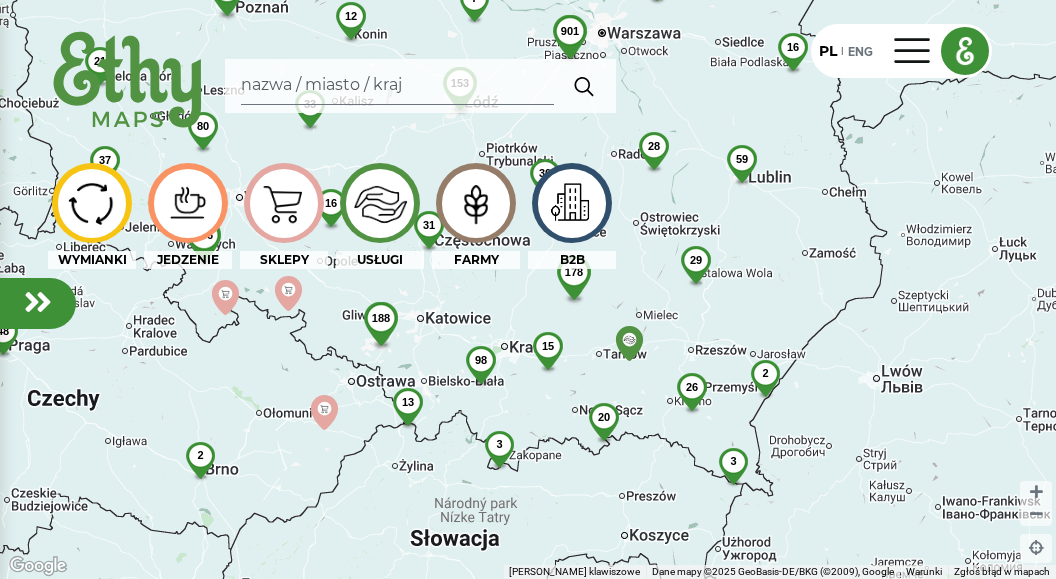 drag, startPoint x: 795, startPoint y: 435, endPoint x: 536, endPoint y: 392, distance: 262.54523 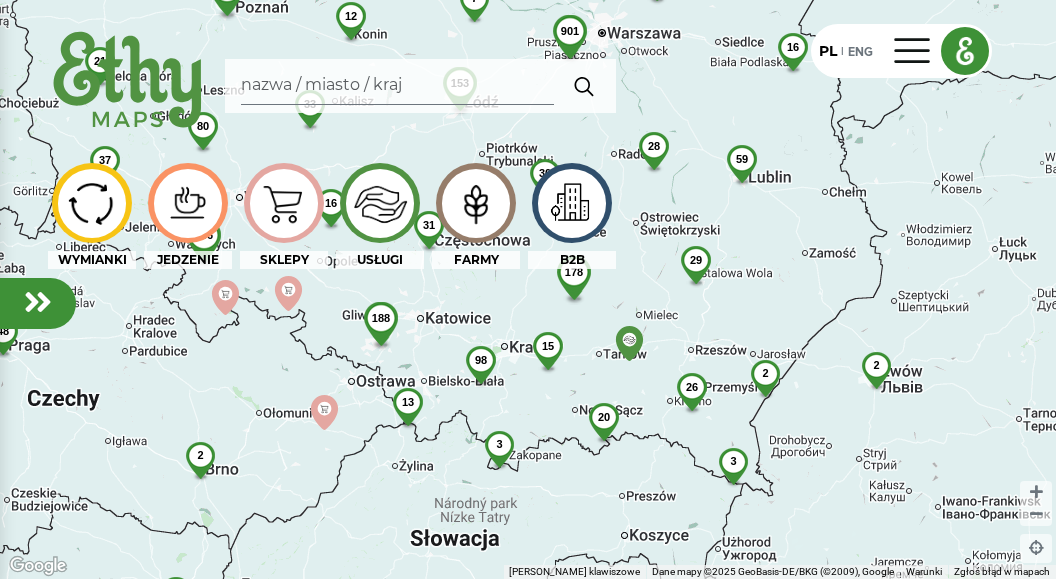click on "15" 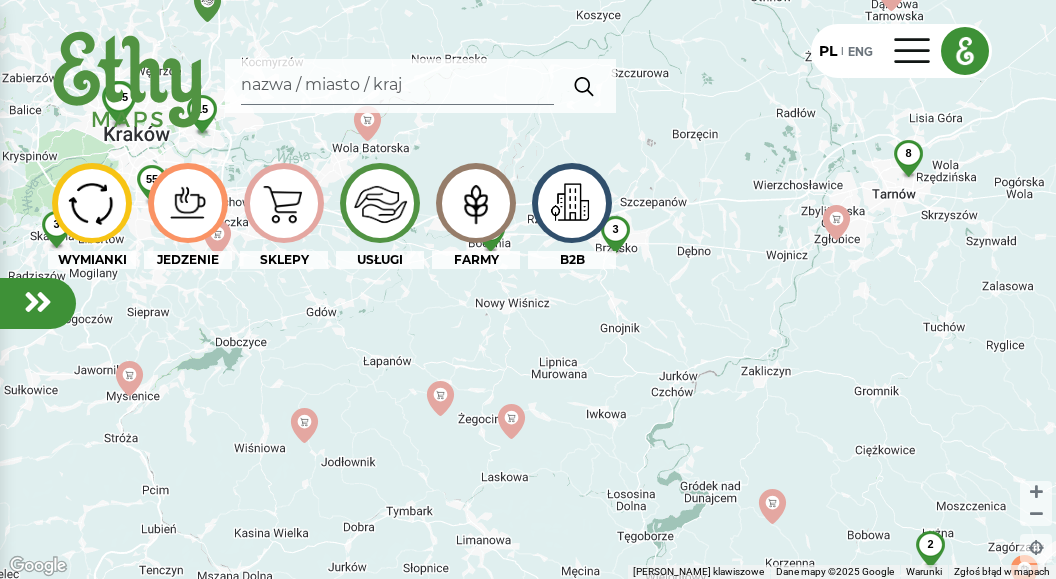 drag, startPoint x: 653, startPoint y: 310, endPoint x: 677, endPoint y: 307, distance: 24.186773 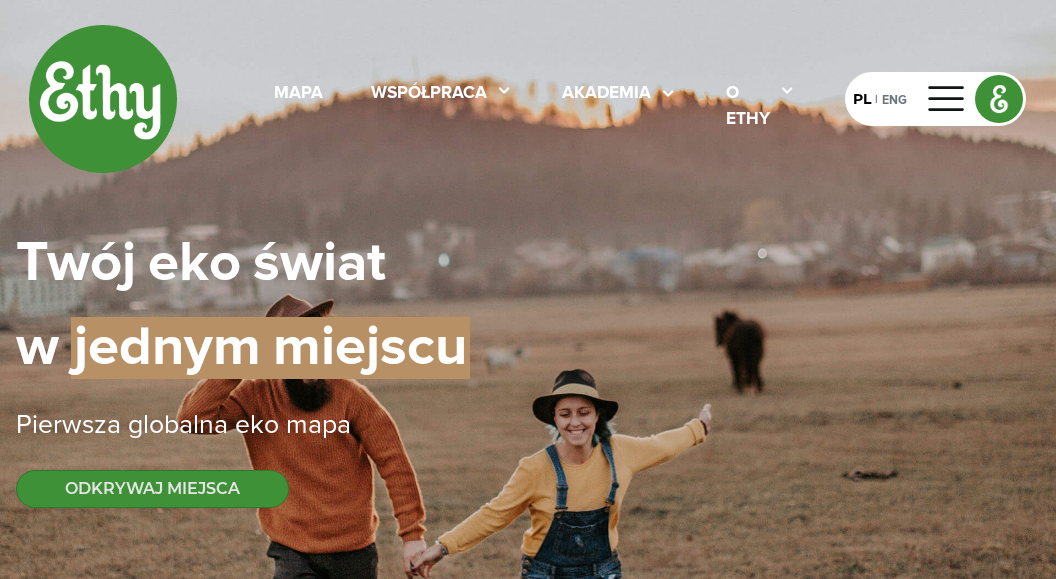 select 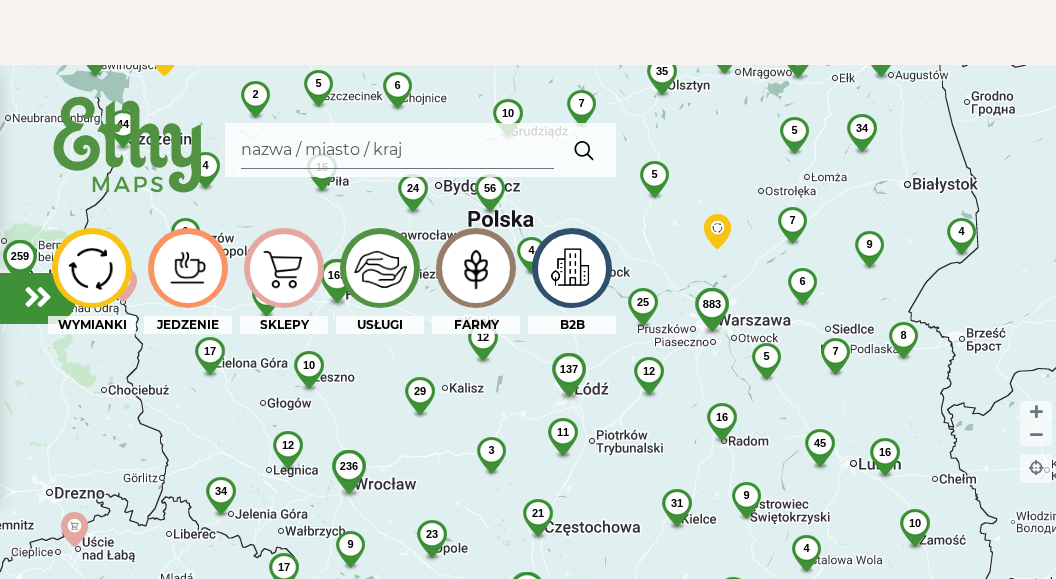 scroll, scrollTop: 1122, scrollLeft: 0, axis: vertical 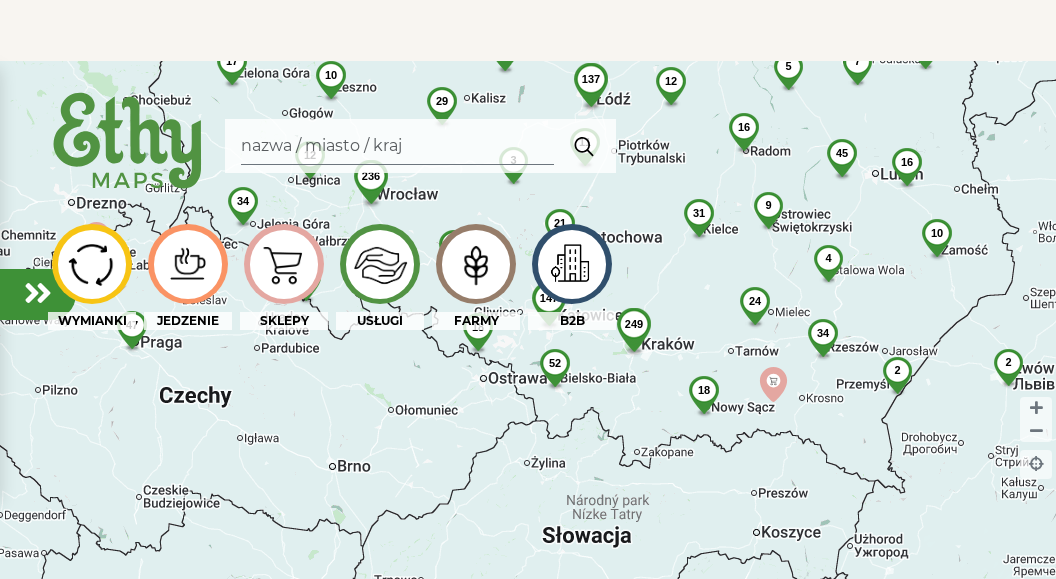 drag, startPoint x: 618, startPoint y: 506, endPoint x: 640, endPoint y: 213, distance: 293.82477 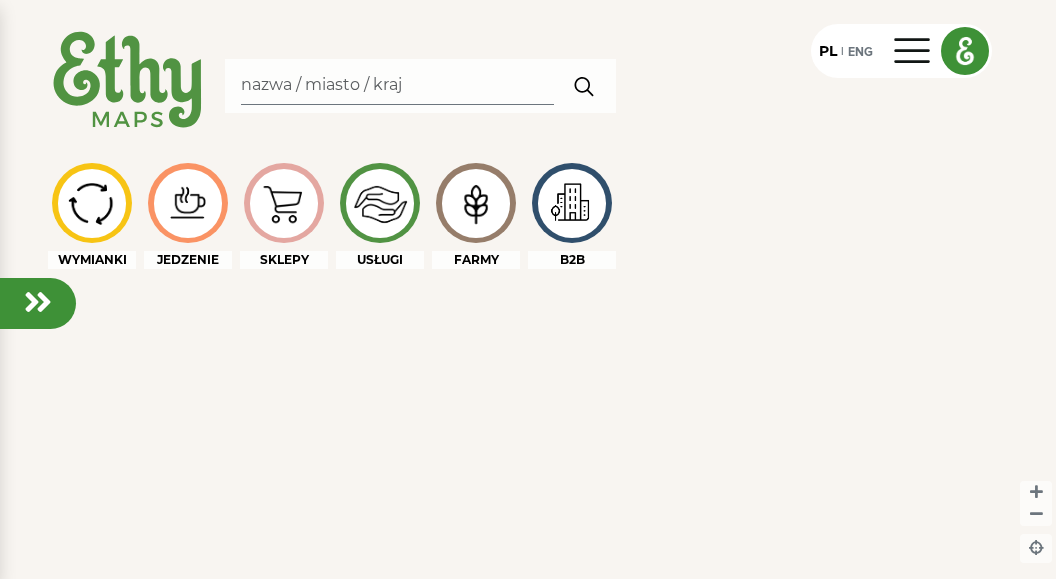 scroll, scrollTop: 0, scrollLeft: 0, axis: both 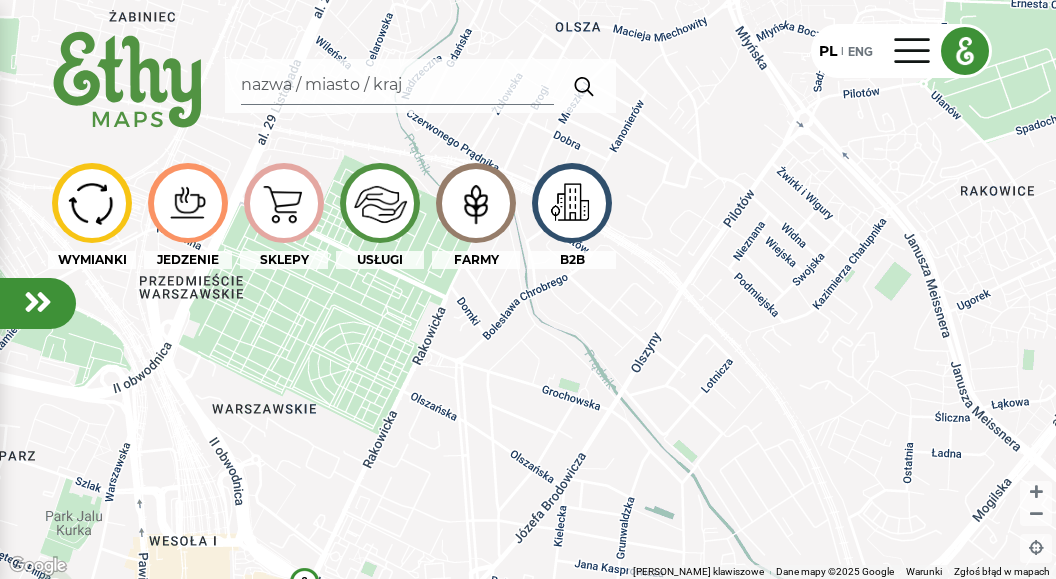 drag, startPoint x: 703, startPoint y: 267, endPoint x: 228, endPoint y: 586, distance: 572.1766 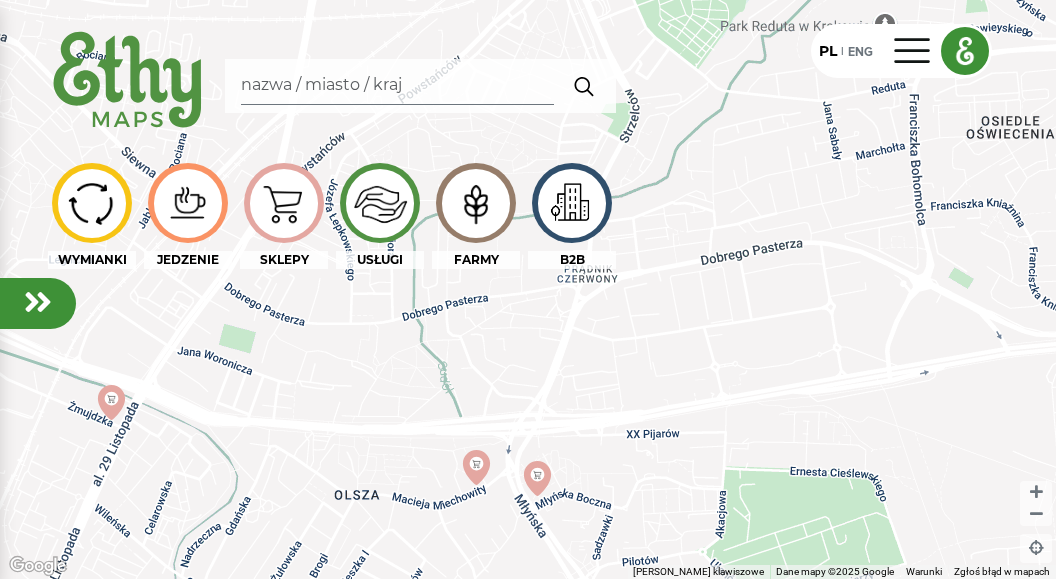 drag, startPoint x: 706, startPoint y: 117, endPoint x: 486, endPoint y: 589, distance: 520.7533 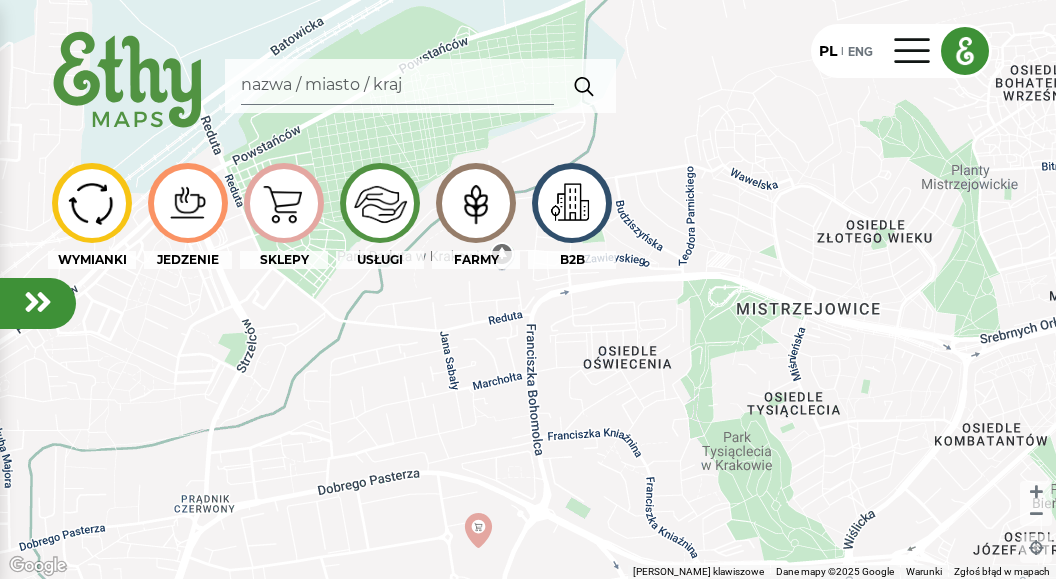 drag, startPoint x: 952, startPoint y: 278, endPoint x: 567, endPoint y: 510, distance: 449.4986 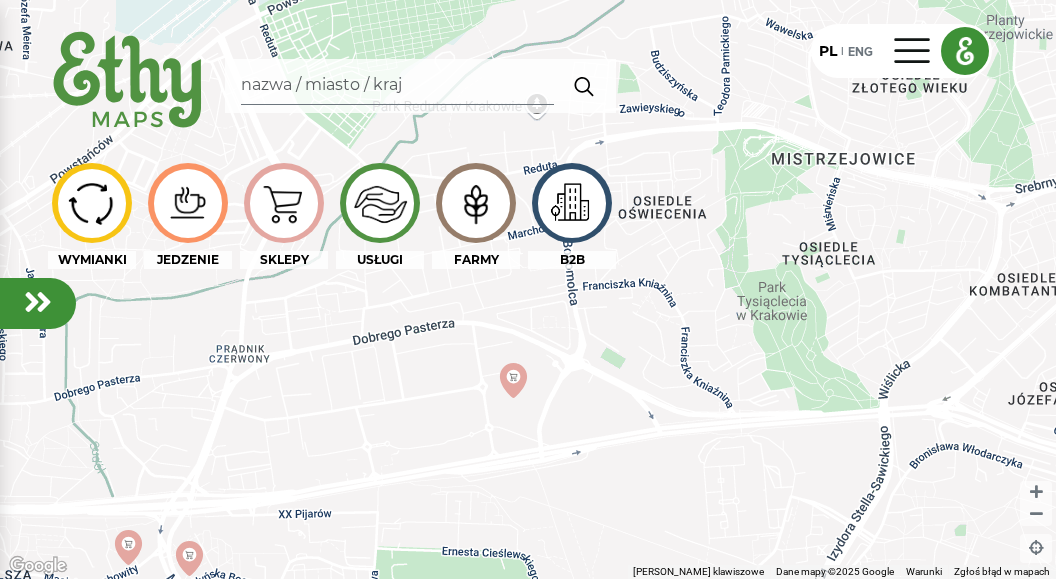 drag, startPoint x: 900, startPoint y: 379, endPoint x: 937, endPoint y: 233, distance: 150.6154 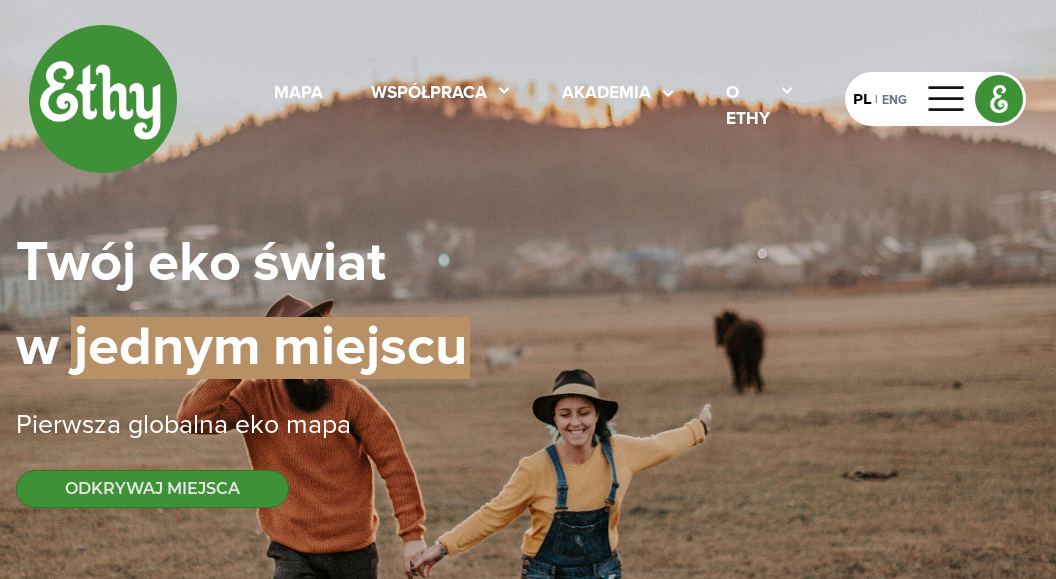 scroll, scrollTop: 218, scrollLeft: 0, axis: vertical 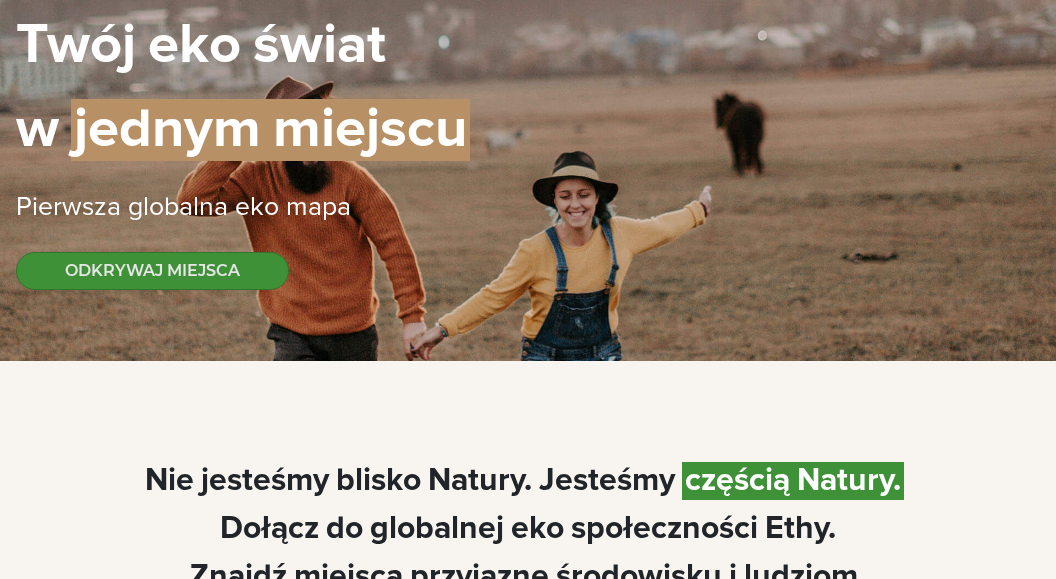 select 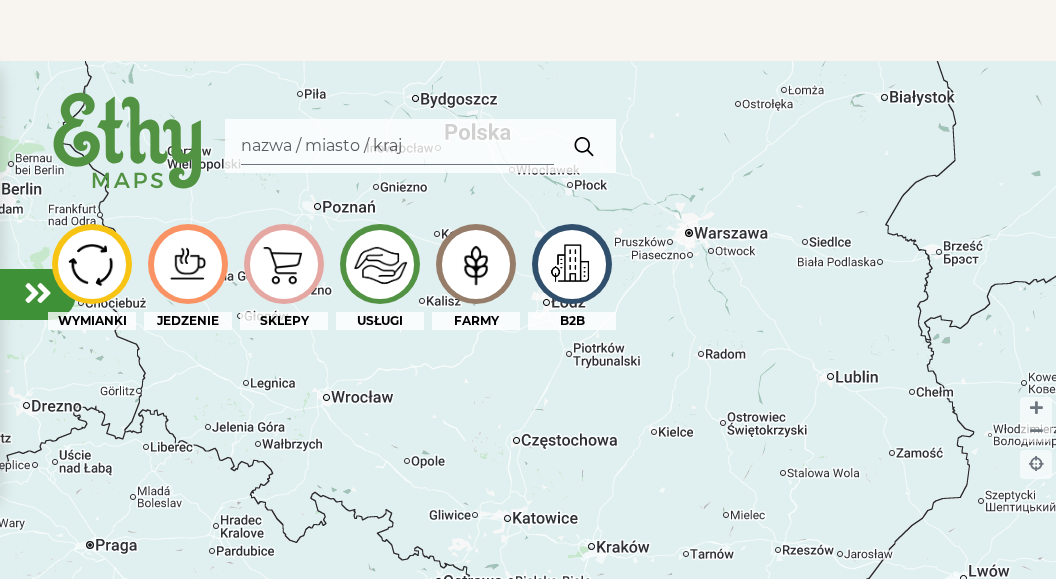 drag, startPoint x: 539, startPoint y: 478, endPoint x: 514, endPoint y: 339, distance: 141.2303 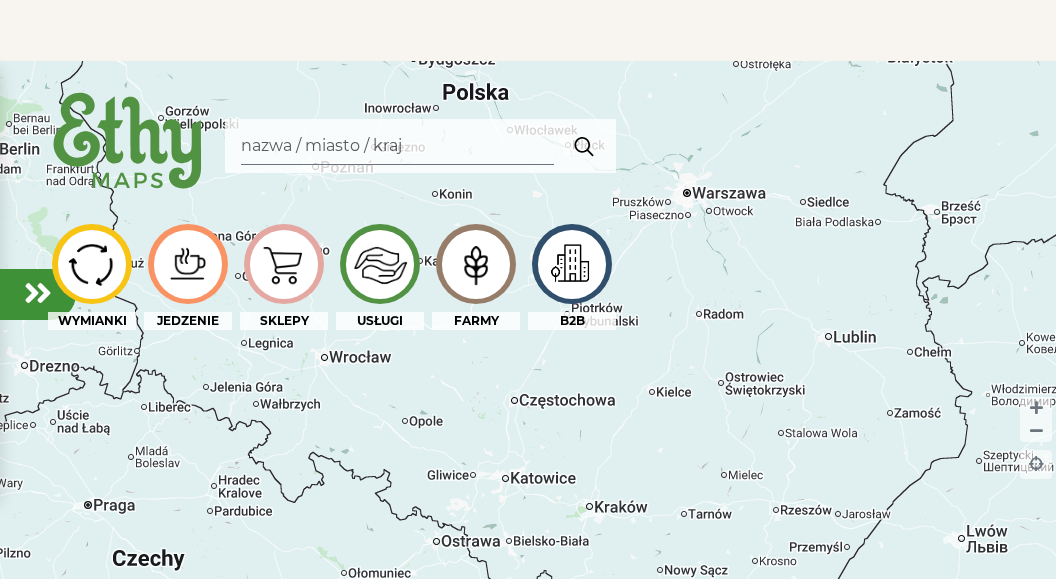 scroll, scrollTop: 0, scrollLeft: 0, axis: both 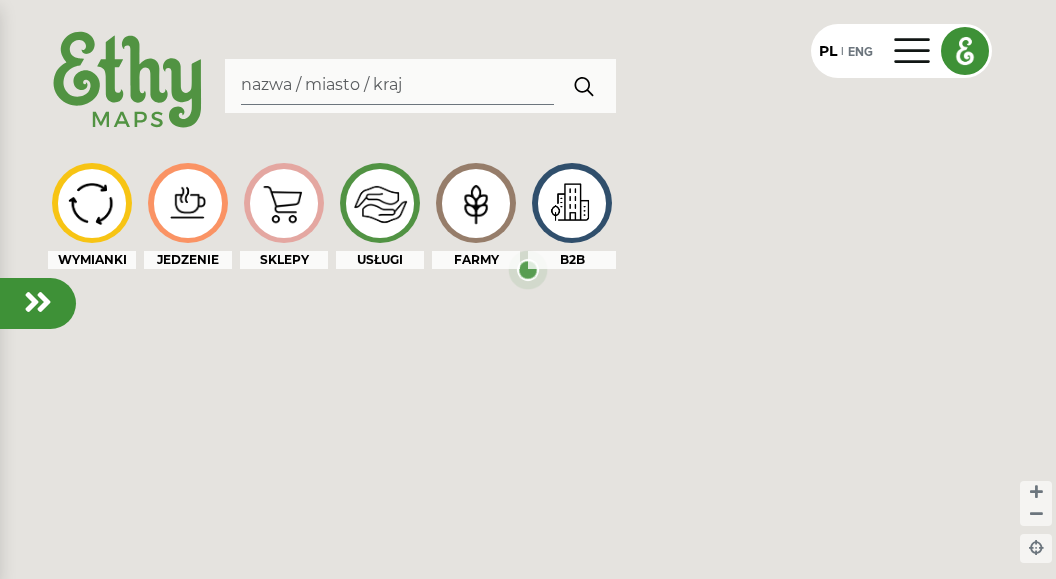 click on "Aby korzystać z interfejsu, używaj klawiszy strzałek." 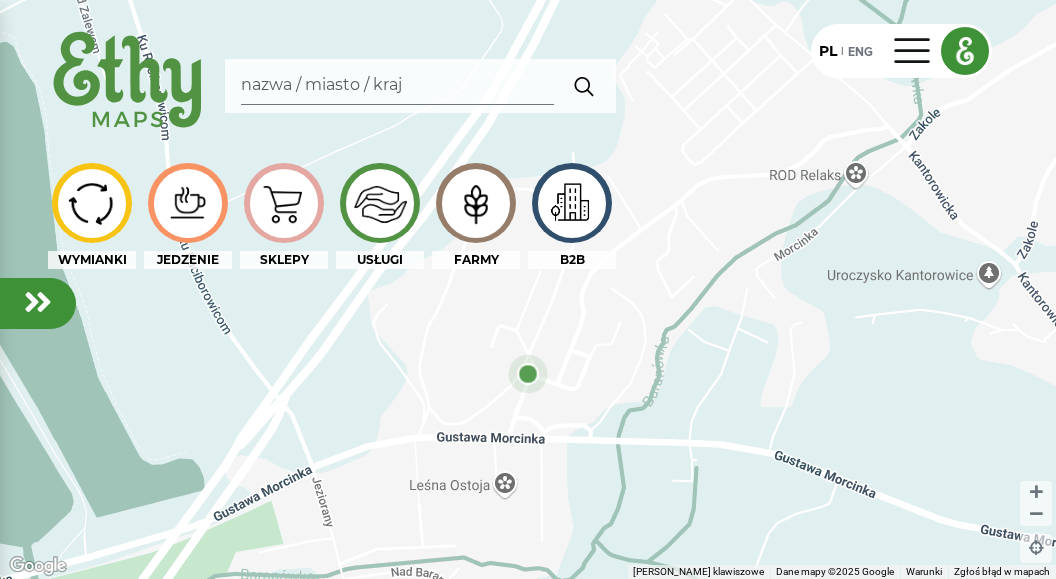 drag, startPoint x: 588, startPoint y: 308, endPoint x: 588, endPoint y: 417, distance: 109 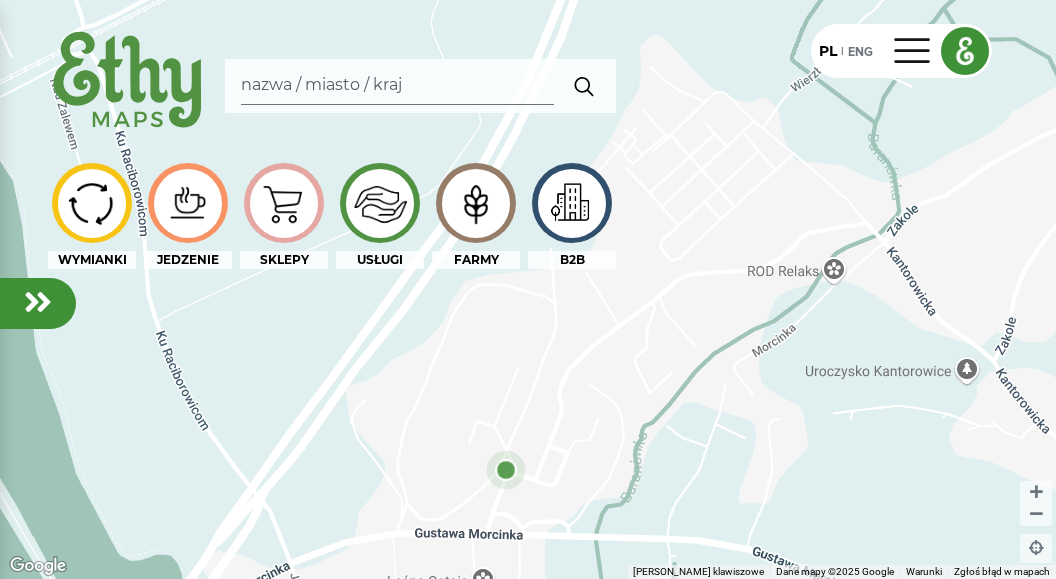 drag, startPoint x: 591, startPoint y: 303, endPoint x: 571, endPoint y: 503, distance: 200.99751 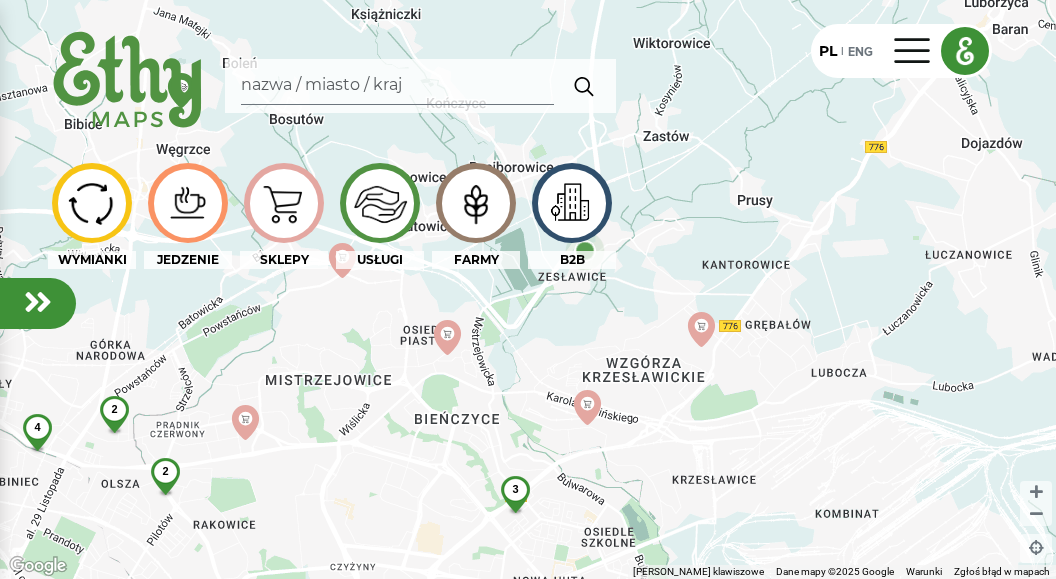 drag, startPoint x: 576, startPoint y: 465, endPoint x: 566, endPoint y: 338, distance: 127.39309 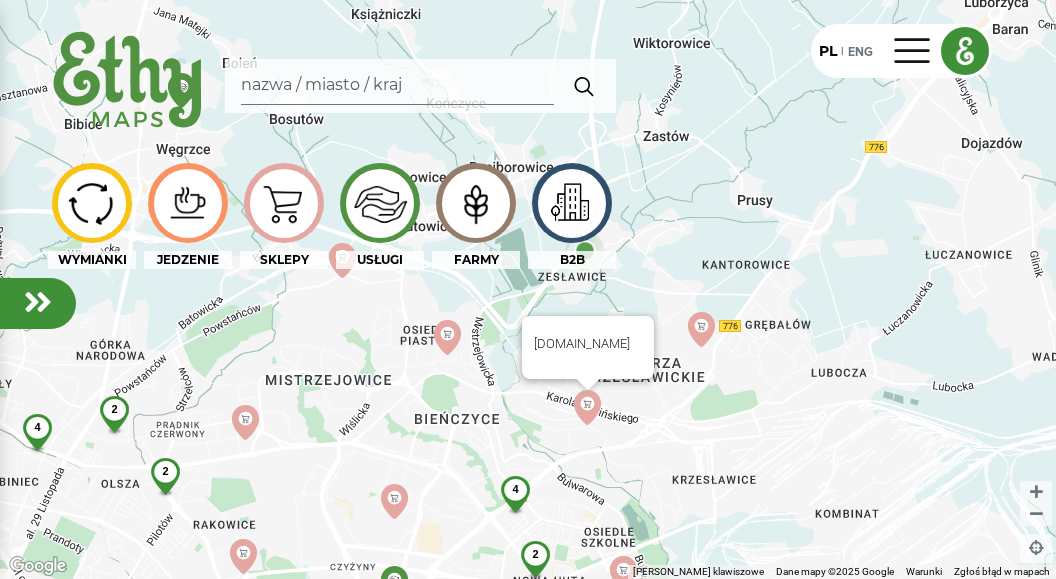 click 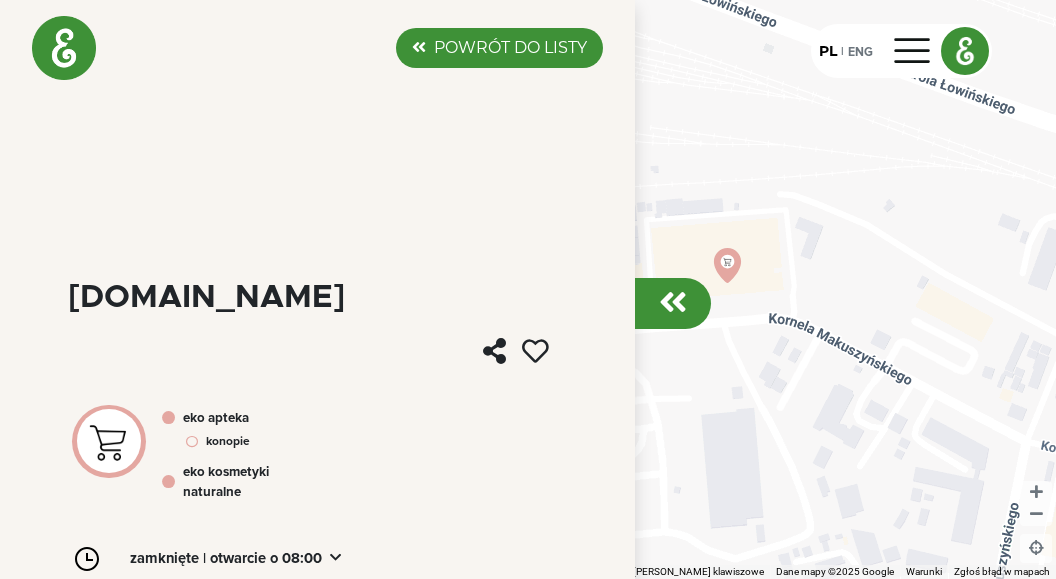 click on "POWRÓT DO LISTY" 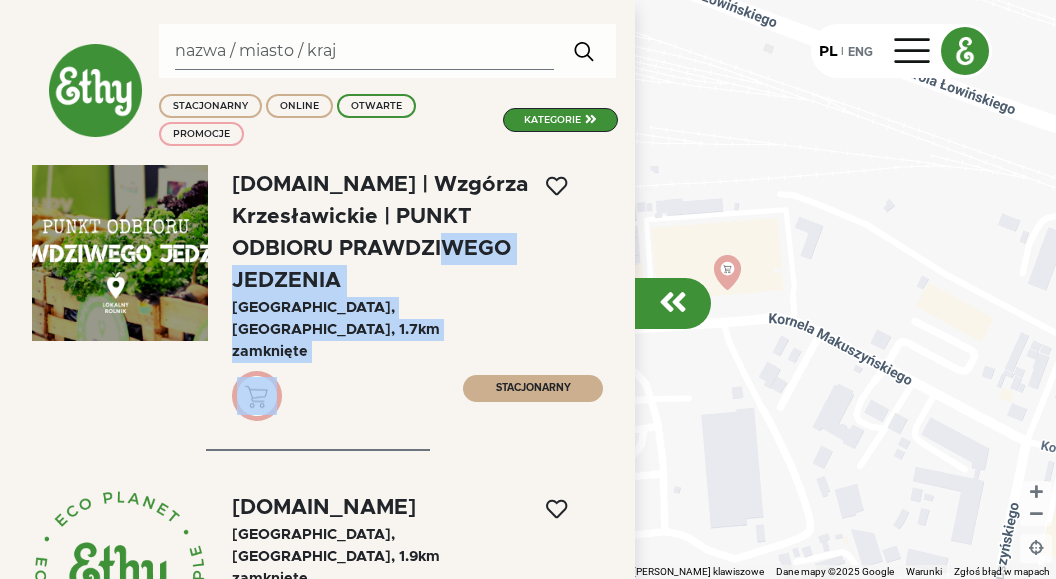 drag, startPoint x: 364, startPoint y: 371, endPoint x: 395, endPoint y: 242, distance: 132.67253 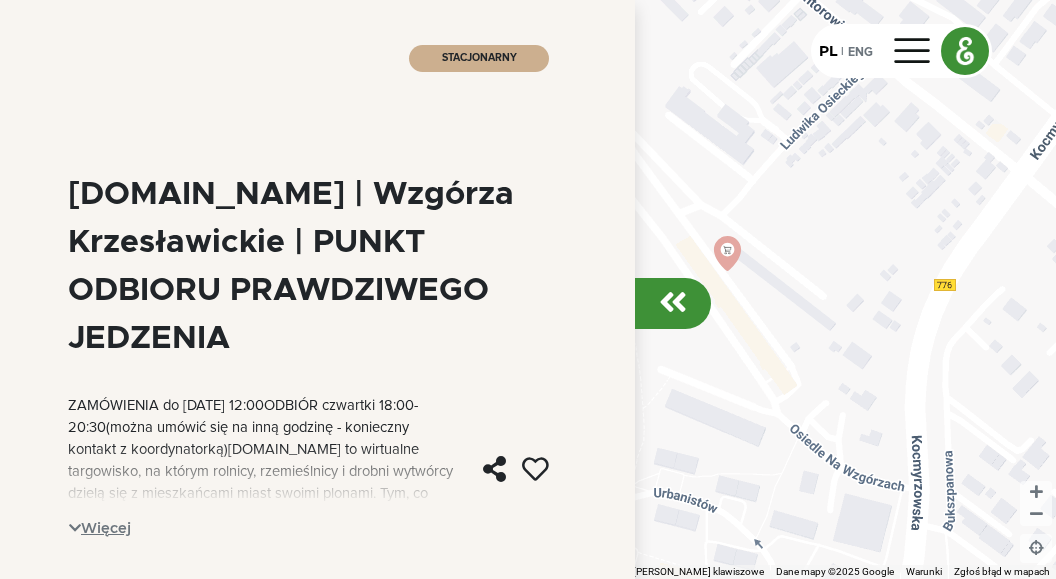 scroll, scrollTop: 0, scrollLeft: 0, axis: both 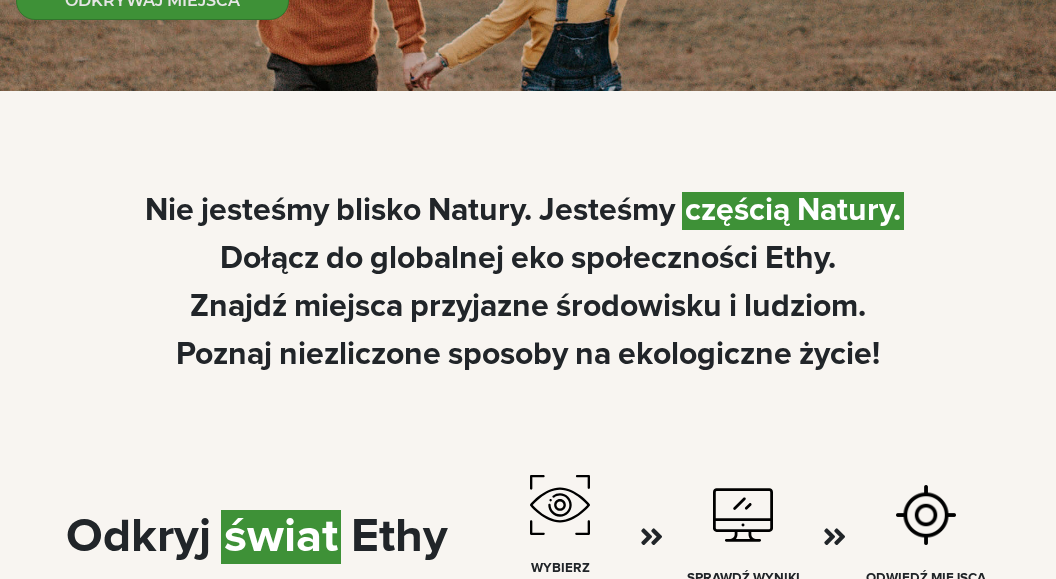 select 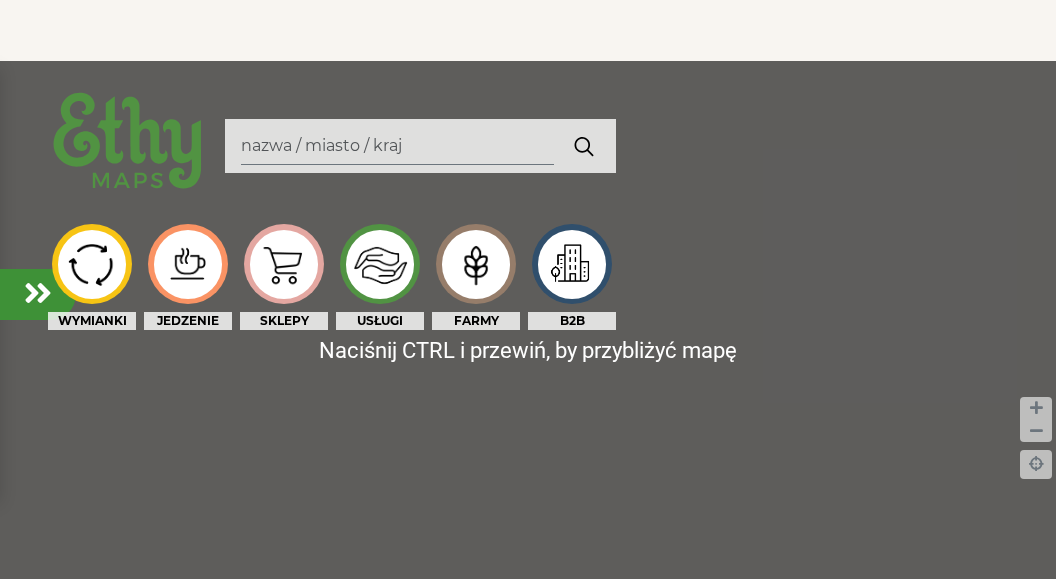scroll, scrollTop: 1326, scrollLeft: 0, axis: vertical 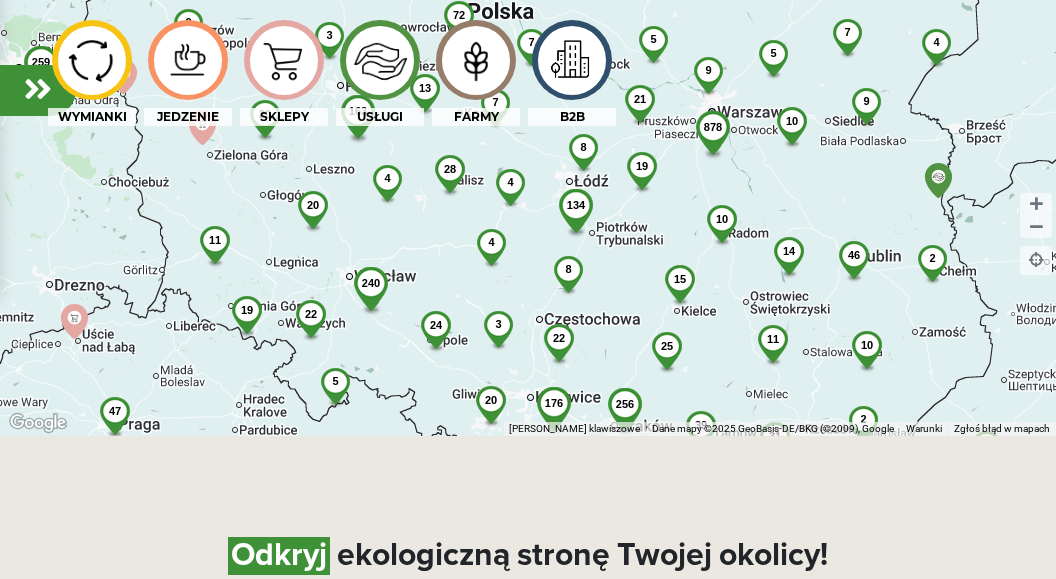 click on "Aby korzystać z interfejsu, używaj klawiszy strzałek.
256
176
25
39
22
15
20
15
8
3
31
11
134
24
4
10
14
19
2
4
10
8
46
240
878
28
5
21
22
7
4
10
9
2
5
20
13
7
2
5
9
163
19
72
7
2
11
9
7
20
3
9
4
31
7
31
47
4
13
7
6
8
13
23
5
9
6
3
6
8
4
4
2
259
14
42
7" 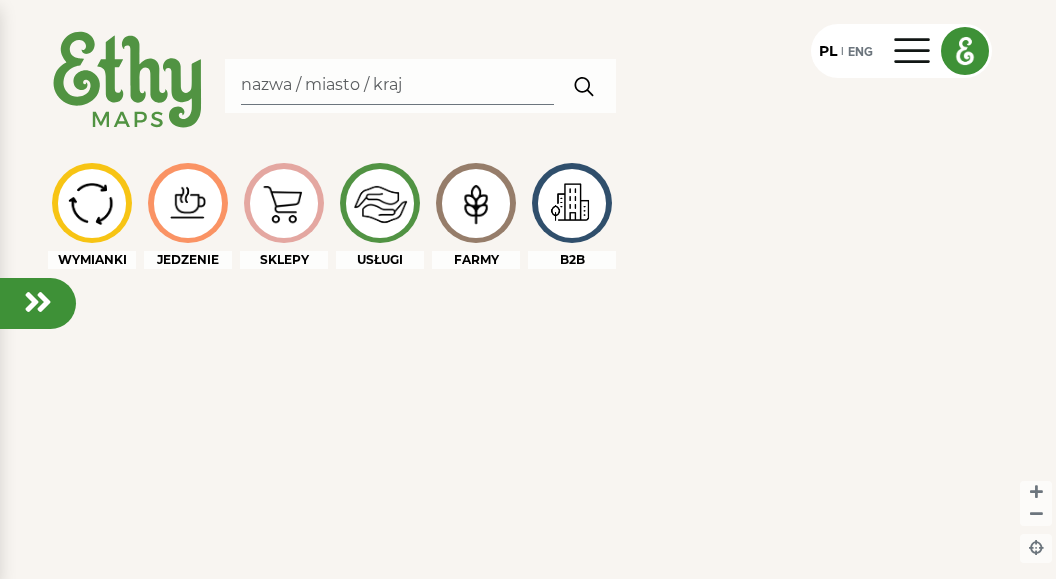 scroll, scrollTop: 0, scrollLeft: 0, axis: both 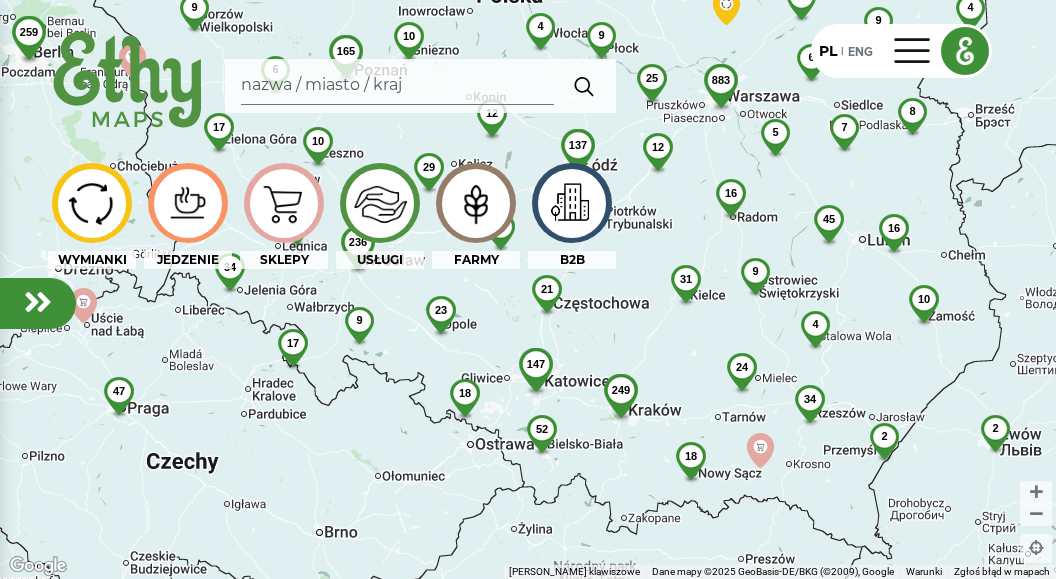 drag, startPoint x: 580, startPoint y: 447, endPoint x: 591, endPoint y: 287, distance: 160.37769 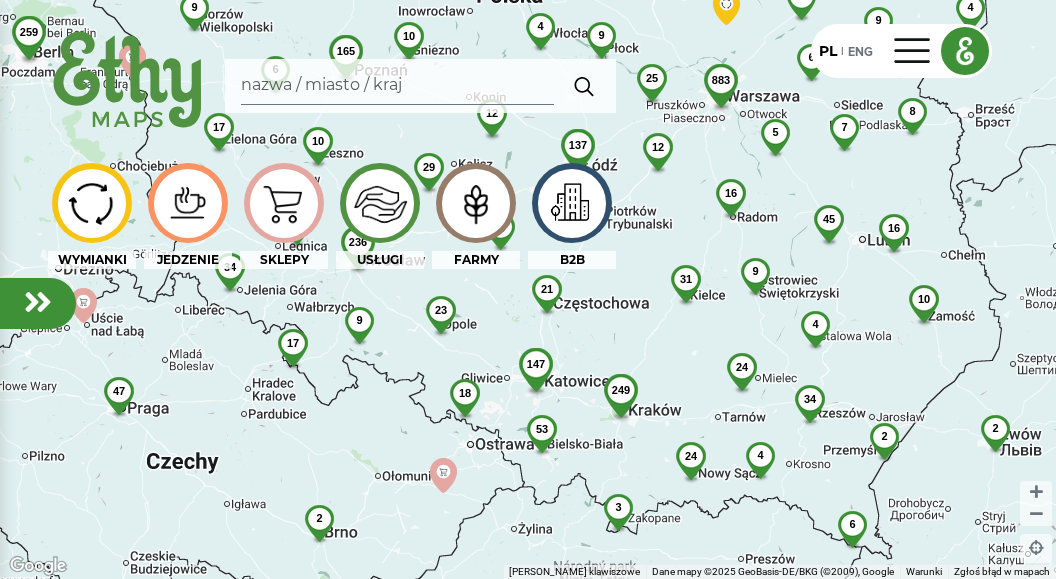 click on "249" 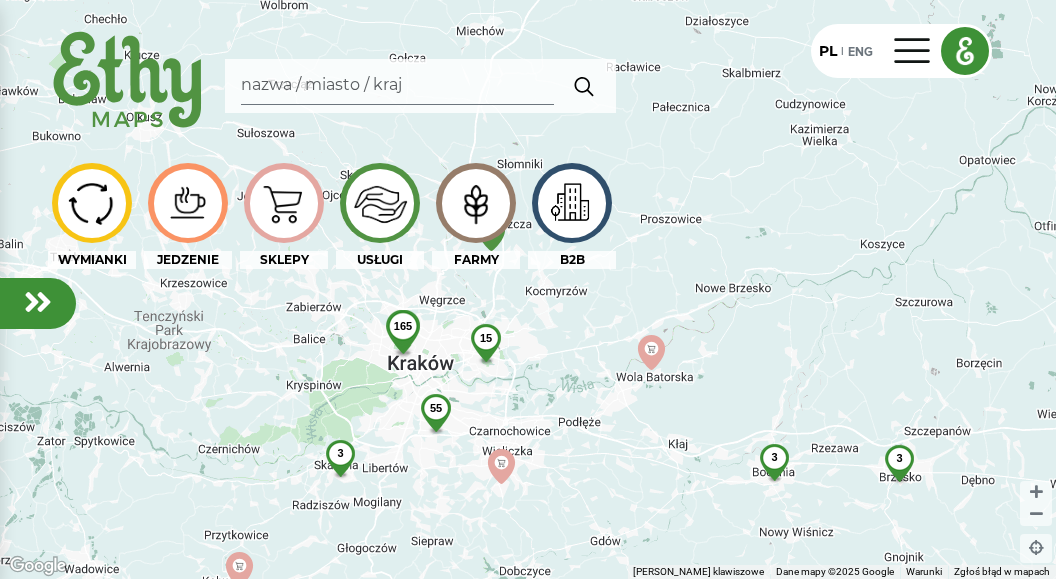 drag, startPoint x: 485, startPoint y: 325, endPoint x: 604, endPoint y: 517, distance: 225.88715 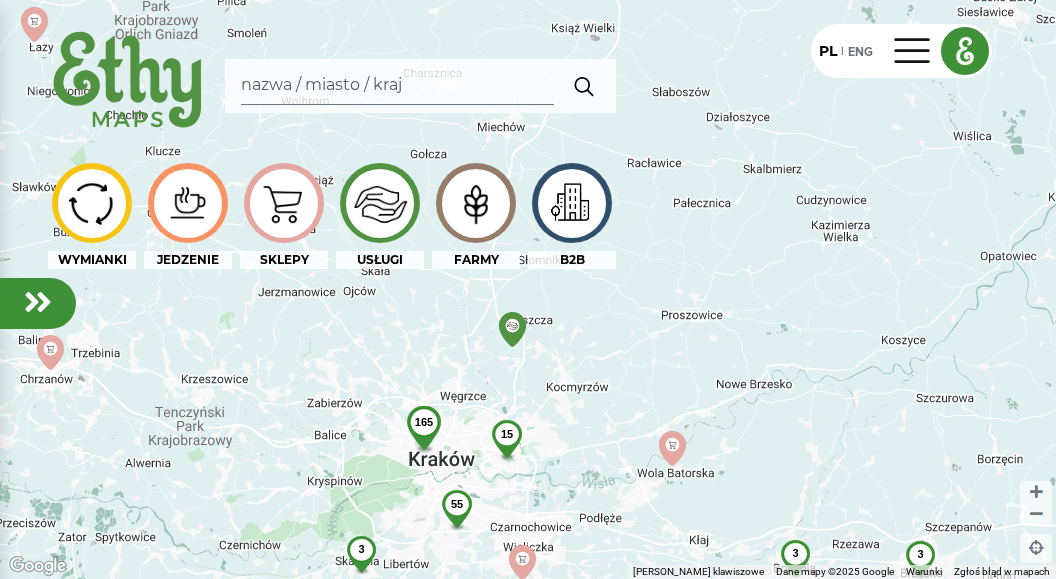 drag, startPoint x: 750, startPoint y: 344, endPoint x: 771, endPoint y: 442, distance: 100.22475 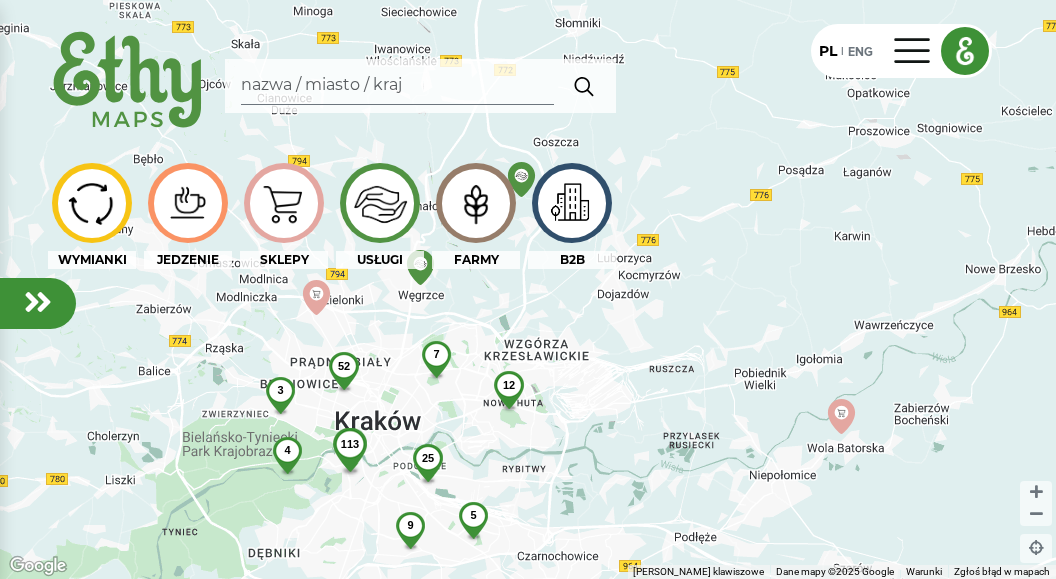 drag, startPoint x: 421, startPoint y: 426, endPoint x: 690, endPoint y: 357, distance: 277.70847 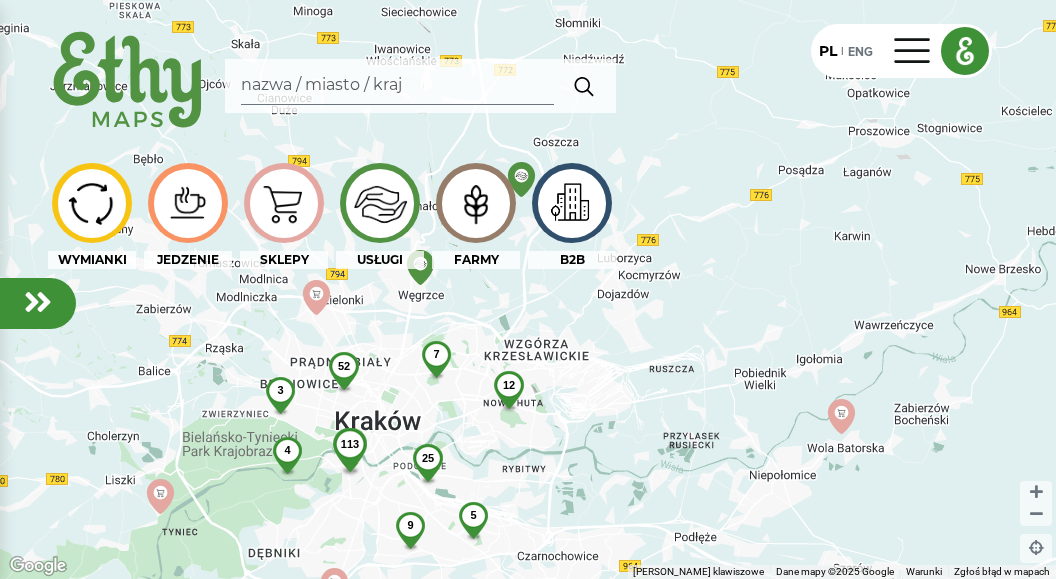 click on "12" 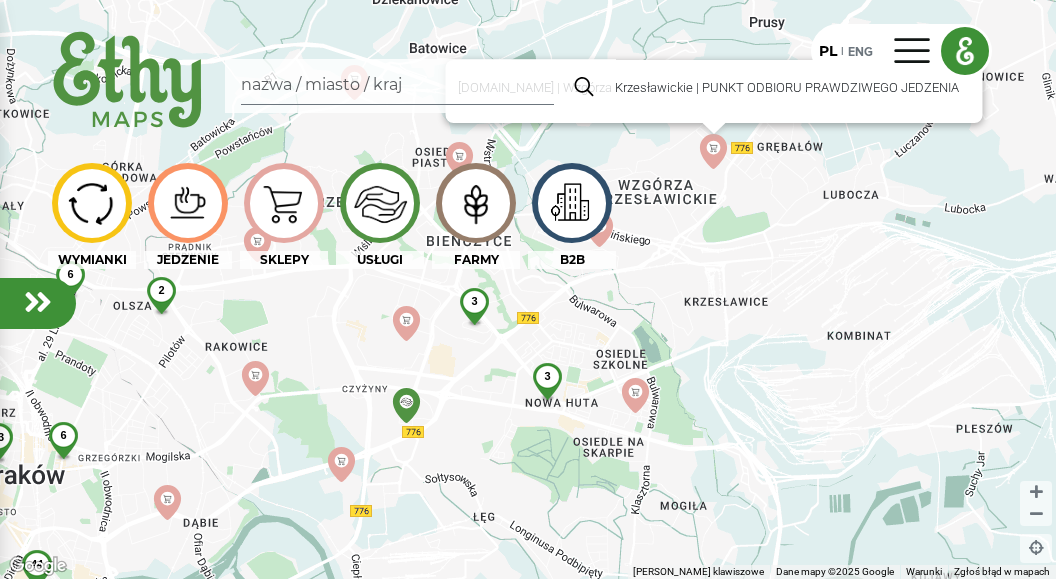 click 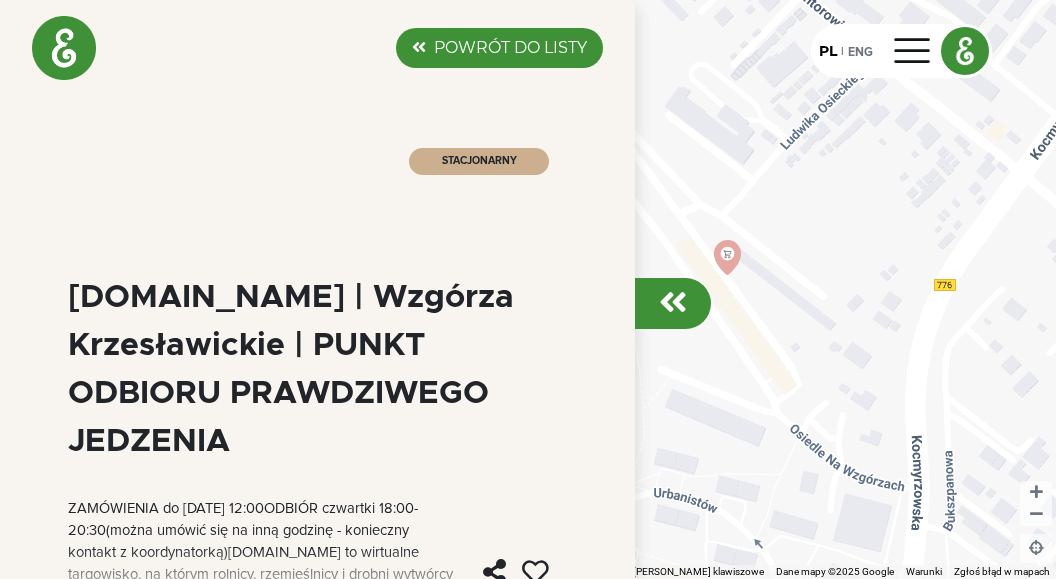 click on "POWRÓT DO LISTY" 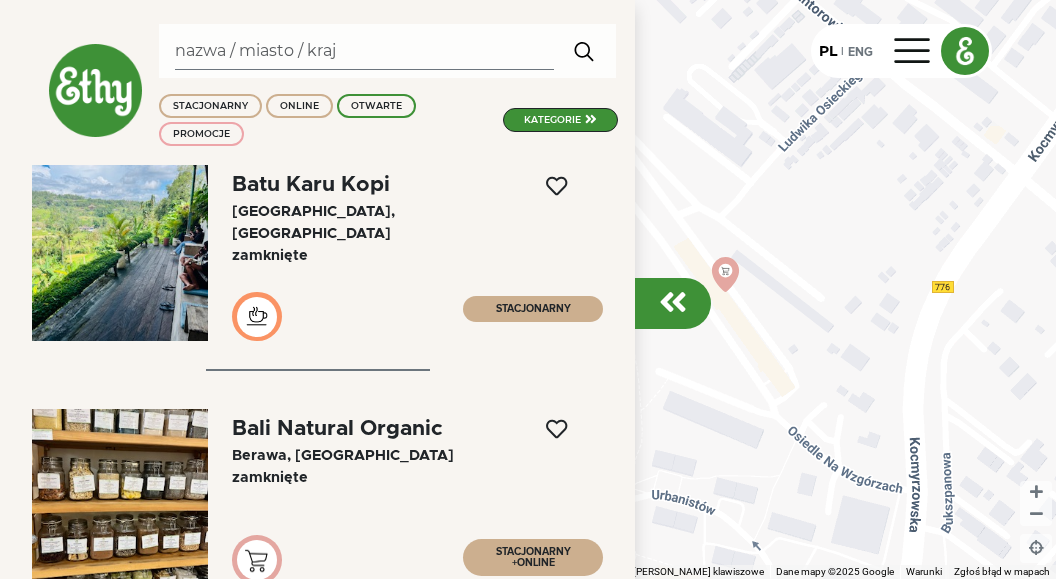 drag, startPoint x: 514, startPoint y: 416, endPoint x: 520, endPoint y: 179, distance: 237.07594 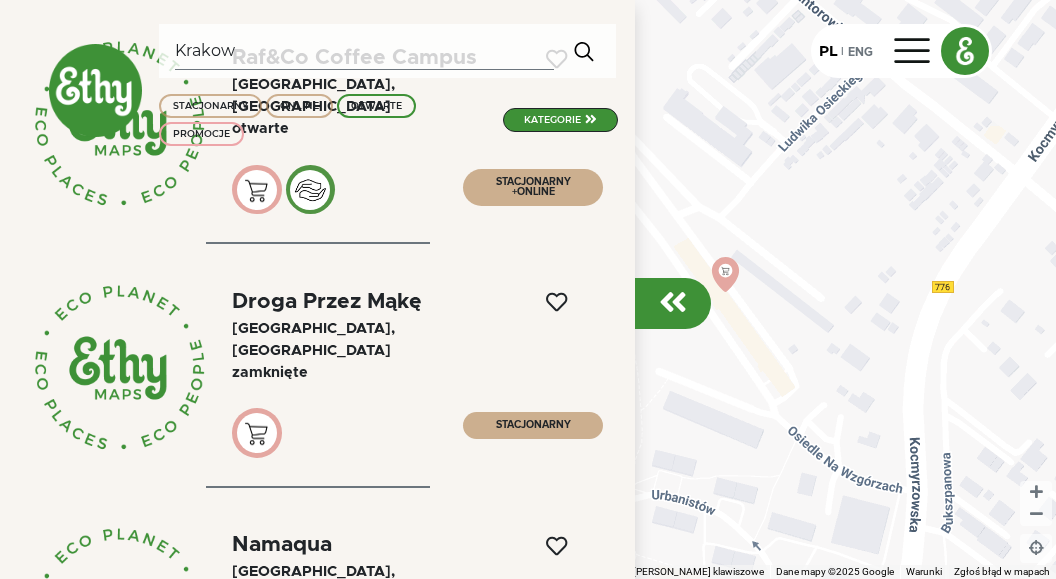 scroll, scrollTop: 3199, scrollLeft: 0, axis: vertical 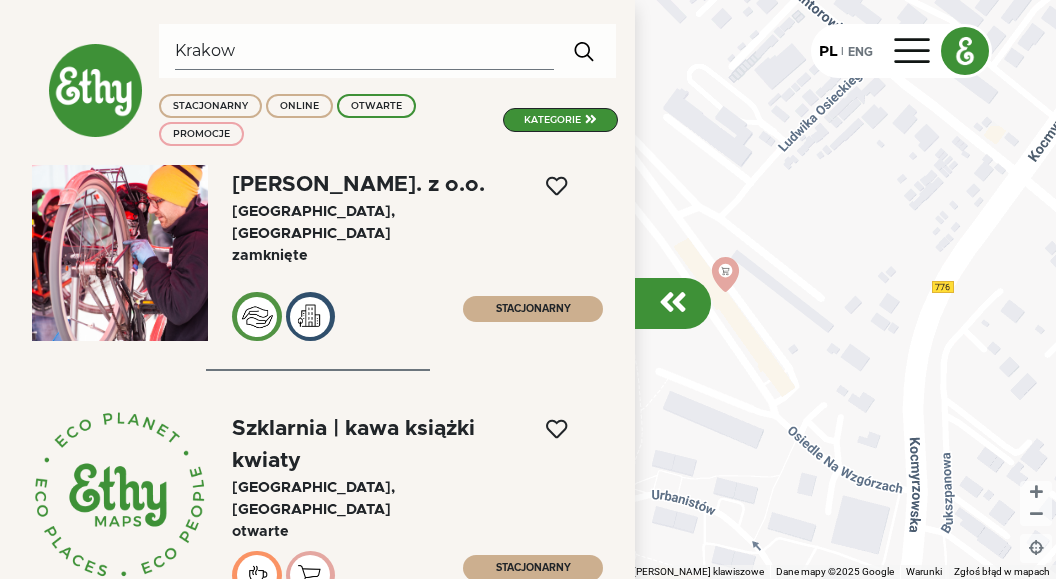 type on "Krakow" 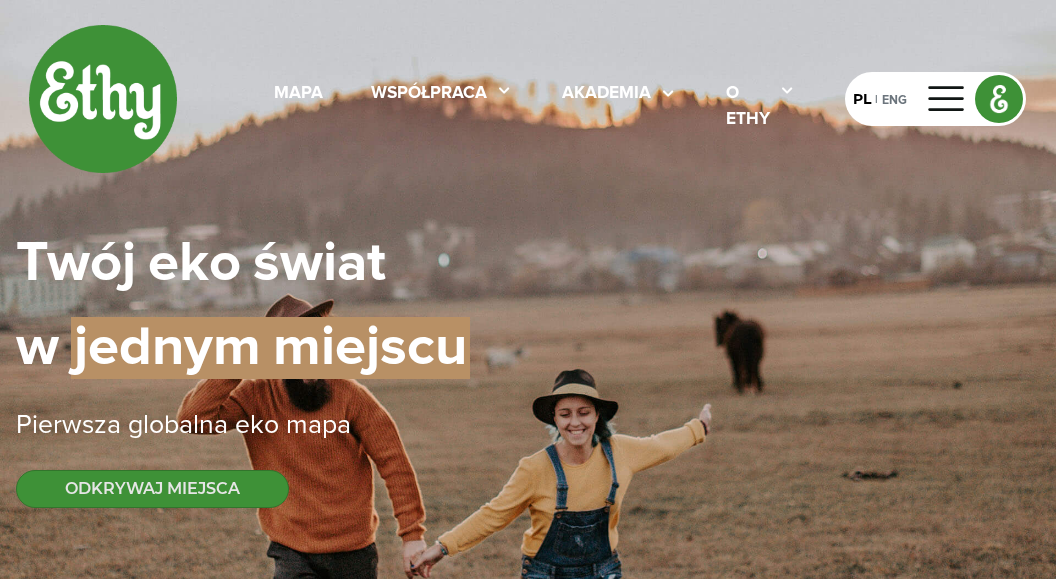 select 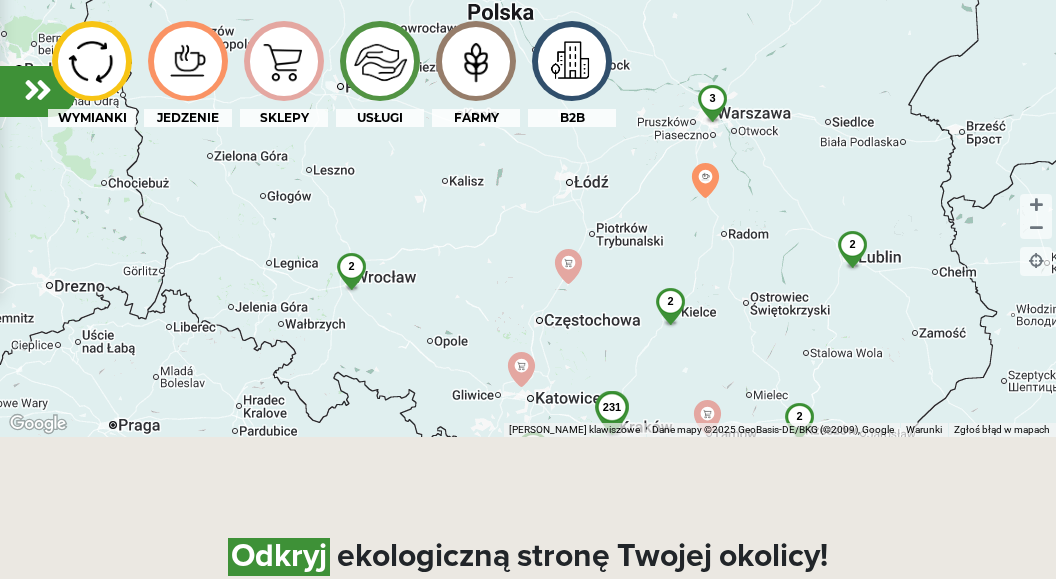 scroll, scrollTop: 1326, scrollLeft: 0, axis: vertical 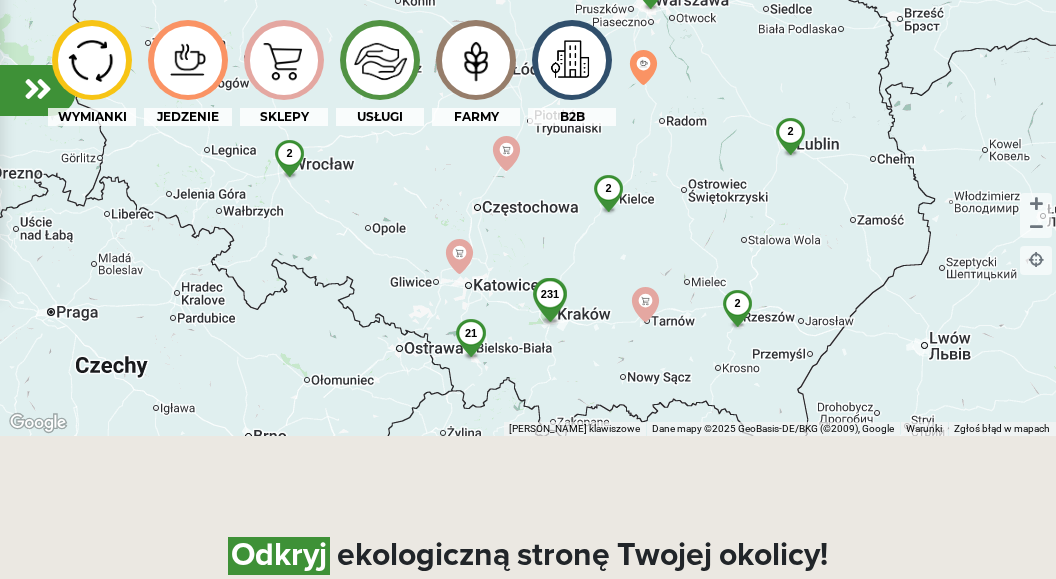 drag, startPoint x: 750, startPoint y: 245, endPoint x: 685, endPoint y: 126, distance: 135.59499 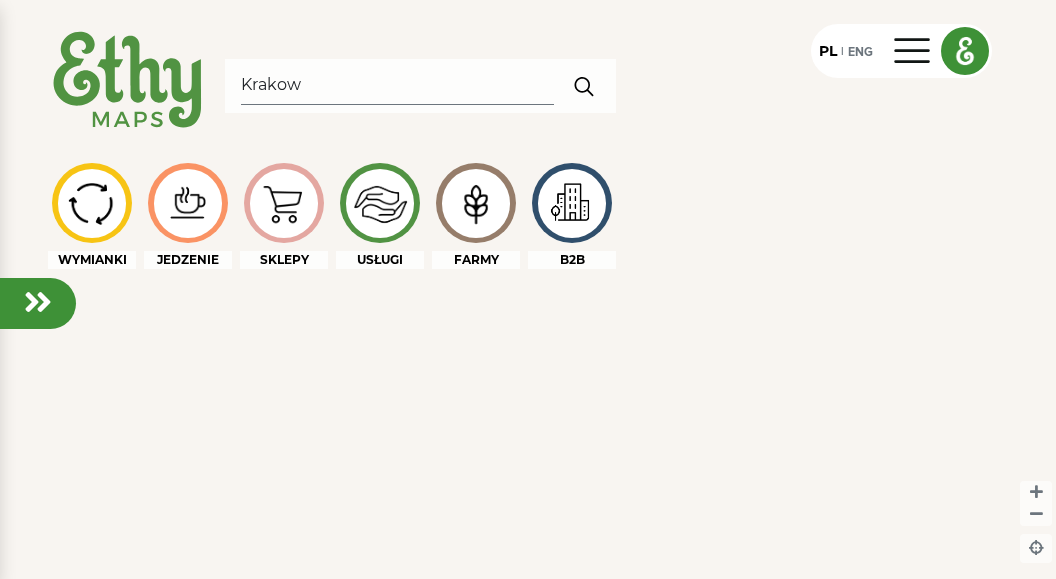 scroll, scrollTop: 0, scrollLeft: 0, axis: both 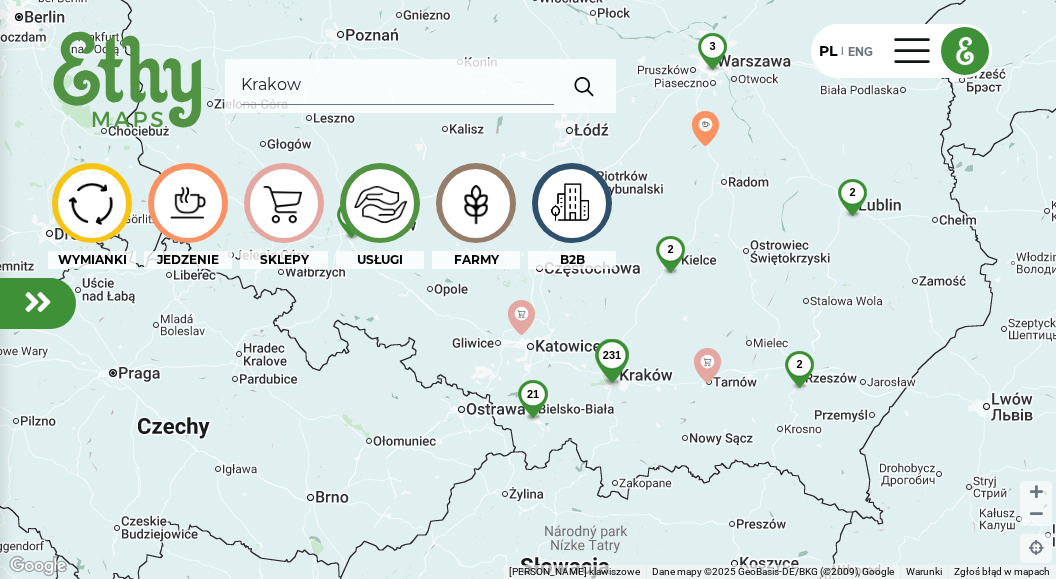 drag, startPoint x: 499, startPoint y: 445, endPoint x: 499, endPoint y: 246, distance: 199 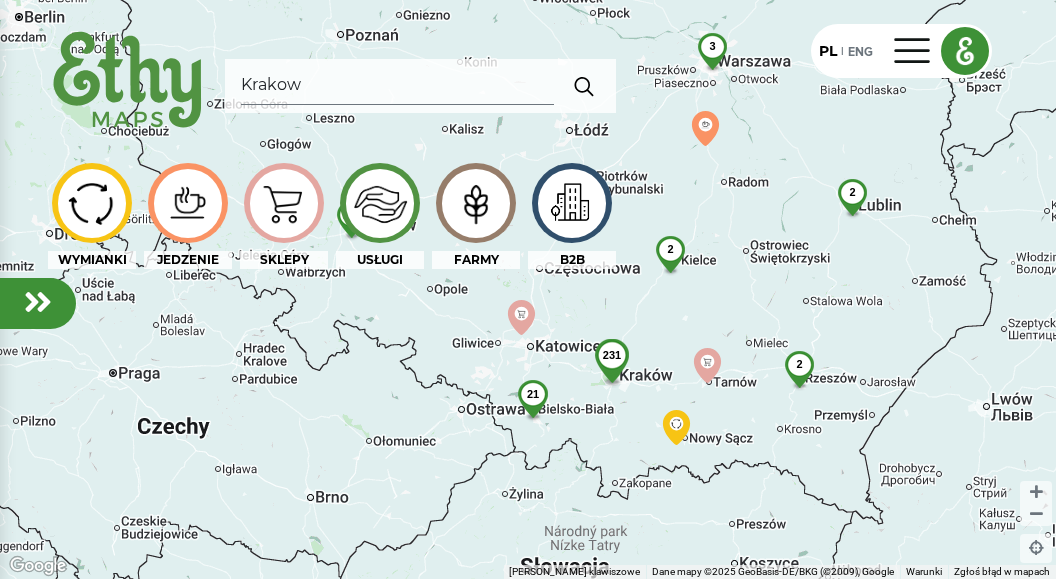 click on "231" 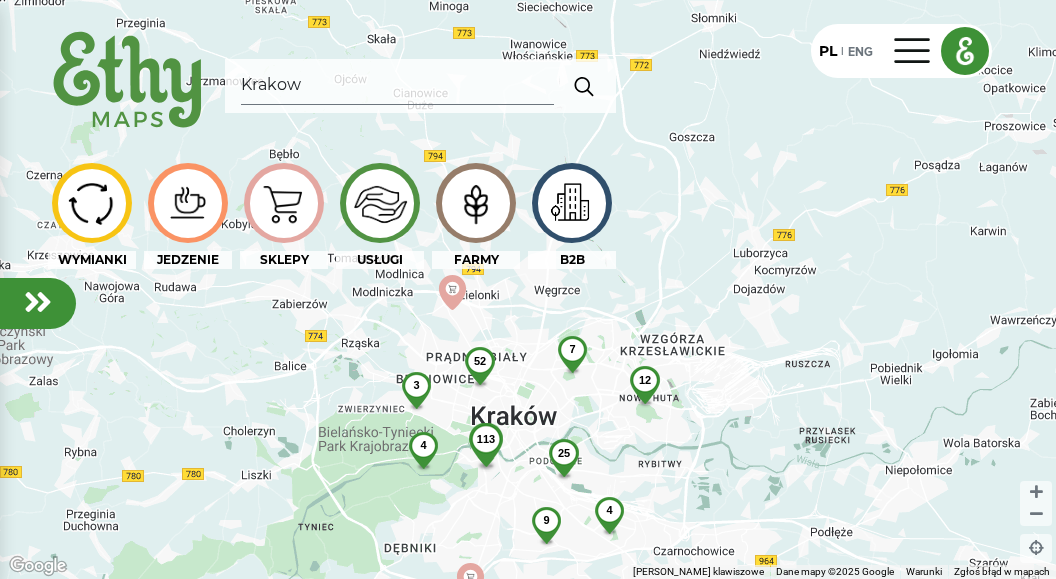 drag, startPoint x: 745, startPoint y: 232, endPoint x: 751, endPoint y: 400, distance: 168.1071 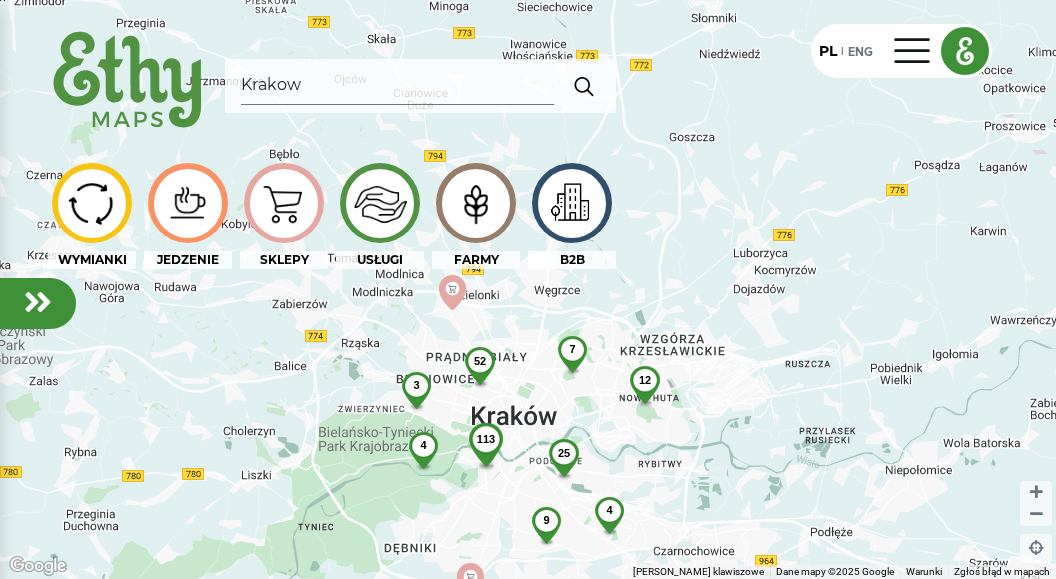 click on "12" 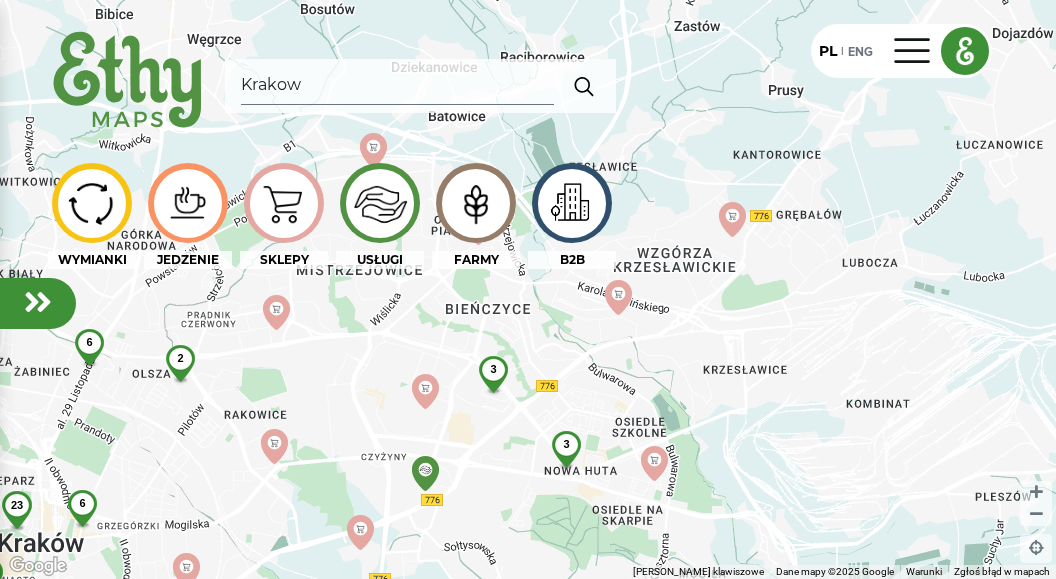 drag, startPoint x: 760, startPoint y: 346, endPoint x: 779, endPoint y: 453, distance: 108.67382 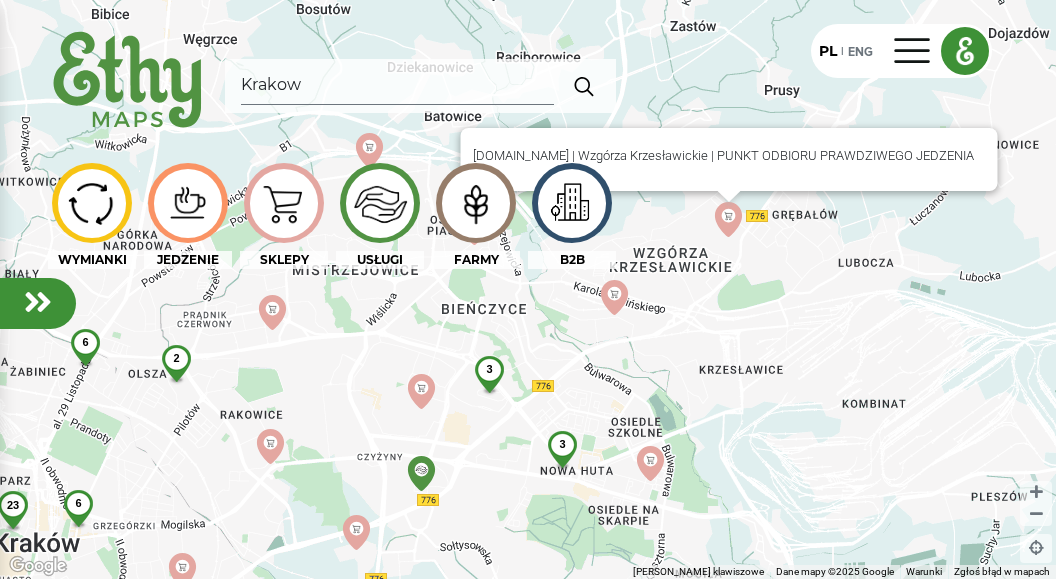 click 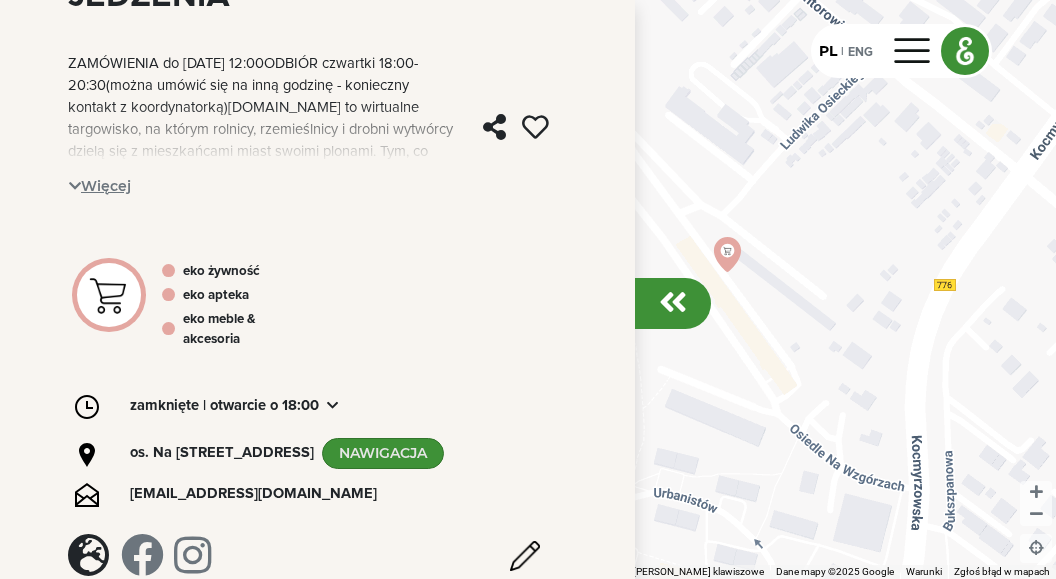 scroll, scrollTop: 0, scrollLeft: 0, axis: both 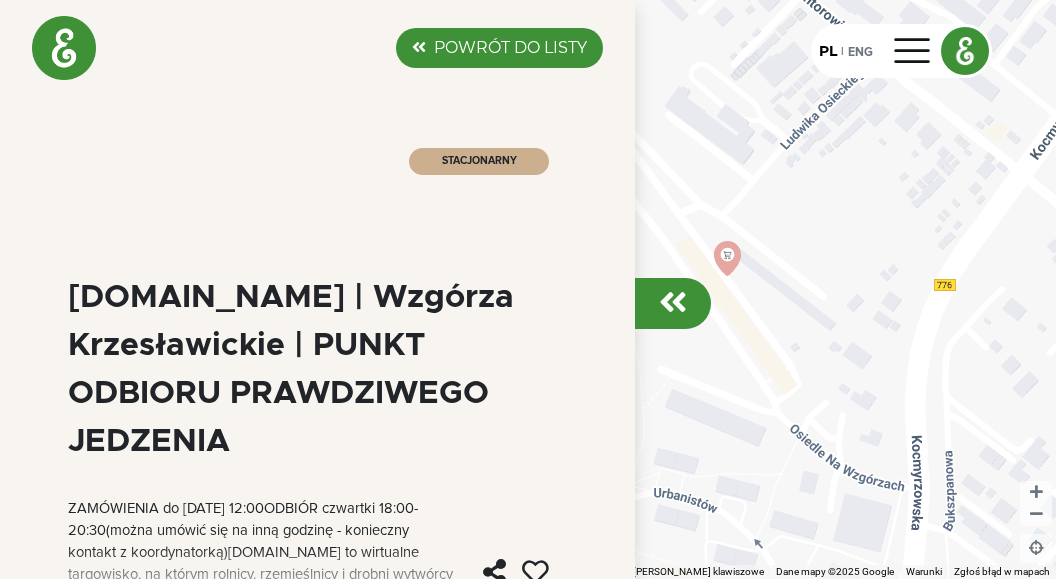 click on "POWRÓT DO LISTY" 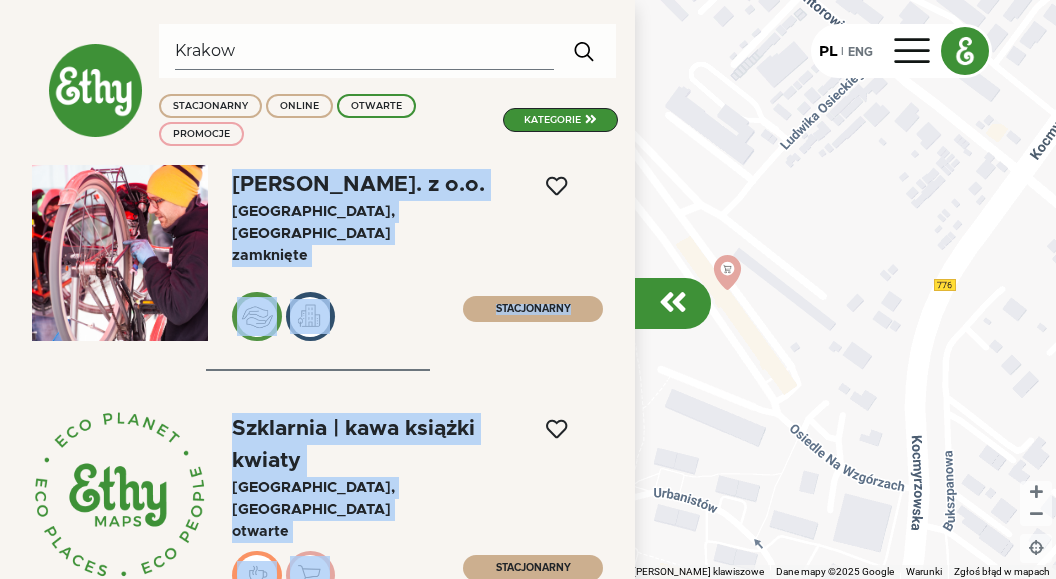 scroll, scrollTop: 16, scrollLeft: 0, axis: vertical 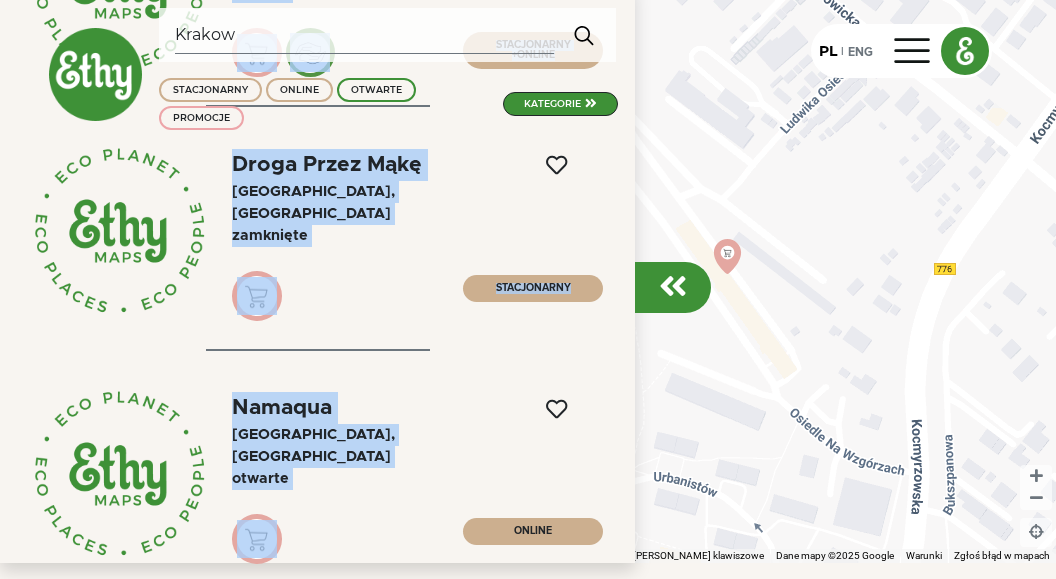 drag, startPoint x: 50, startPoint y: 24, endPoint x: 394, endPoint y: 512, distance: 597.05945 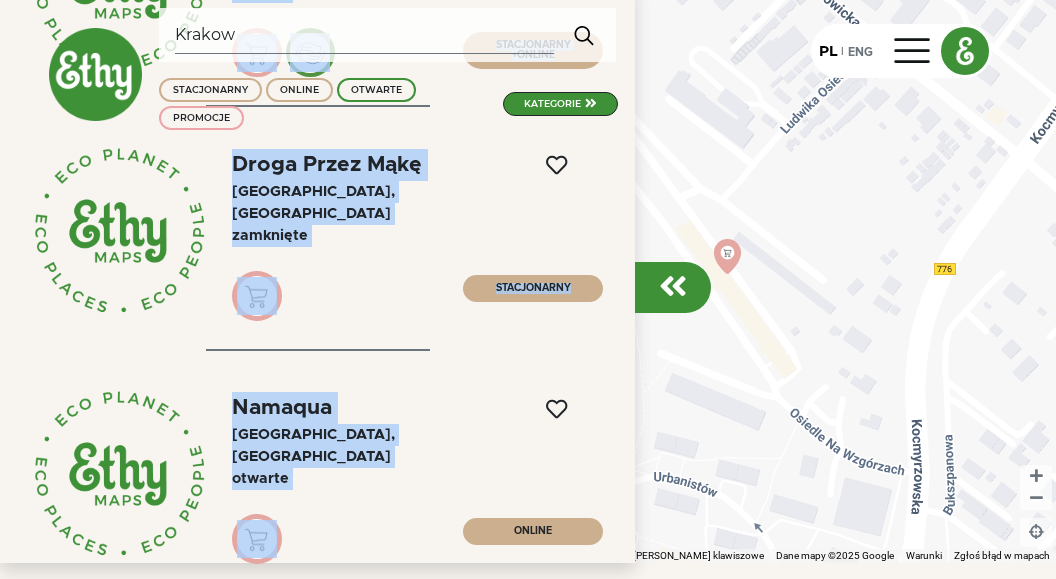 click on "[PERSON_NAME]. z o.o.  [GEOGRAPHIC_DATA], [GEOGRAPHIC_DATA]  zamknięte  STACJONARNY  Szklarnia | kawa książki kwiaty  [GEOGRAPHIC_DATA], [GEOGRAPHIC_DATA]  Otwarte  STACJONARNY  Massolit Bakes  [GEOGRAPHIC_DATA], [GEOGRAPHIC_DATA]  zamknięte  STACJONARNY  Dora.the.cook  [GEOGRAPHIC_DATA], [GEOGRAPHIC_DATA]  zamknięte  STACJONARNY  Neon  [GEOGRAPHIC_DATA], [GEOGRAPHIC_DATA]  Otwarte  STACJONARNY  NIĆ. Kawiarnio-księgarnia  [GEOGRAPHIC_DATA], [GEOGRAPHIC_DATA]  Otwarte  STACJONARNY  Urban Coffee  [GEOGRAPHIC_DATA], [GEOGRAPHIC_DATA]  zamknięte  STACJONARNY  Hala Forum  [GEOGRAPHIC_DATA], [GEOGRAPHIC_DATA]  Otwarte  STACJONARNY  [GEOGRAPHIC_DATA]  [GEOGRAPHIC_DATA], [GEOGRAPHIC_DATA]  zamknięte  STACJONARNY  Ciasteczko | cukiernia kawiarnia [GEOGRAPHIC_DATA] | torty  [GEOGRAPHIC_DATA], [GEOGRAPHIC_DATA]  Otwarte  STACJONARNY +  ONLINE  [DATE] Coffee Roasters  [GEOGRAPHIC_DATA], [GEOGRAPHIC_DATA]  zamknięte  STACJONARNY  CiastoLina  [GEOGRAPHIC_DATA], [GEOGRAPHIC_DATA]  Otwarte  STACJONARNY  Raf&Co Coffee Campus  [GEOGRAPHIC_DATA], [GEOGRAPHIC_DATA]  Otwarte  STACJONARNY +  ONLINE  Droga Przez Mąkę  [GEOGRAPHIC_DATA], [GEOGRAPHIC_DATA]  zamknięte  STACJONARNY  Namaqua  [GEOGRAPHIC_DATA], [GEOGRAPHIC_DATA]  Otwarte  ONLINE" 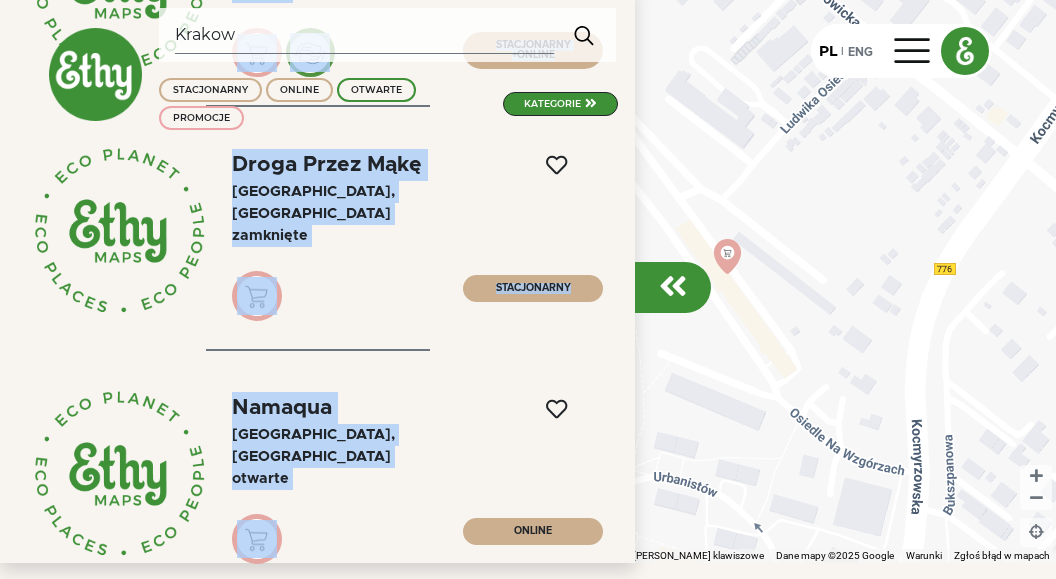copy on "[PERSON_NAME]. z o.o.  [GEOGRAPHIC_DATA], [GEOGRAPHIC_DATA]  zamknięte  STACJONARNY  Szklarnia | kawa książki kwiaty  [GEOGRAPHIC_DATA], [GEOGRAPHIC_DATA]  Otwarte  STACJONARNY  Massolit Bakes  [GEOGRAPHIC_DATA], [GEOGRAPHIC_DATA]  zamknięte  STACJONARNY  Dora.the.cook  [GEOGRAPHIC_DATA], [GEOGRAPHIC_DATA]  zamknięte  STACJONARNY  Neon  [GEOGRAPHIC_DATA], [GEOGRAPHIC_DATA]  Otwarte  STACJONARNY  NIĆ. Kawiarnio-księgarnia  [GEOGRAPHIC_DATA], [GEOGRAPHIC_DATA]  Otwarte  STACJONARNY  Urban Coffee  [GEOGRAPHIC_DATA], [GEOGRAPHIC_DATA]  zamknięte  STACJONARNY  Hala Forum  [GEOGRAPHIC_DATA], [GEOGRAPHIC_DATA]  Otwarte  STACJONARNY  [GEOGRAPHIC_DATA]  [GEOGRAPHIC_DATA], [GEOGRAPHIC_DATA]  zamknięte  STACJONARNY  Ciasteczko | cukiernia kawiarnia [GEOGRAPHIC_DATA] | torty  [GEOGRAPHIC_DATA], [GEOGRAPHIC_DATA]  Otwarte  STACJONARNY +  ONLINE  [DATE] Coffee Roasters  [GEOGRAPHIC_DATA], [GEOGRAPHIC_DATA]  zamknięte  STACJONARNY  CiastoLina  [GEOGRAPHIC_DATA], [GEOGRAPHIC_DATA]  Otwarte  STACJONARNY  Raf&Co Coffee Campus  [GEOGRAPHIC_DATA], [GEOGRAPHIC_DATA]  Otwarte  STACJONARNY +  ONLINE  Droga Przez Mąkę  [GEOGRAPHIC_DATA], [GEOGRAPHIC_DATA]  zamknięte  STACJONARNY  Namaqua  [GEOGRAPHIC_DATA], [GEOGRAPHIC_DATA]  Otwarte" 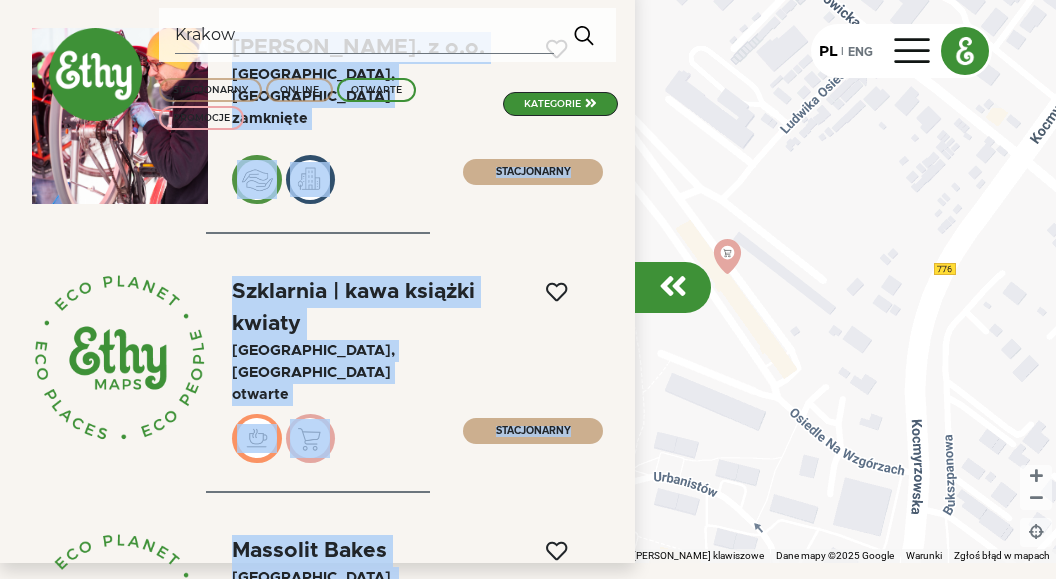 scroll, scrollTop: 0, scrollLeft: 0, axis: both 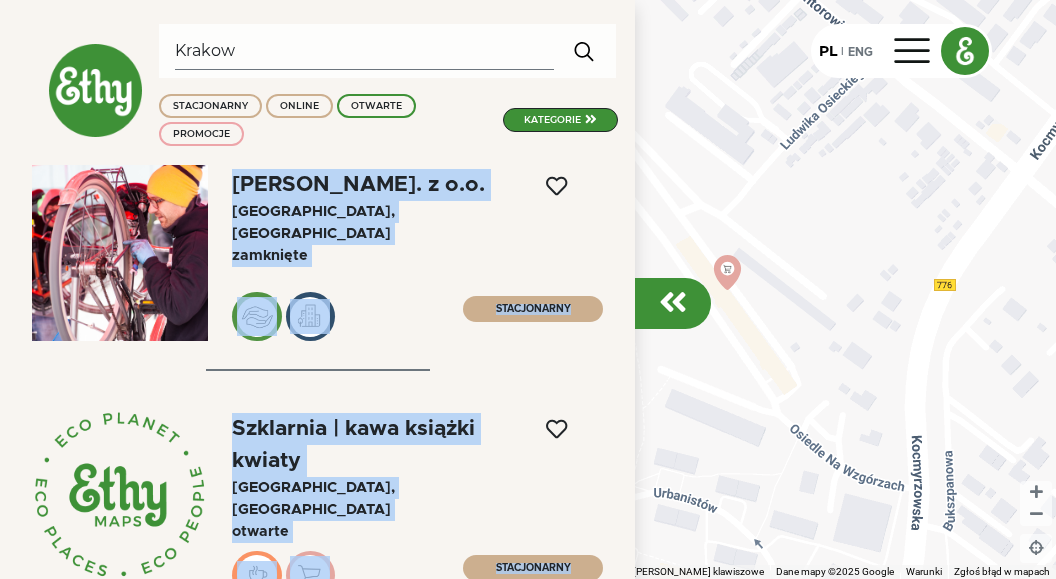 click on "zamknięte" 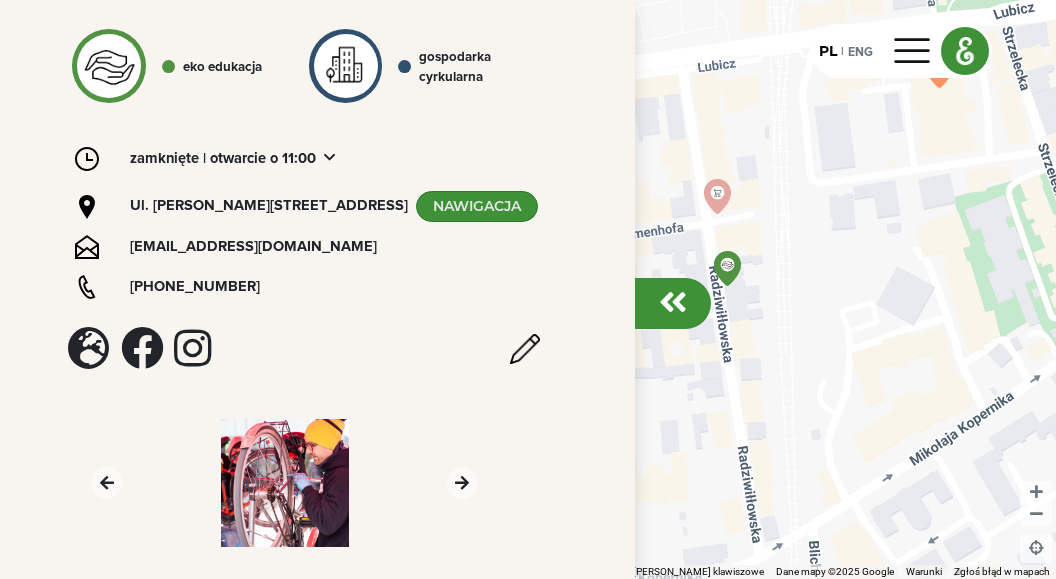 scroll, scrollTop: 0, scrollLeft: 0, axis: both 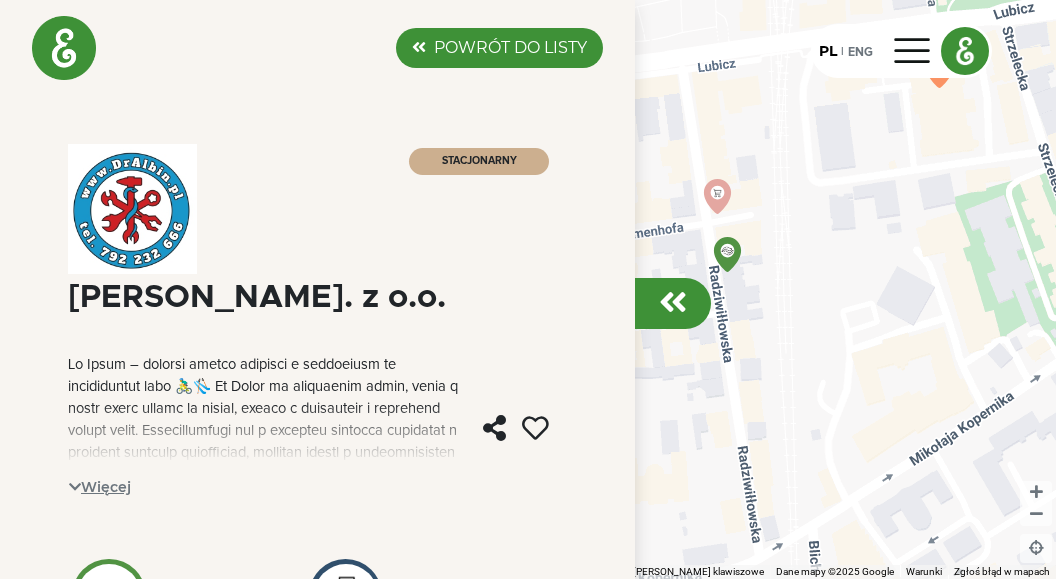 click on "POWRÓT DO LISTY" 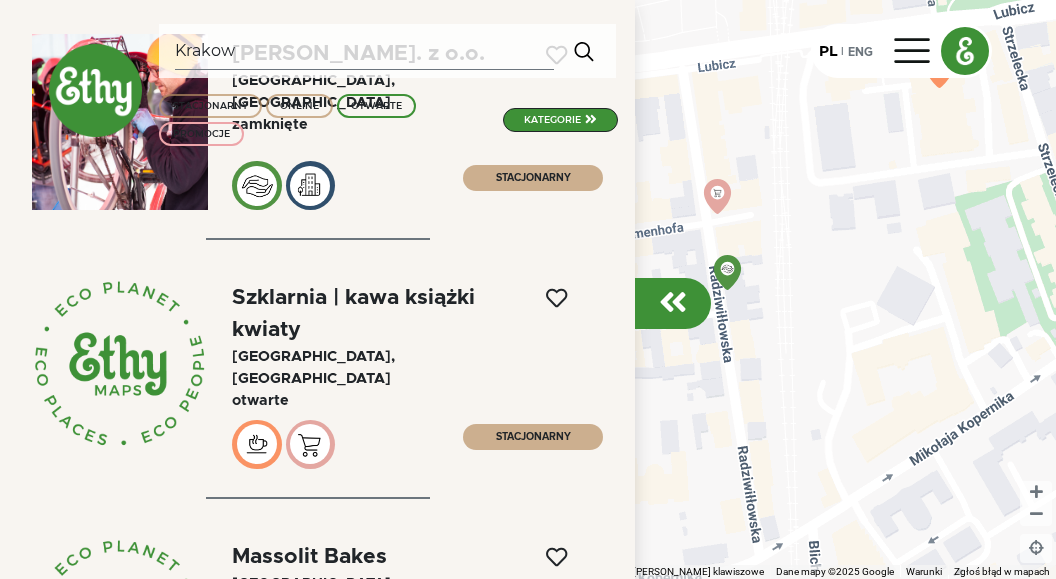 scroll, scrollTop: 114, scrollLeft: 0, axis: vertical 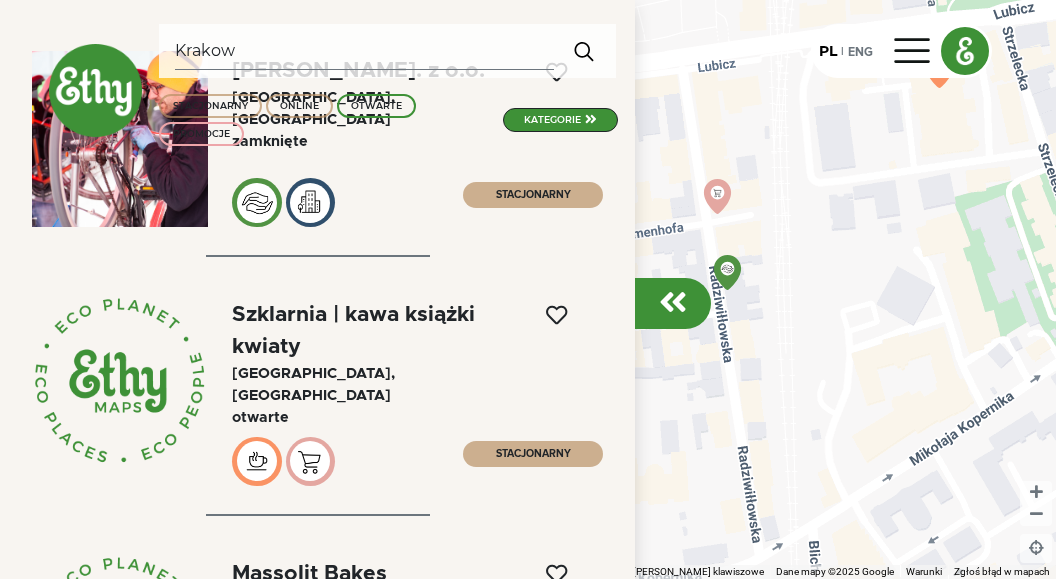 click on "Szklarnia | kawa książki kwiaty" 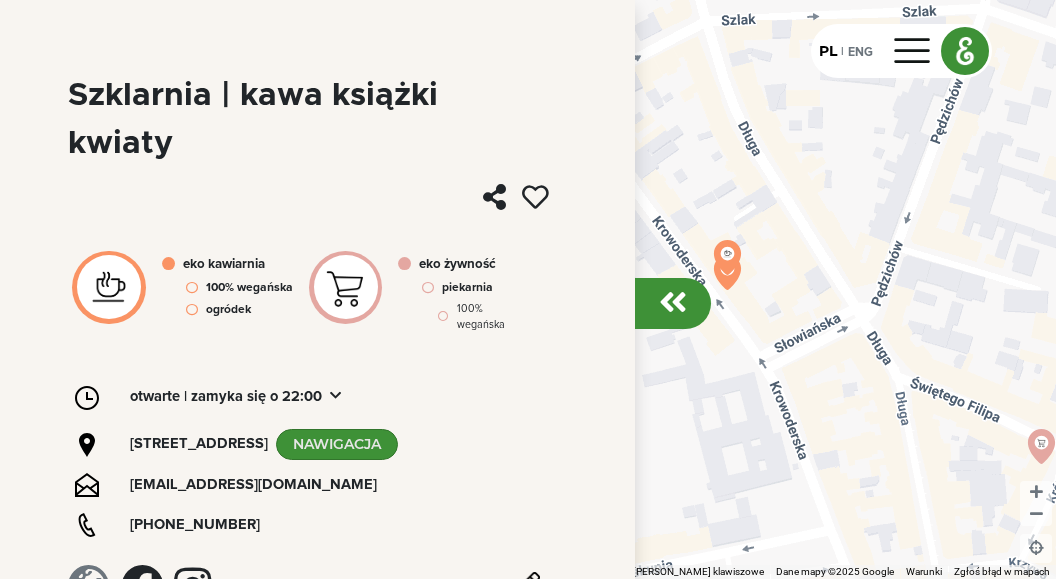 scroll, scrollTop: 0, scrollLeft: 0, axis: both 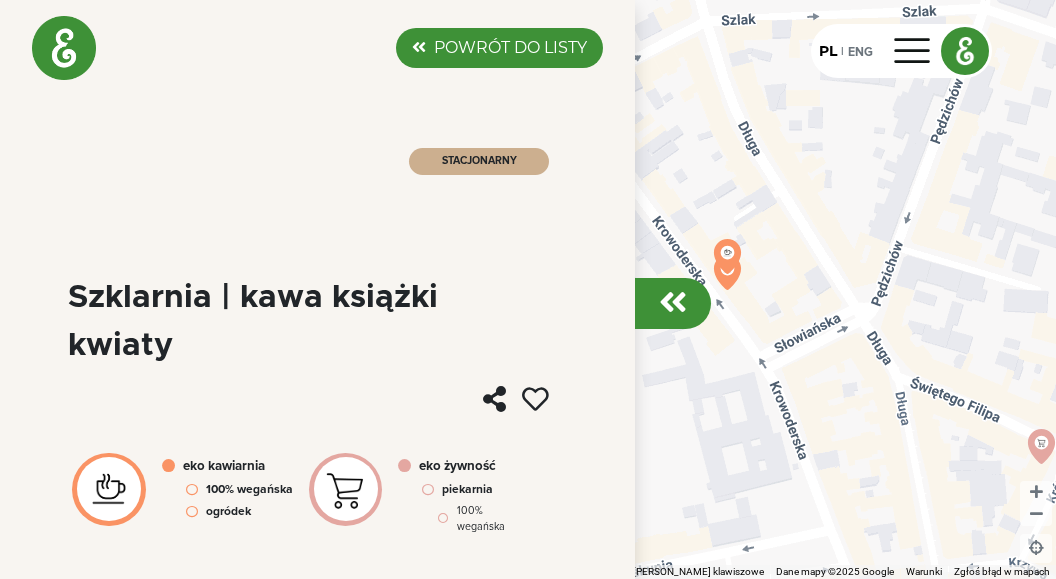 click on "POWRÓT DO LISTY" 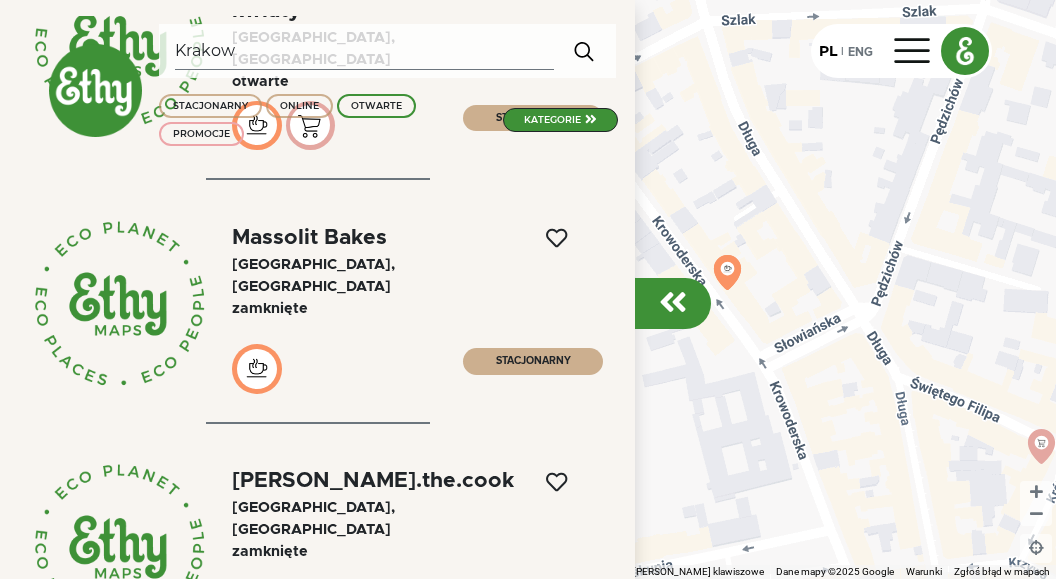 scroll, scrollTop: 456, scrollLeft: 0, axis: vertical 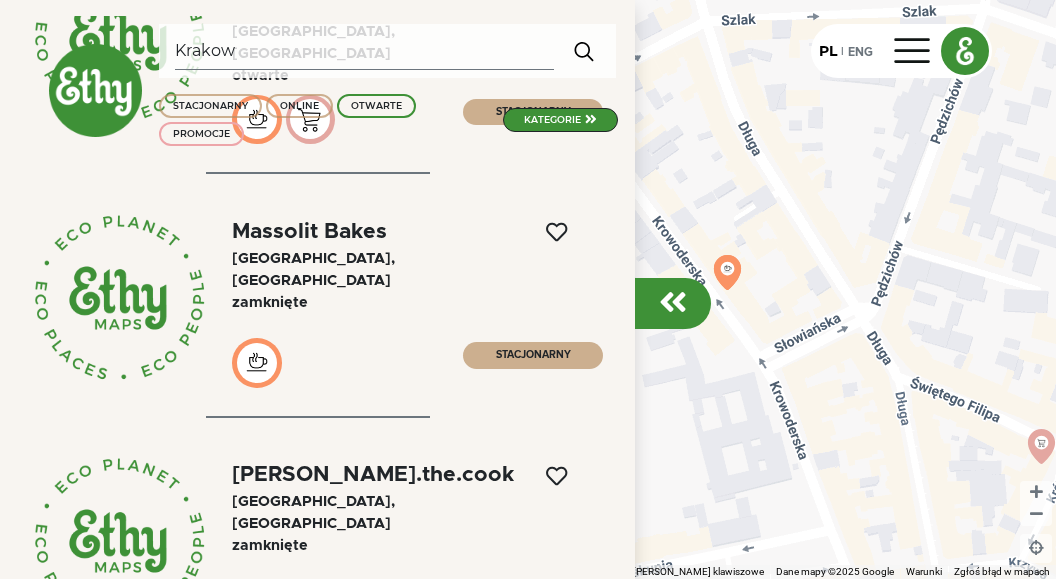 click on "Massolit Bakes" 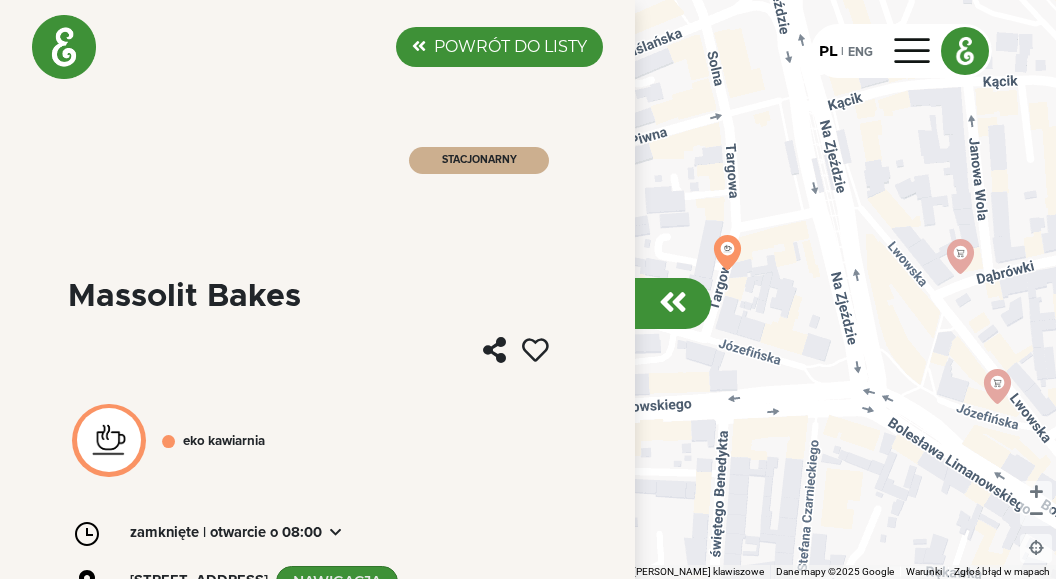 scroll, scrollTop: 0, scrollLeft: 0, axis: both 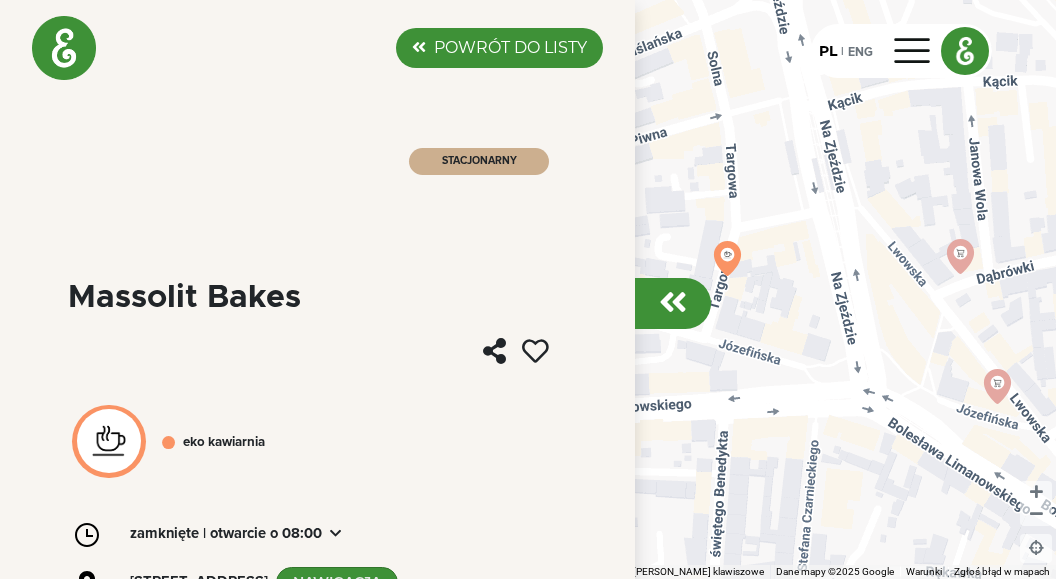 click on "POWRÓT DO LISTY" 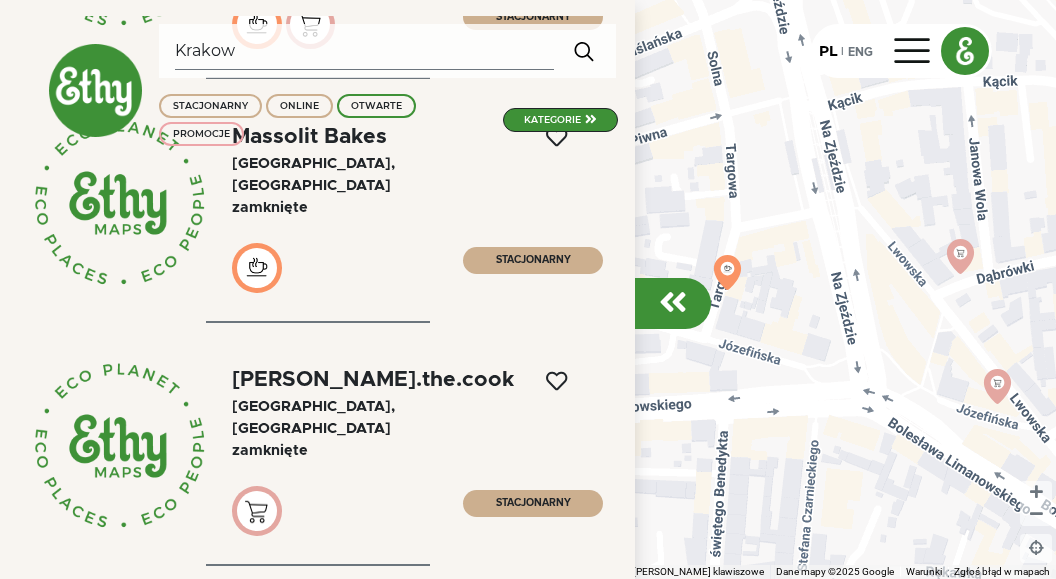scroll, scrollTop: 570, scrollLeft: 0, axis: vertical 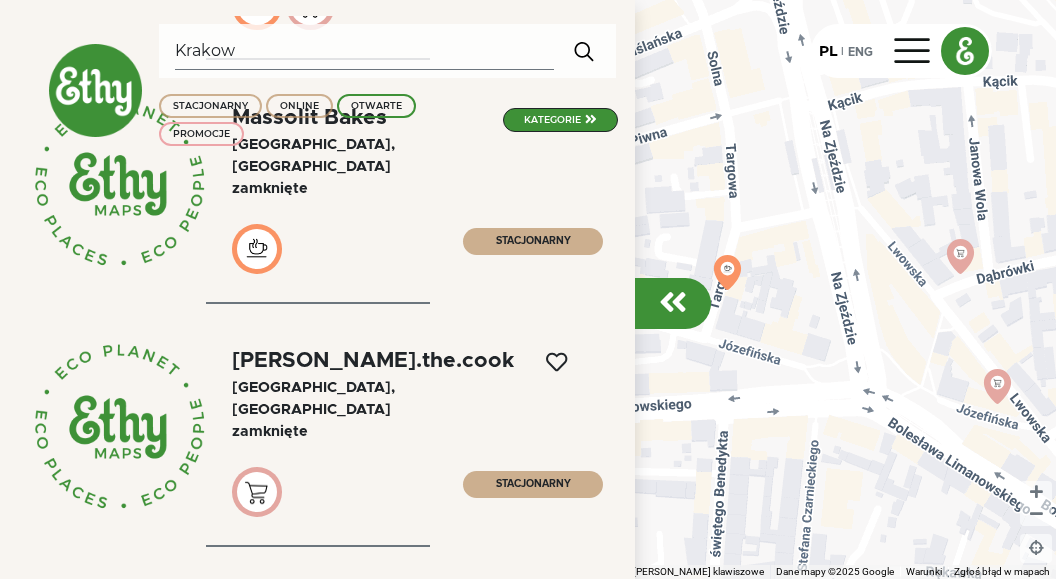 click on "[PERSON_NAME].the.cook" 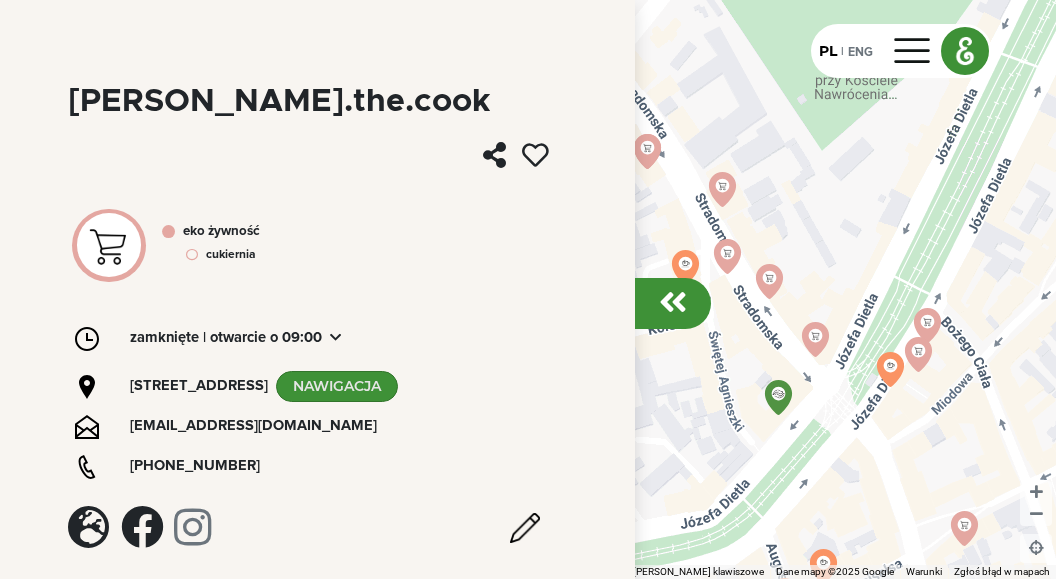 scroll, scrollTop: 199, scrollLeft: 0, axis: vertical 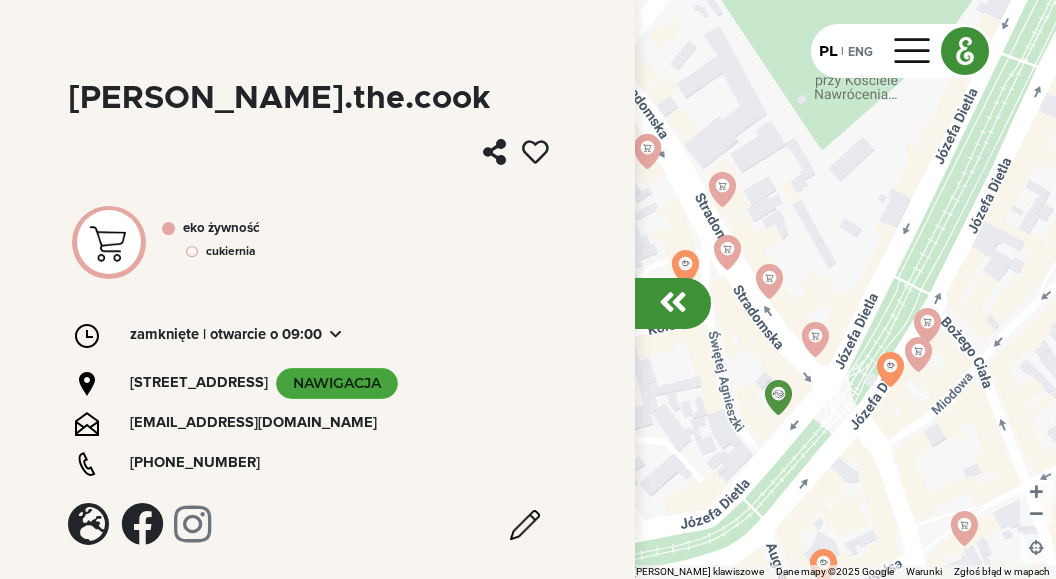 click on "NAWIGACJA" 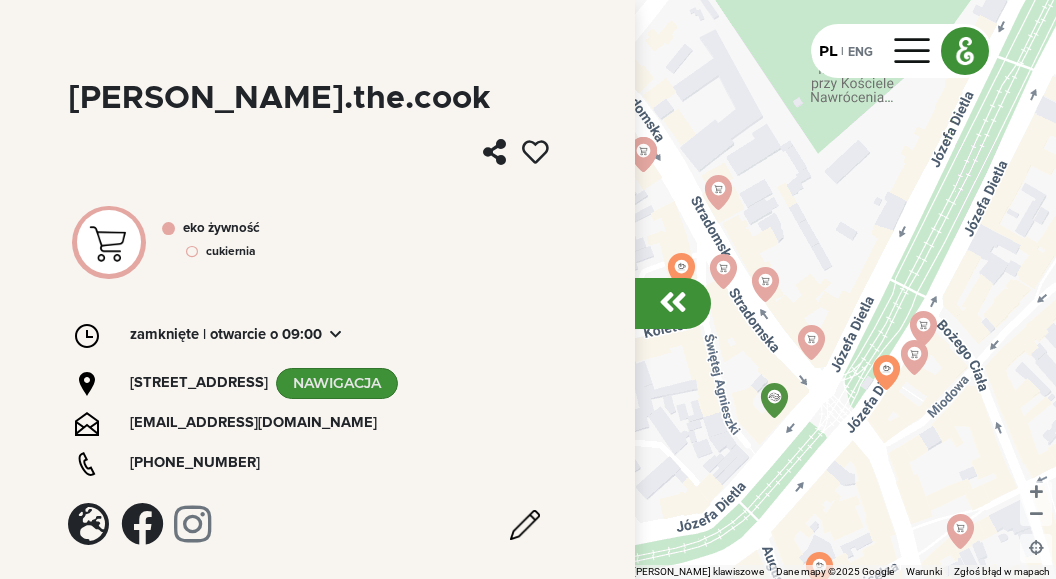 scroll, scrollTop: 0, scrollLeft: 0, axis: both 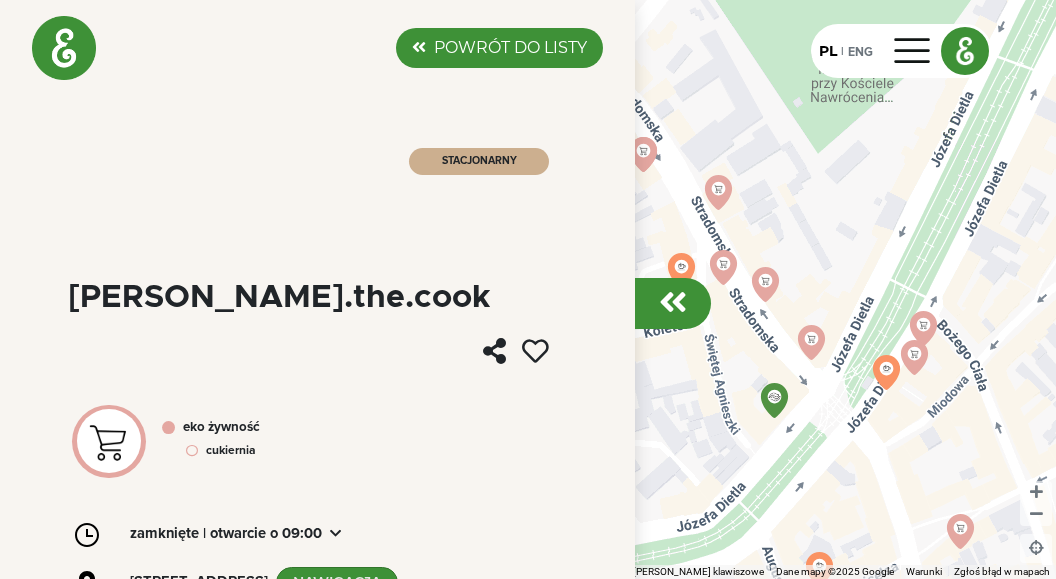 click on "POWRÓT DO LISTY" 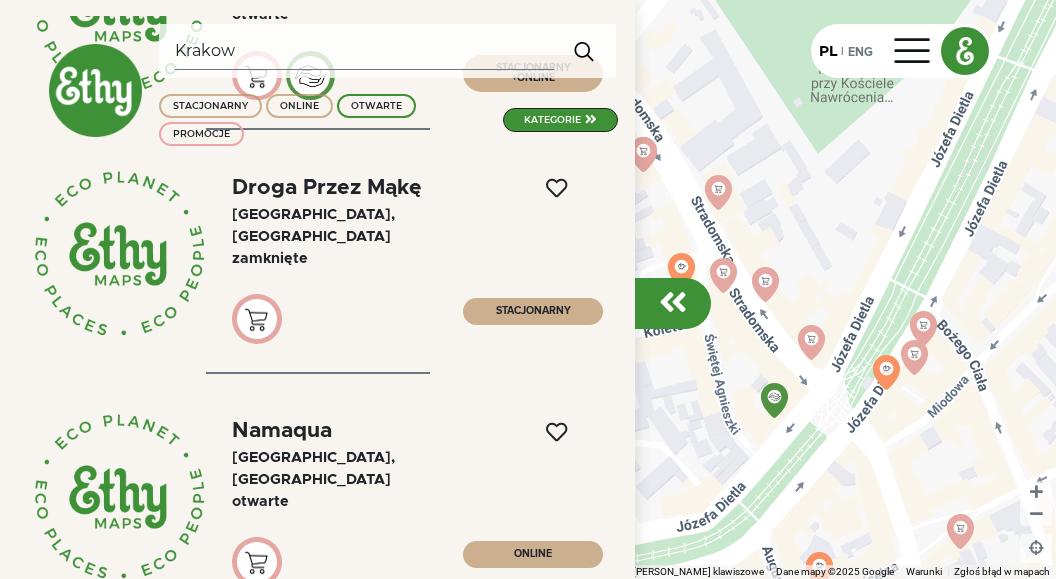 scroll, scrollTop: 3199, scrollLeft: 0, axis: vertical 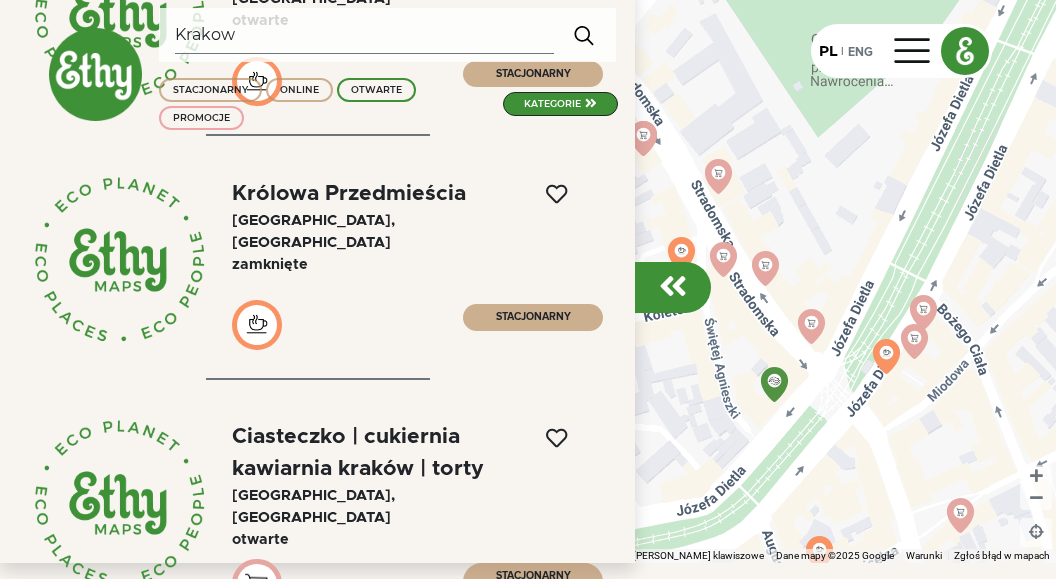 click on "Ciasteczko | cukiernia kawiarnia kraków | torty" 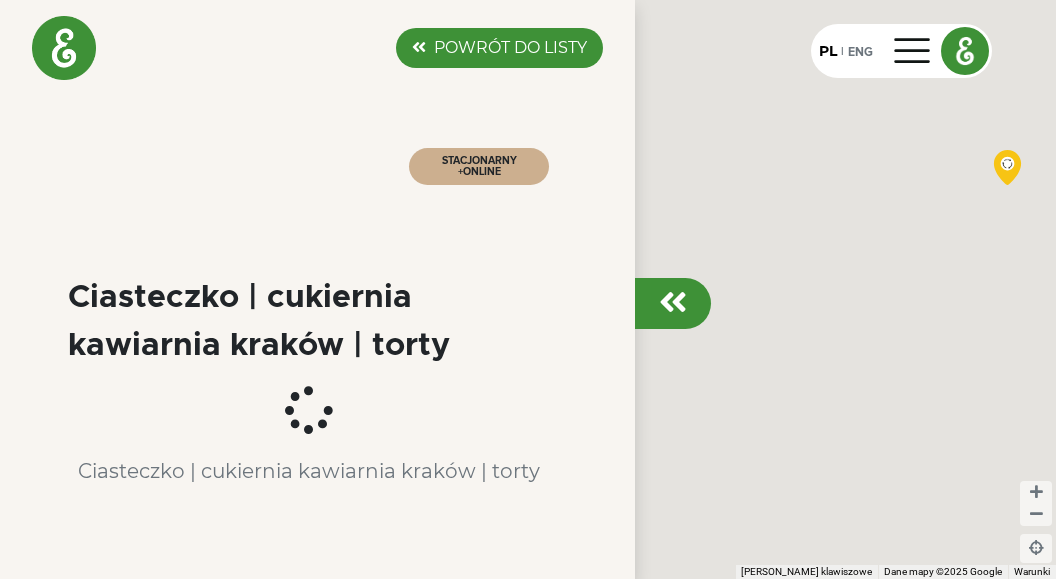 scroll, scrollTop: 0, scrollLeft: 0, axis: both 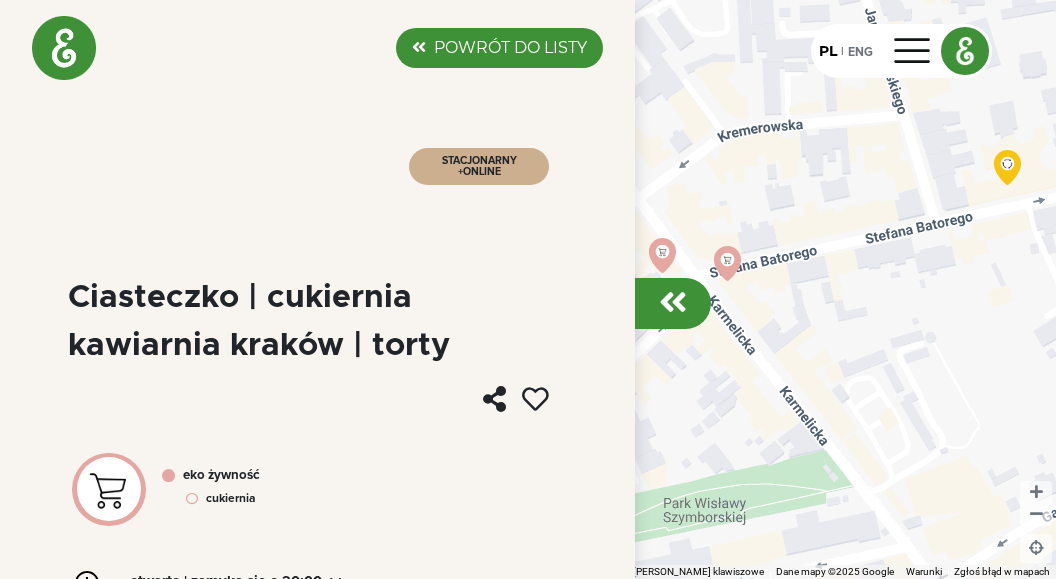 click on "POWRÓT DO LISTY" 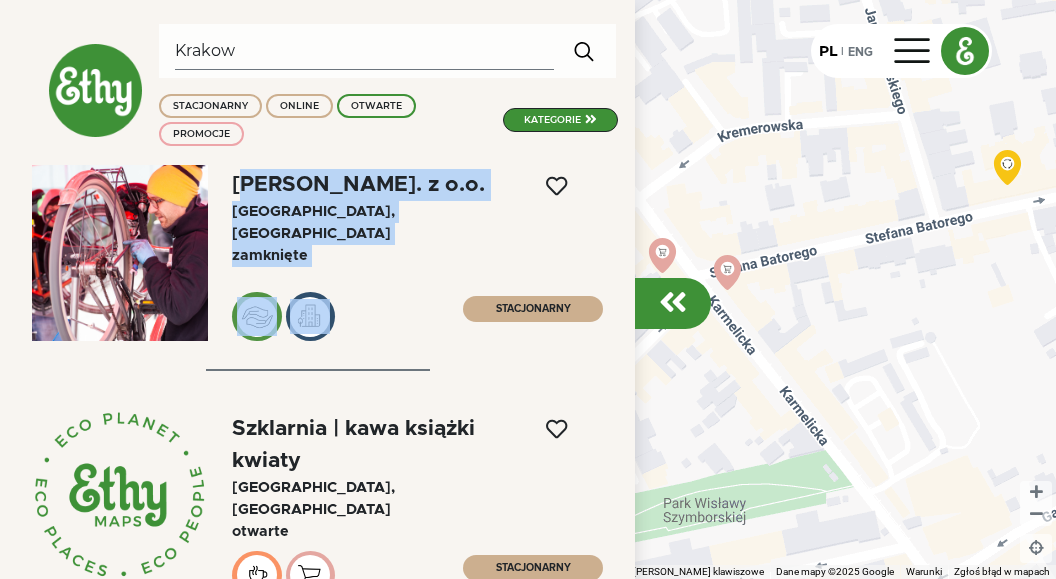 drag, startPoint x: 223, startPoint y: 178, endPoint x: 382, endPoint y: 270, distance: 183.69812 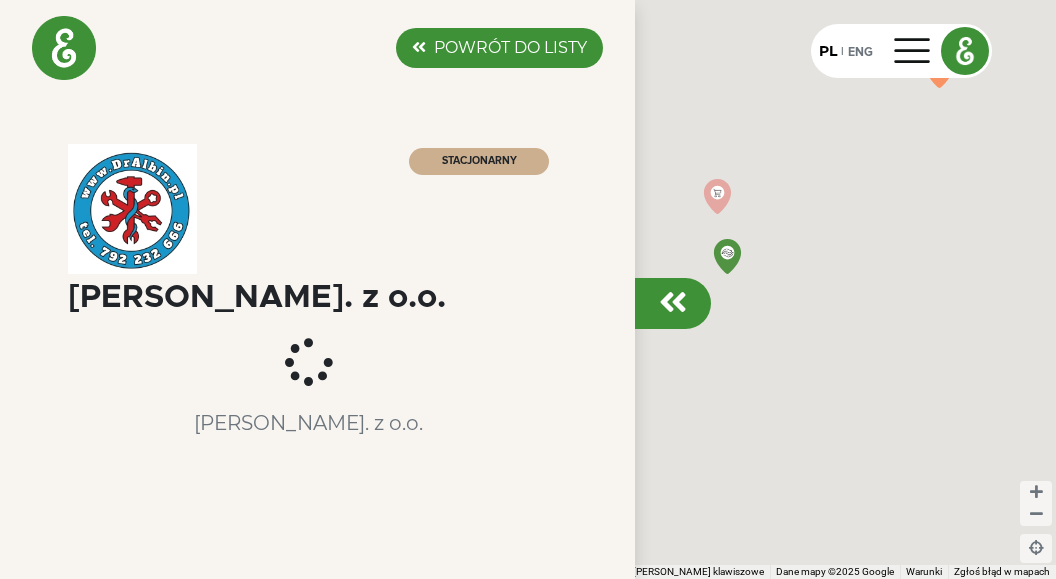 click on "STACJONARNY" 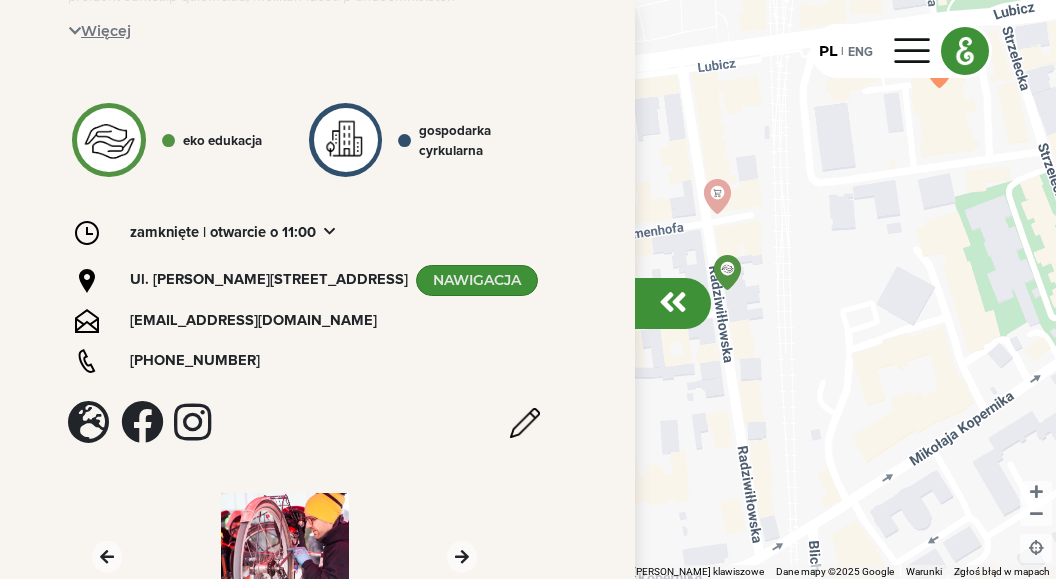 scroll, scrollTop: 0, scrollLeft: 0, axis: both 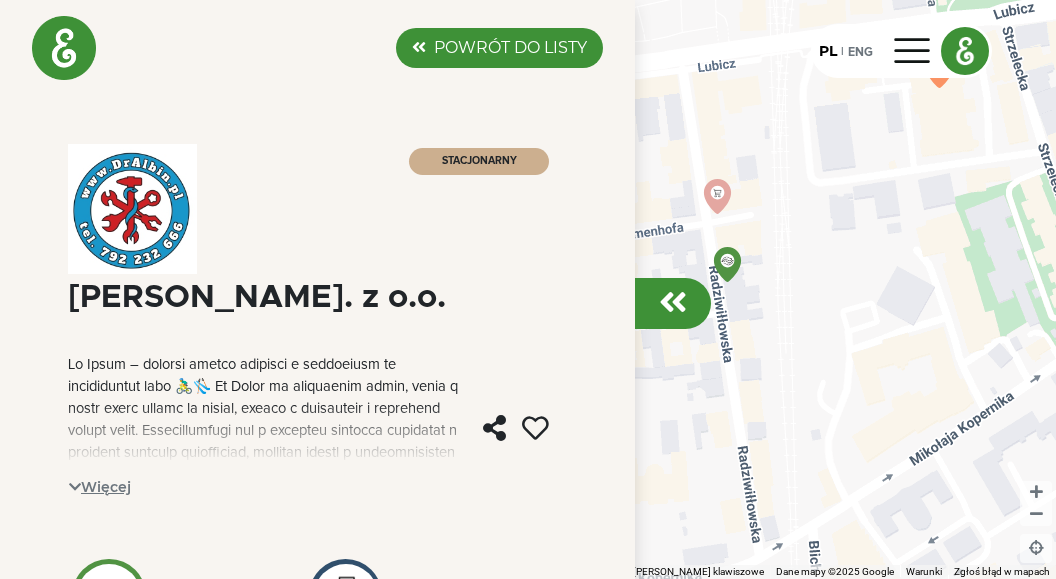 click on "STACJONARNY  [PERSON_NAME]. z o.o.   Więcej EKO EDUKACJA GOSPODARKA CYRKULARNA zamknięte  | Otwarcie o 11:00 Ul. [PERSON_NAME][STREET_ADDRESS] NAWIGACJA [EMAIL_ADDRESS][DOMAIN_NAME] [PHONE_NUMBER]" 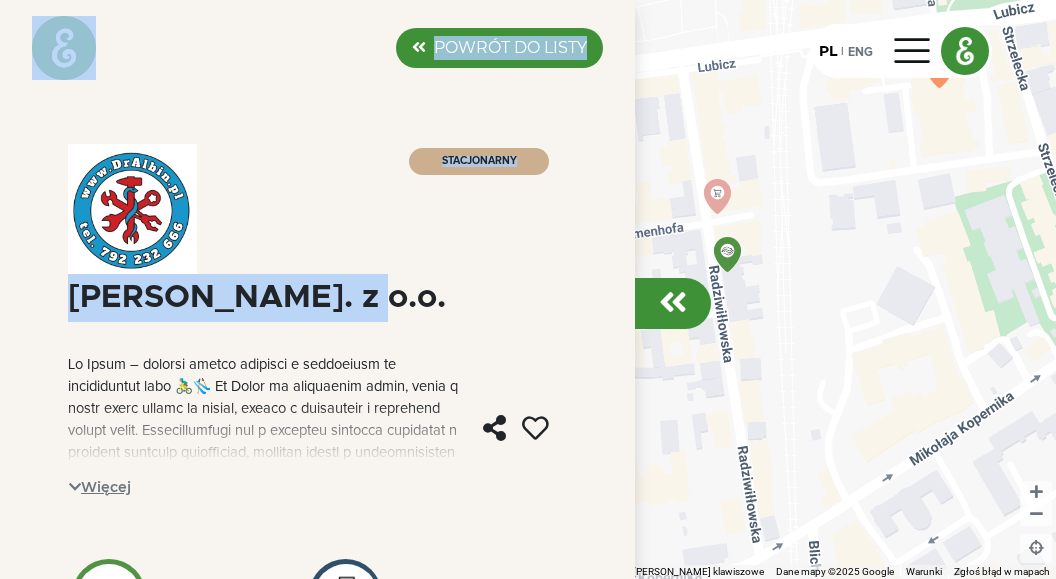 drag, startPoint x: 166, startPoint y: 58, endPoint x: 312, endPoint y: 310, distance: 291.23874 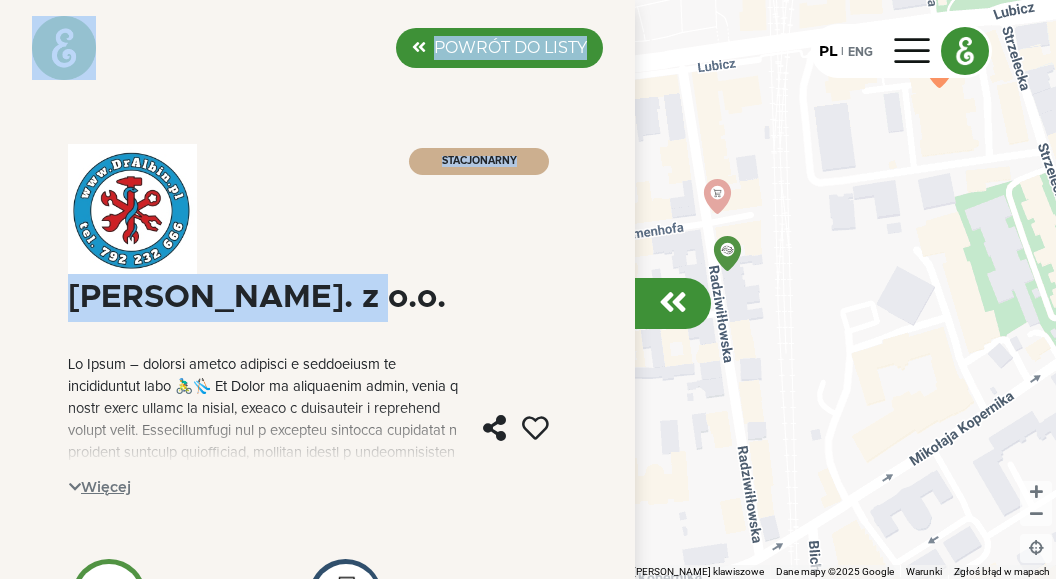 drag, startPoint x: 26, startPoint y: 174, endPoint x: 475, endPoint y: 462, distance: 533.4276 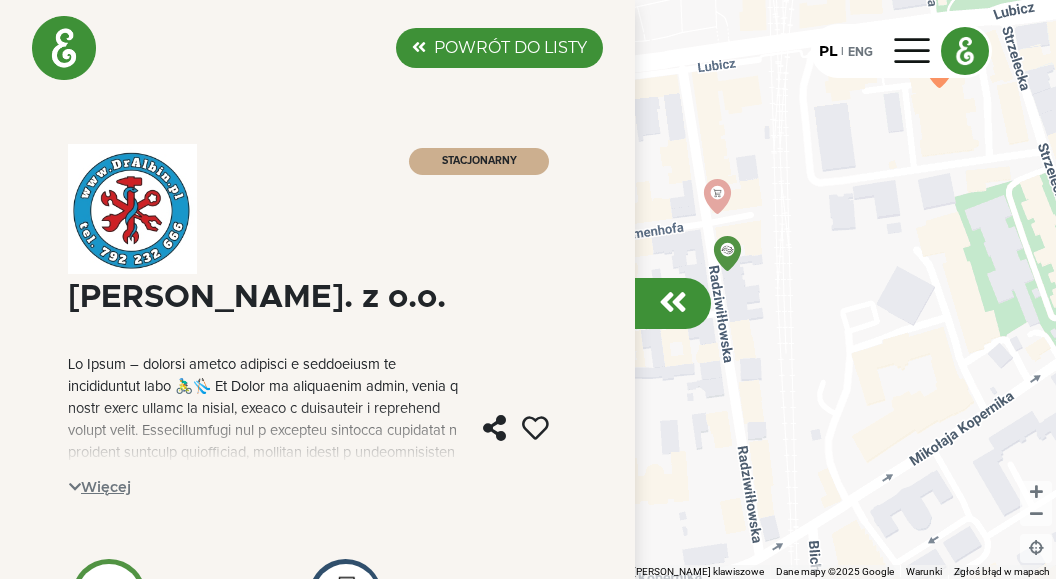 drag, startPoint x: 73, startPoint y: 292, endPoint x: 202, endPoint y: 487, distance: 233.80762 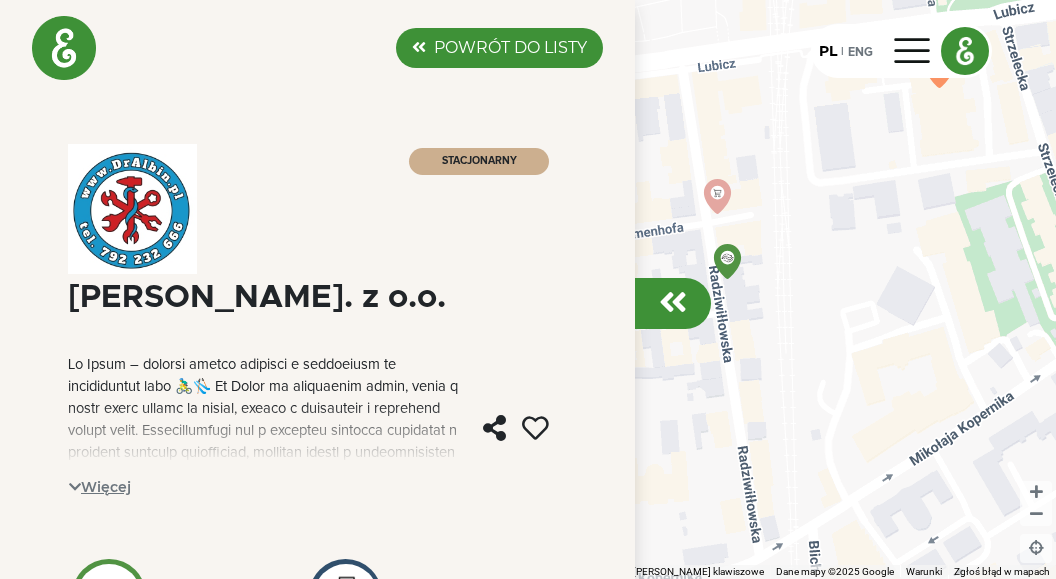click on "STACJONARNY  [PERSON_NAME]. z o.o.   Więcej EKO EDUKACJA GOSPODARKA CYRKULARNA zamknięte  | Otwarcie o 11:00 Ul. [PERSON_NAME][STREET_ADDRESS] NAWIGACJA [EMAIL_ADDRESS][DOMAIN_NAME] [PHONE_NUMBER]" 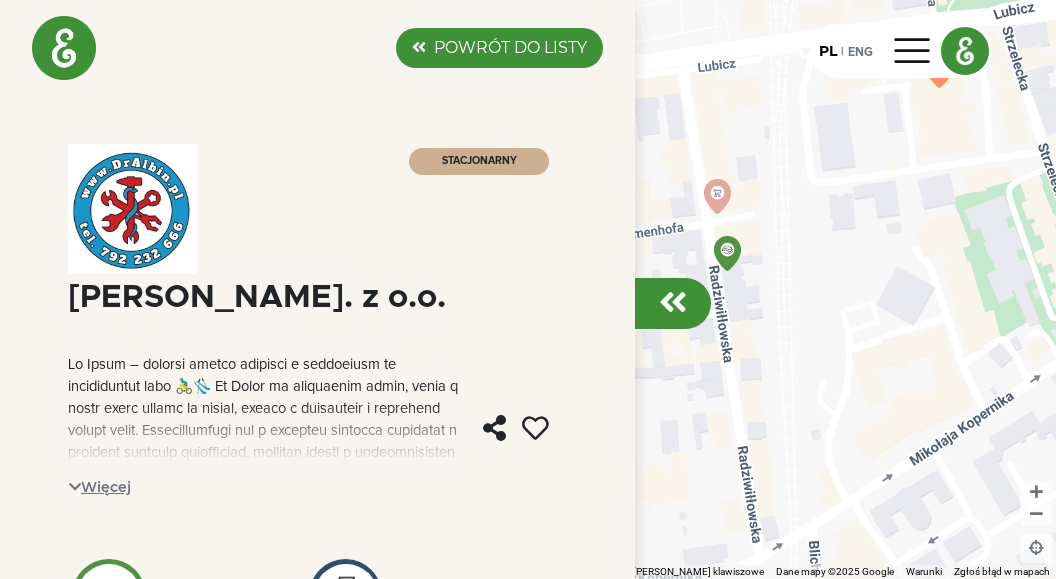 click on "Więcej" 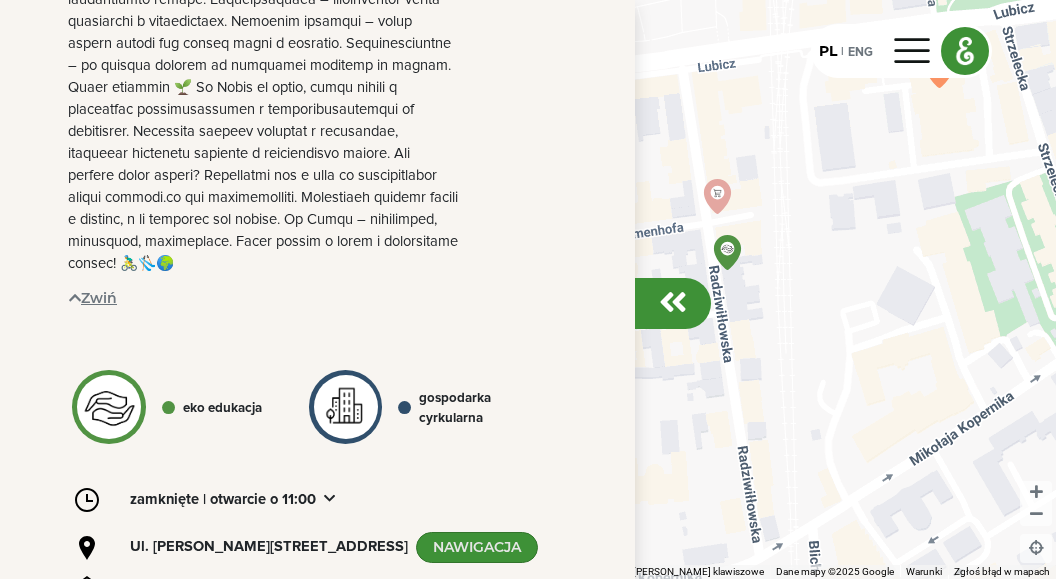 scroll, scrollTop: 1849, scrollLeft: 0, axis: vertical 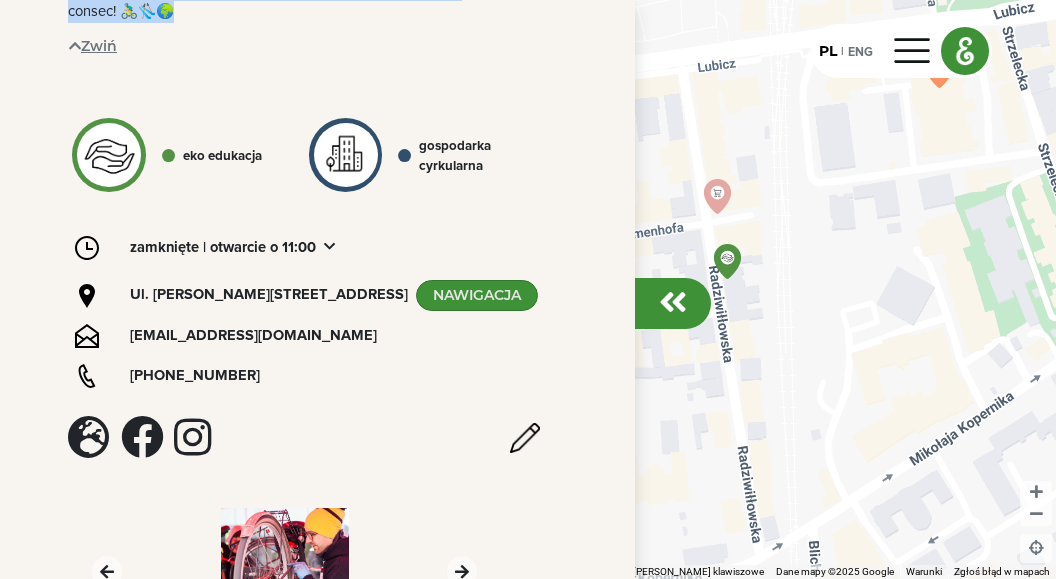 drag, startPoint x: 70, startPoint y: 291, endPoint x: 435, endPoint y: 60, distance: 431.95602 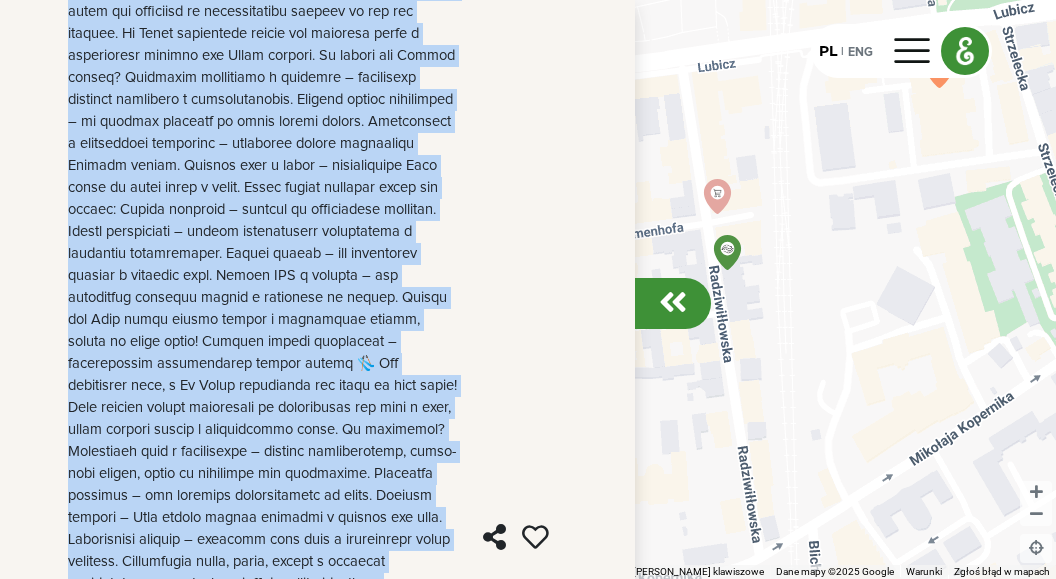 scroll, scrollTop: 0, scrollLeft: 0, axis: both 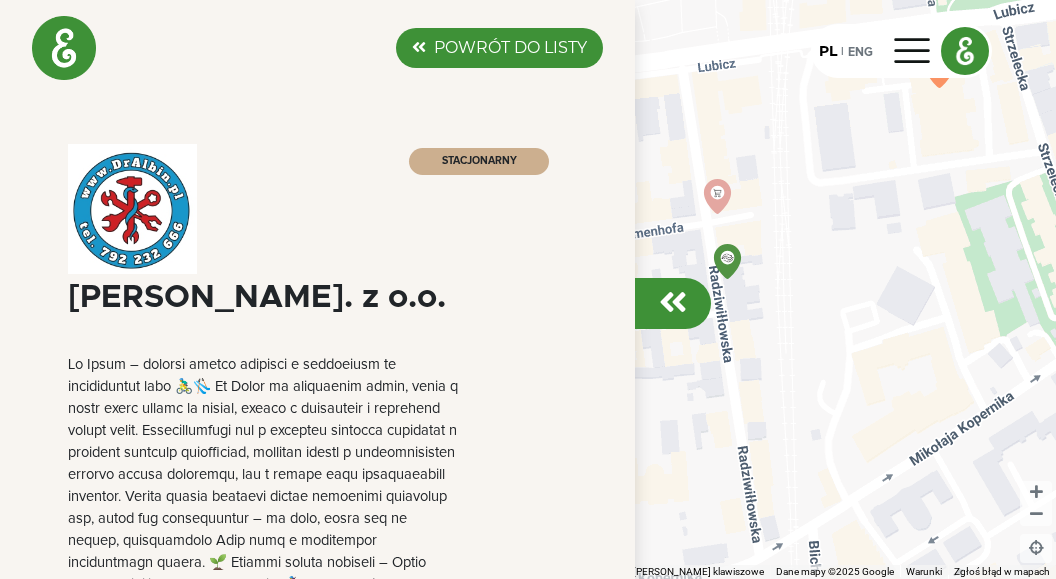 click on "POWRÓT DO LISTY" 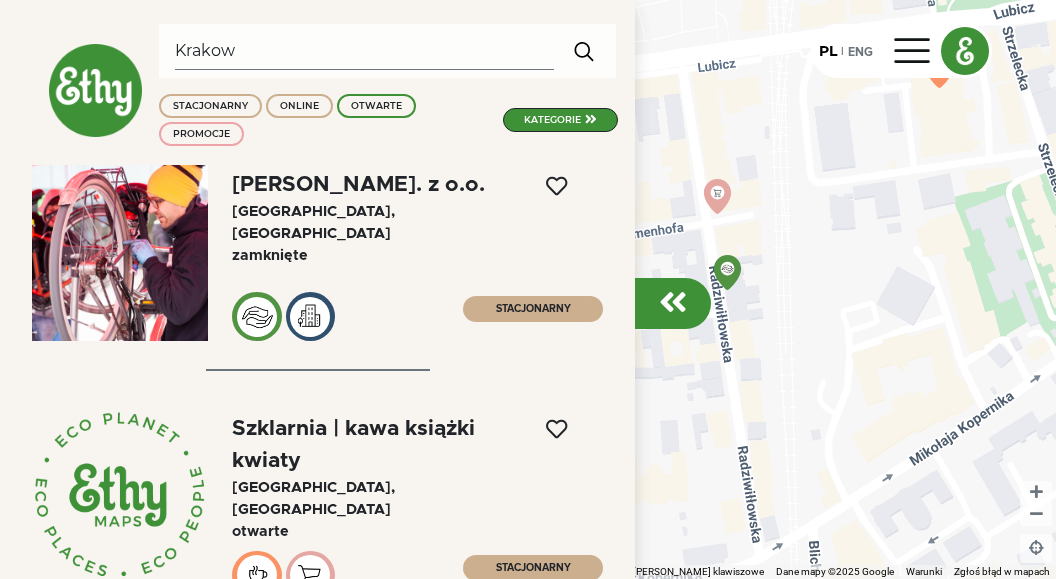 click on "Szklarnia | kawa książki kwiaty" 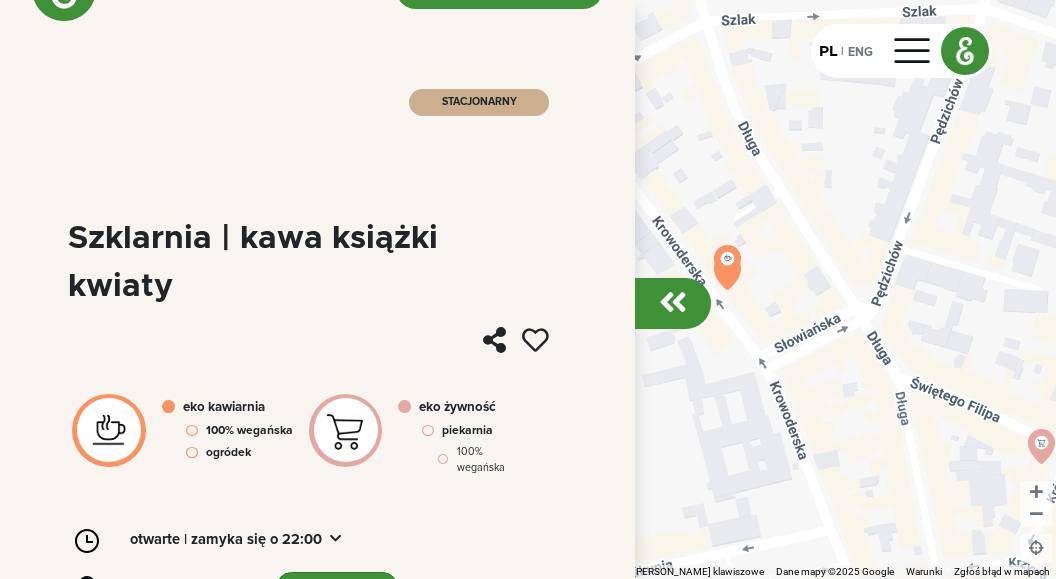scroll, scrollTop: 202, scrollLeft: 0, axis: vertical 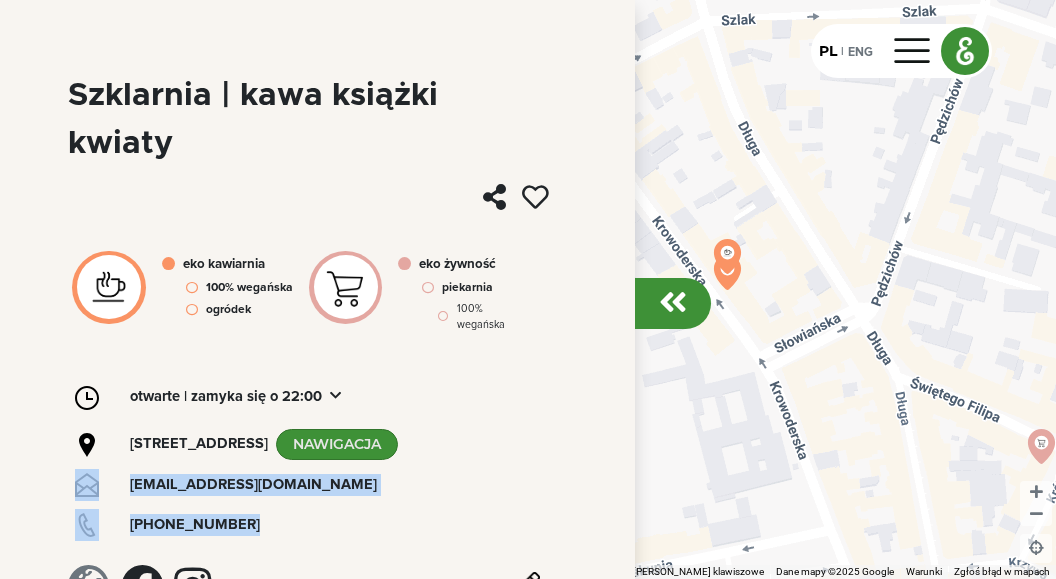 drag, startPoint x: 70, startPoint y: 293, endPoint x: 274, endPoint y: 522, distance: 306.68713 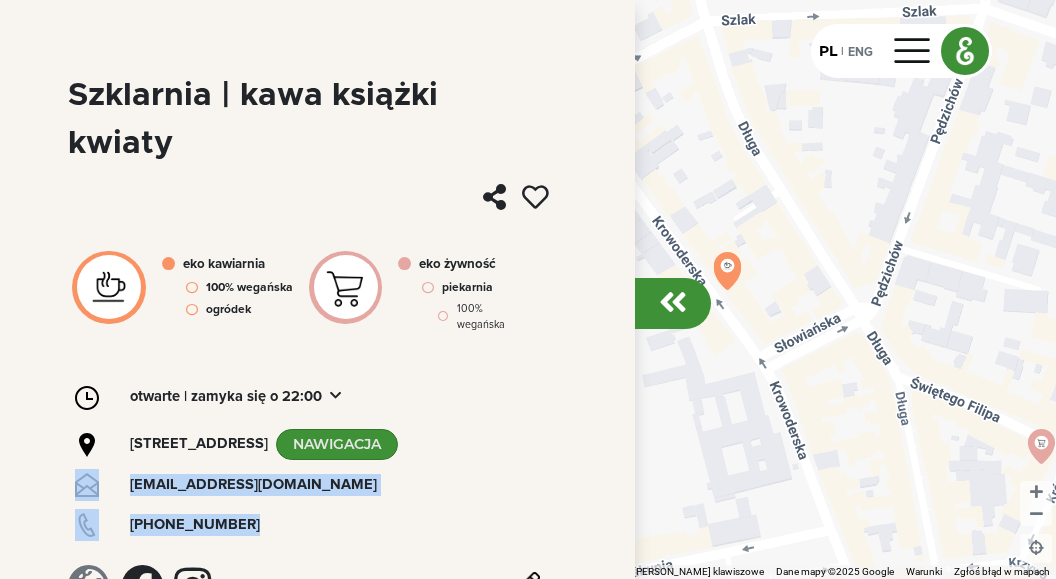 click on "[PHONE_NUMBER]" 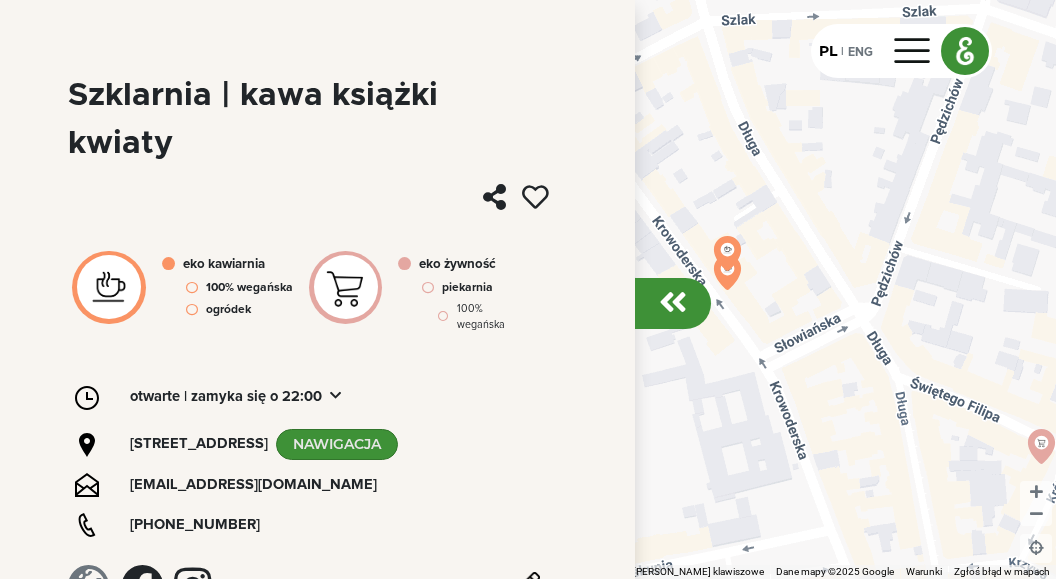 drag, startPoint x: 70, startPoint y: 86, endPoint x: 283, endPoint y: 472, distance: 440.86847 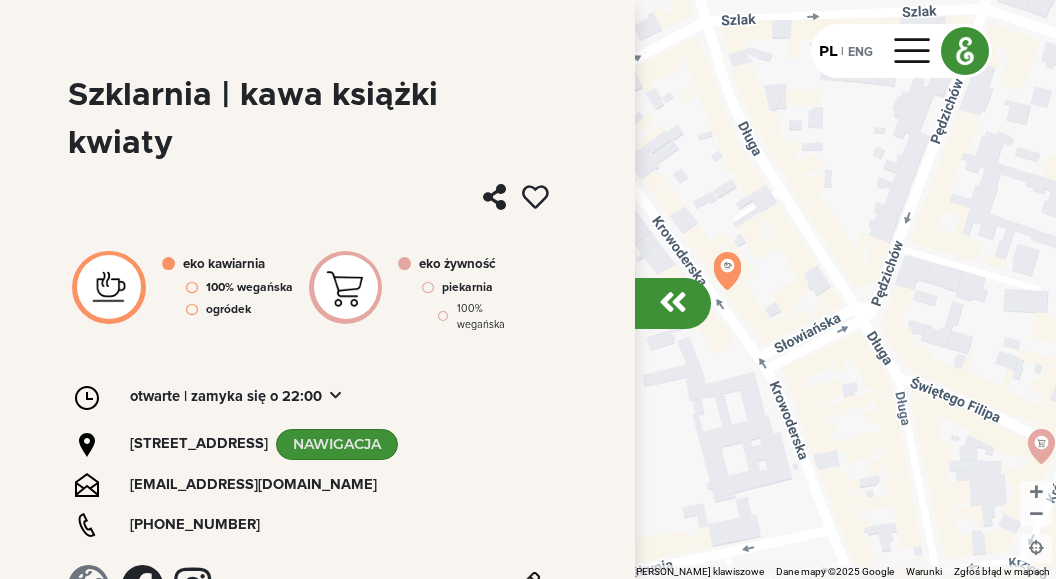 copy on "[EMAIL_ADDRESS][DOMAIN_NAME] [PHONE_NUMBER]" 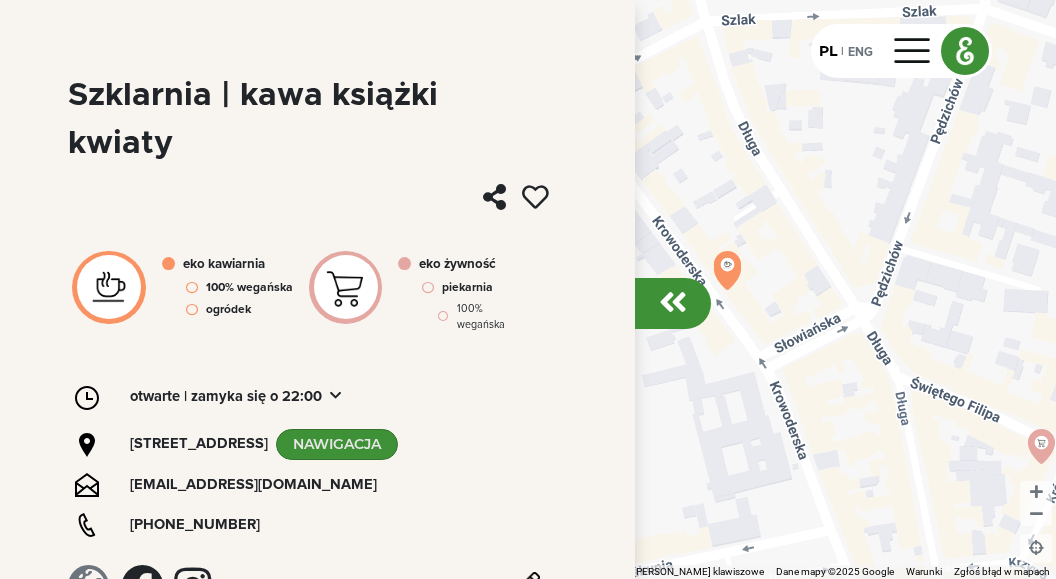 click on "[STREET_ADDRESS] NAWIGACJA [EMAIL_ADDRESS][DOMAIN_NAME] [PHONE_NUMBER]" 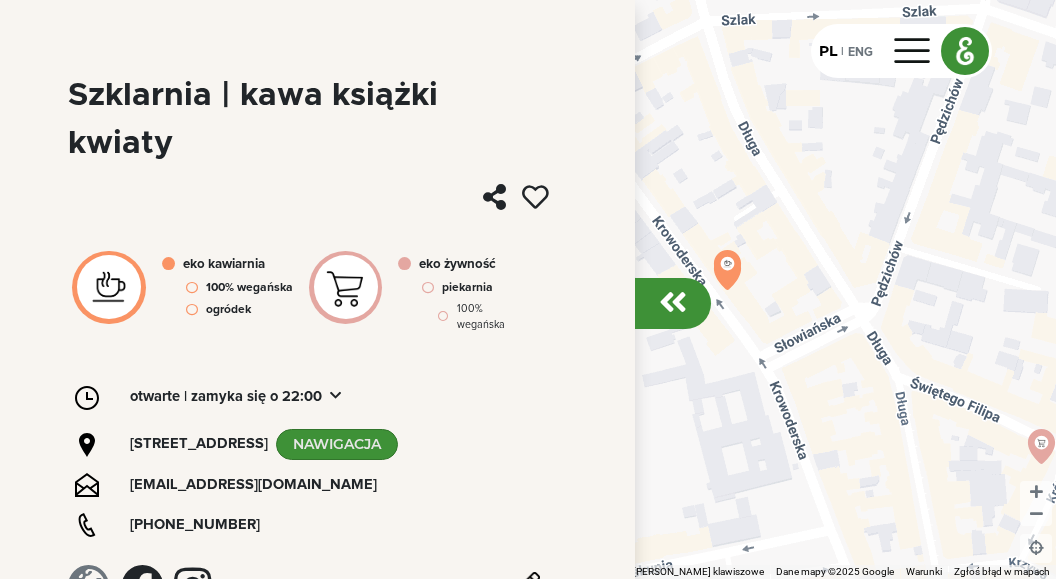 scroll, scrollTop: 0, scrollLeft: 0, axis: both 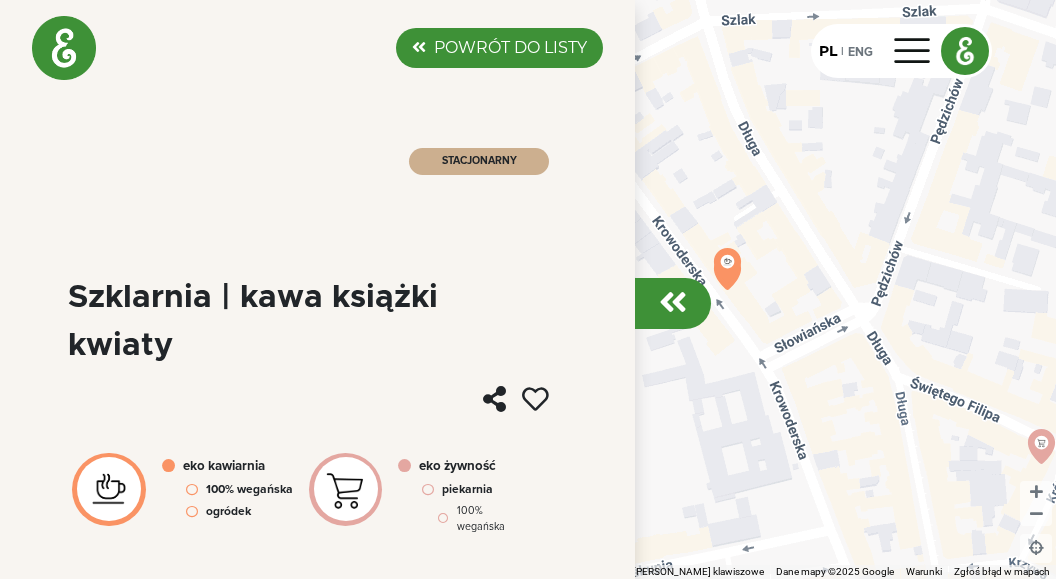 click on "POWRÓT DO LISTY" 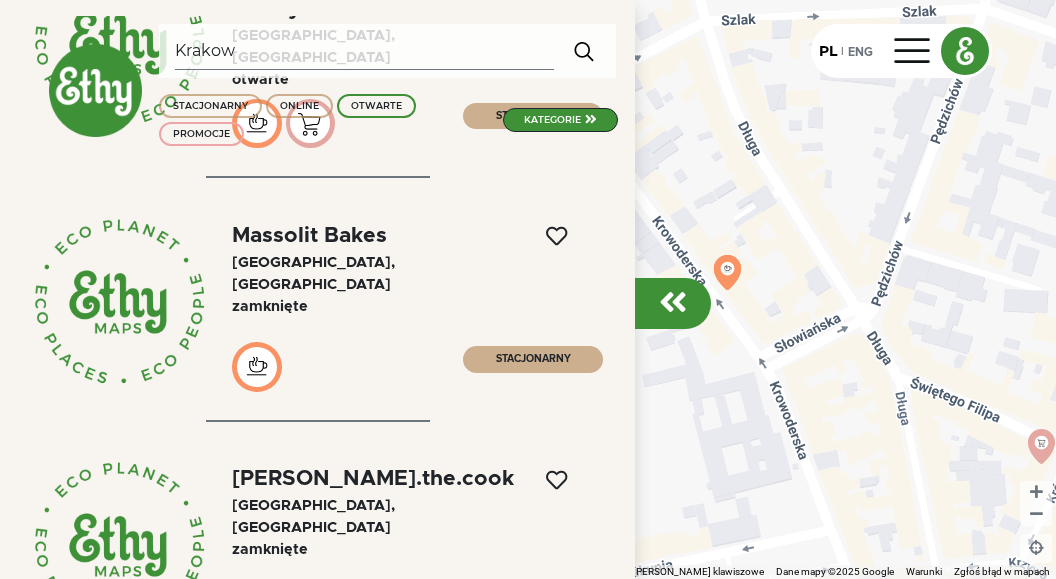 scroll, scrollTop: 456, scrollLeft: 0, axis: vertical 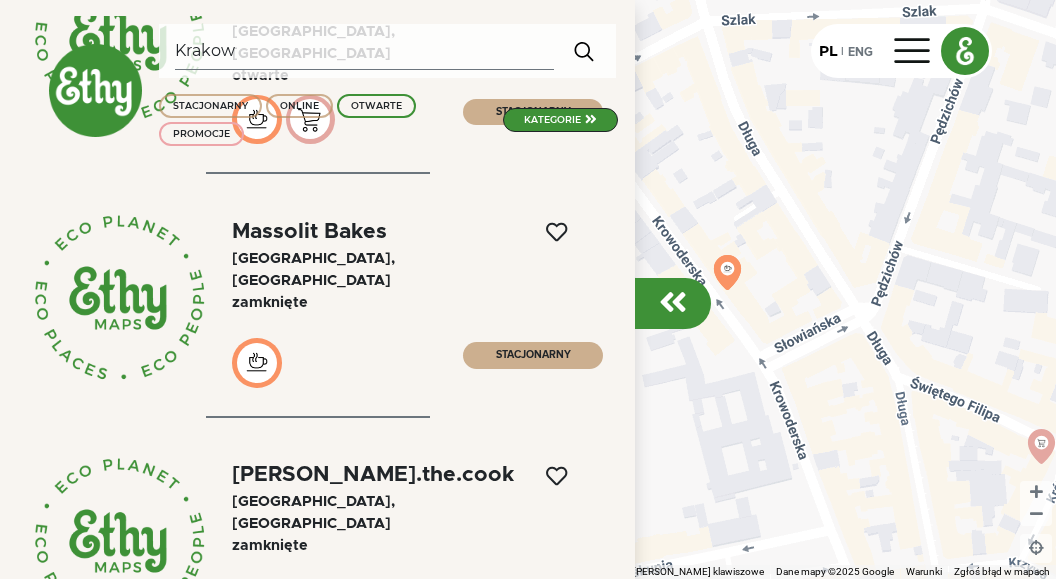 click on "Massolit Bakes" 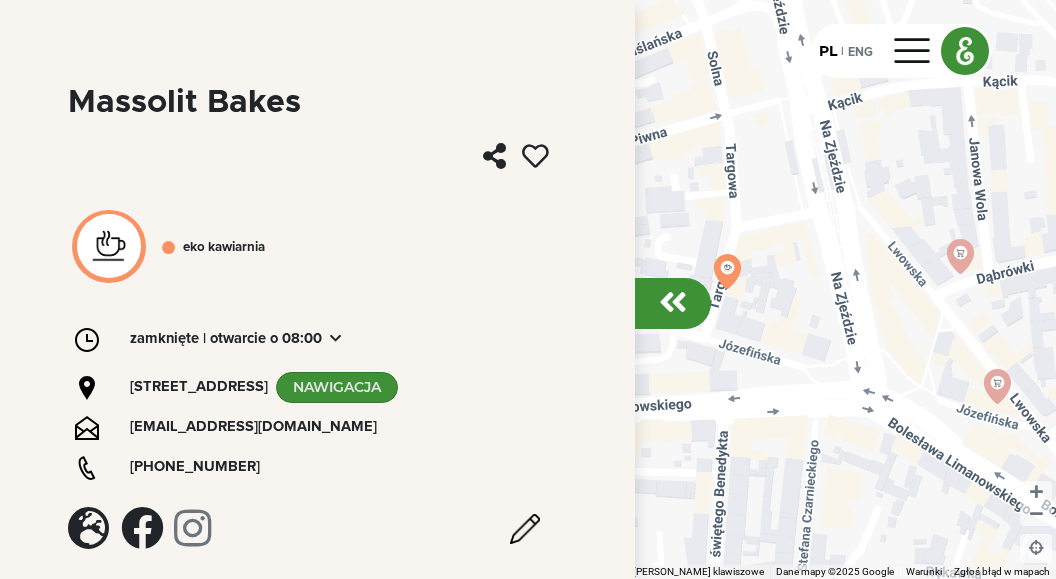 scroll, scrollTop: 199, scrollLeft: 0, axis: vertical 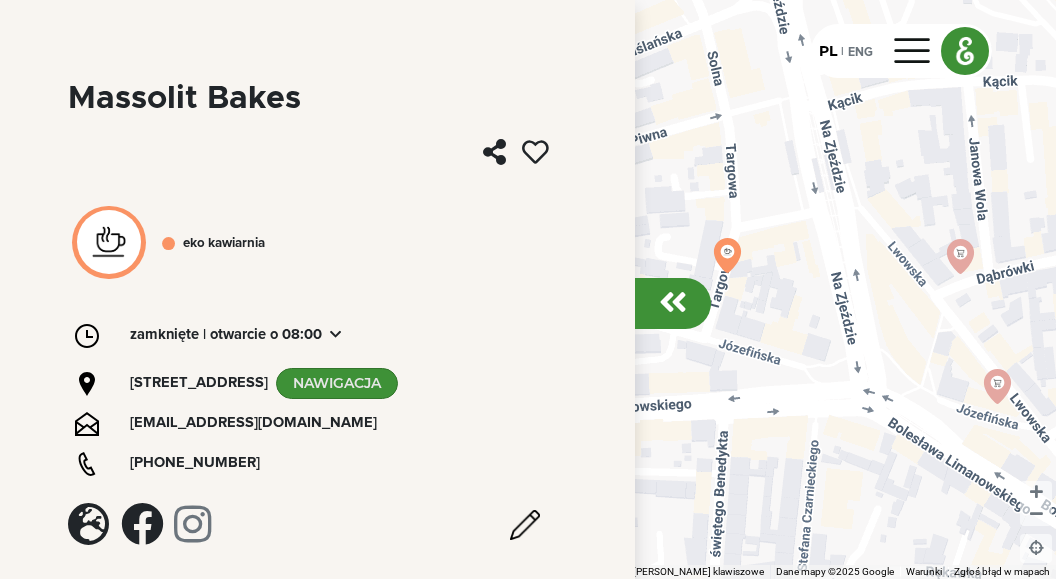 drag, startPoint x: 72, startPoint y: 296, endPoint x: 293, endPoint y: 462, distance: 276.4001 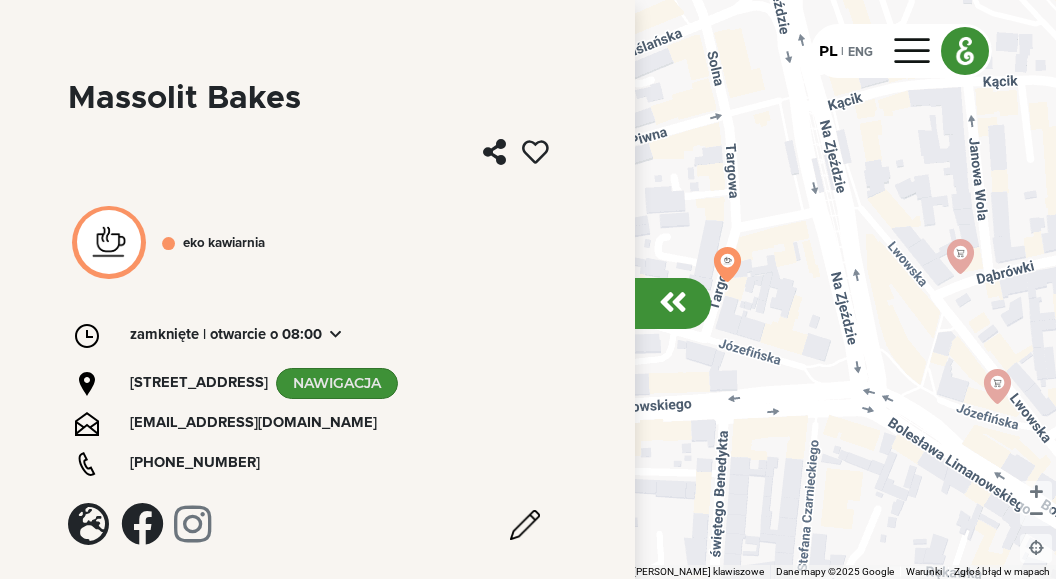 copy on "[EMAIL_ADDRESS][DOMAIN_NAME] [PHONE_NUMBER]" 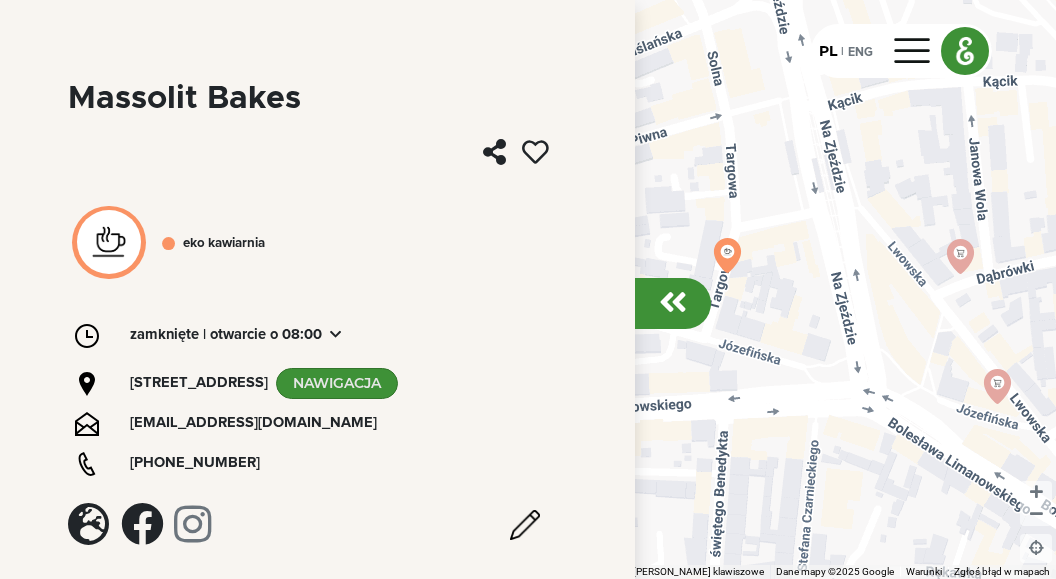 scroll, scrollTop: 0, scrollLeft: 0, axis: both 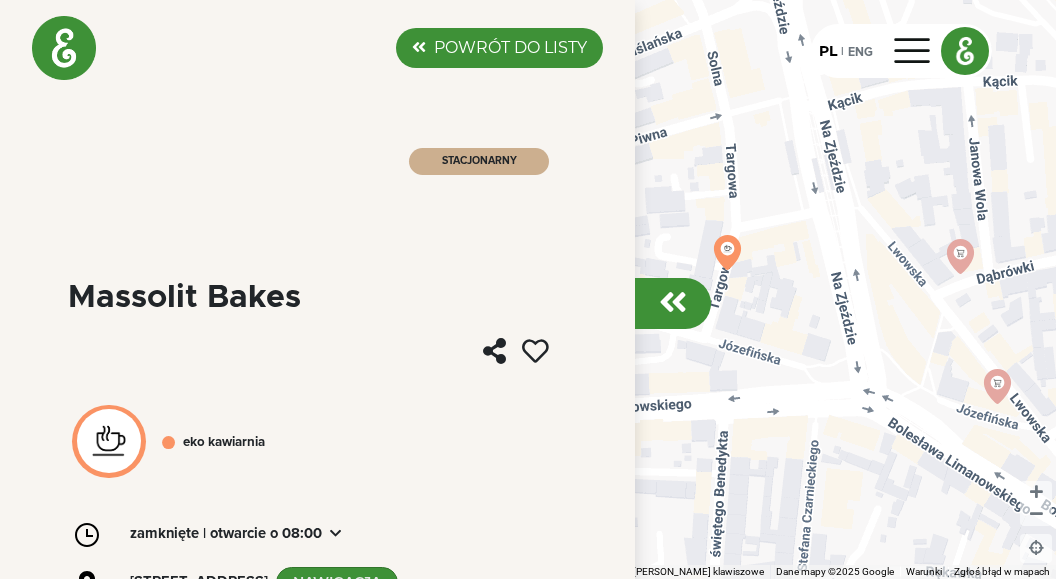 click on "POWRÓT DO LISTY" 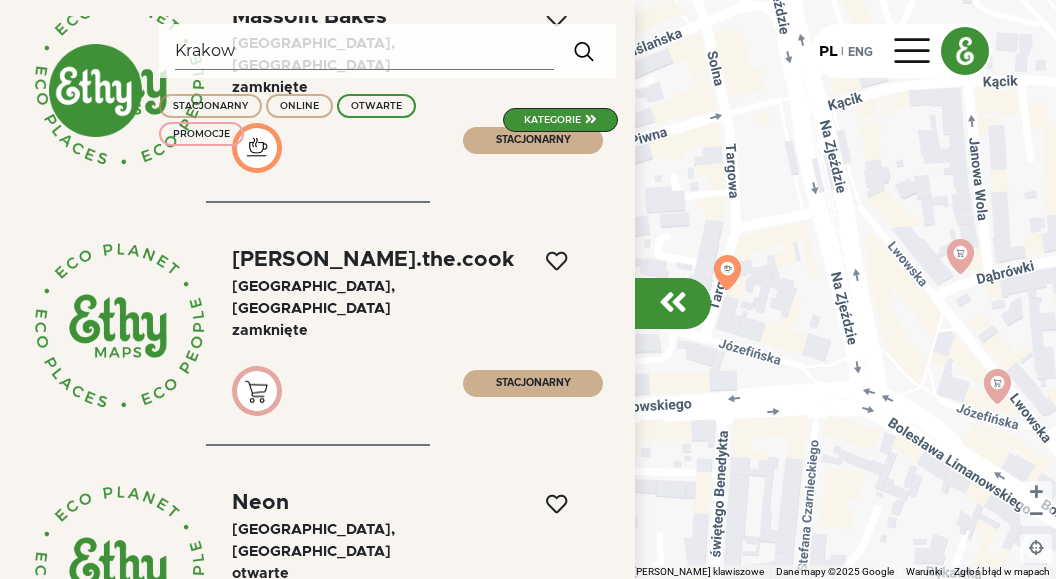 scroll, scrollTop: 684, scrollLeft: 0, axis: vertical 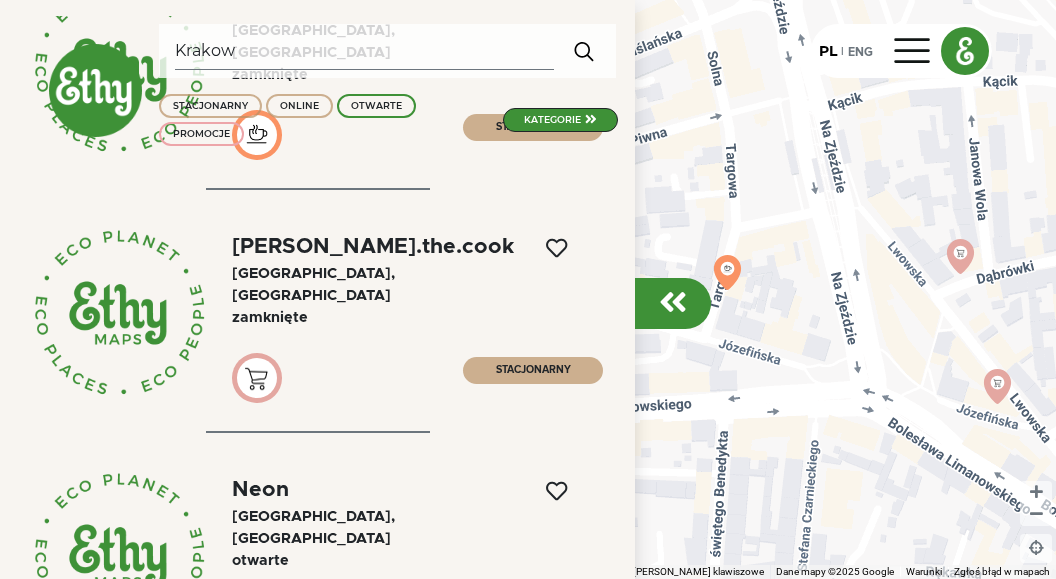click on "[PERSON_NAME].the.cook" 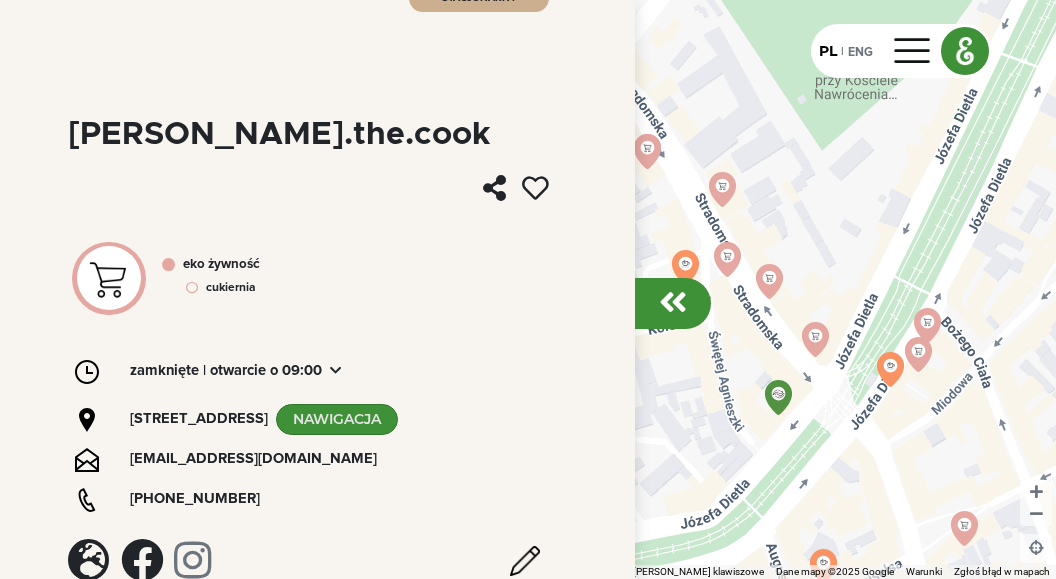scroll, scrollTop: 199, scrollLeft: 0, axis: vertical 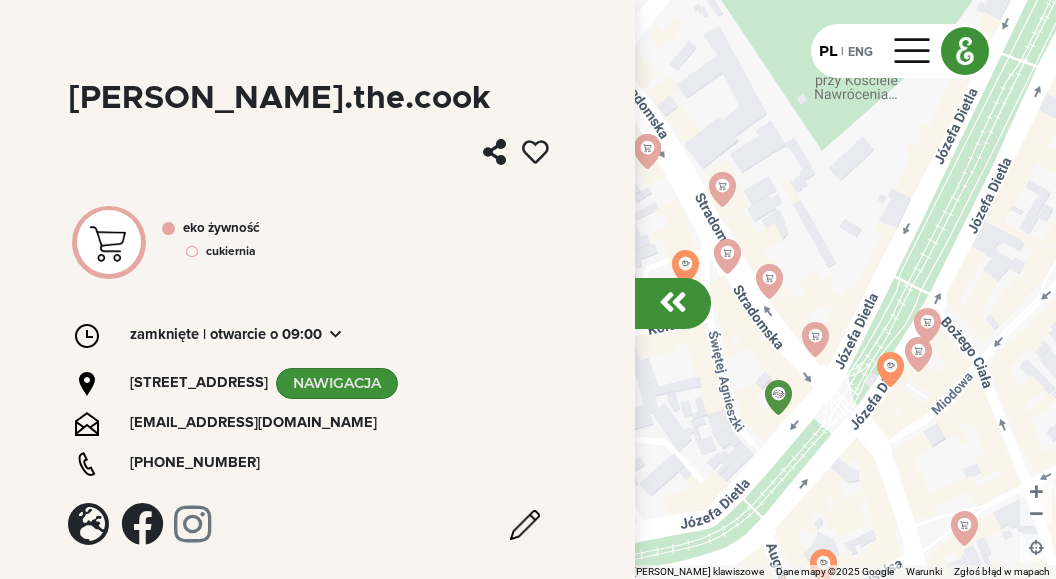 drag, startPoint x: 76, startPoint y: 293, endPoint x: 302, endPoint y: 446, distance: 272.9194 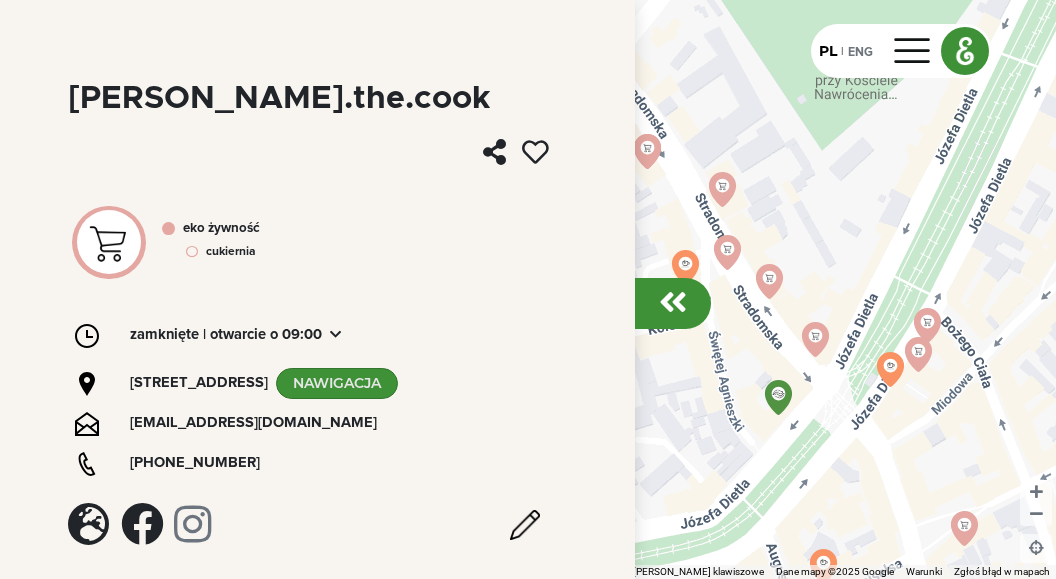 copy on "[EMAIL_ADDRESS][DOMAIN_NAME] [PHONE_NUMBER]" 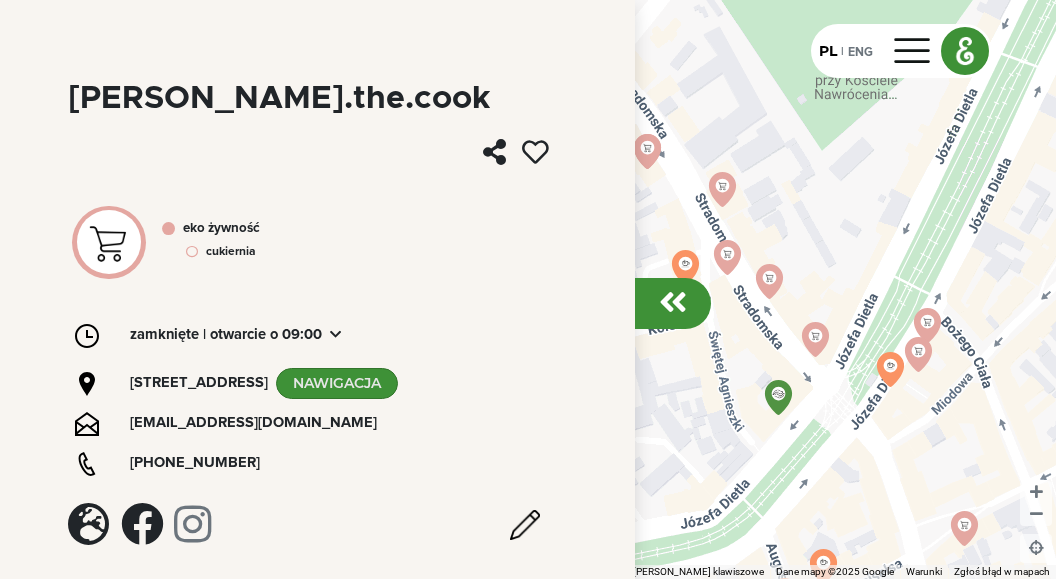 scroll, scrollTop: 0, scrollLeft: 0, axis: both 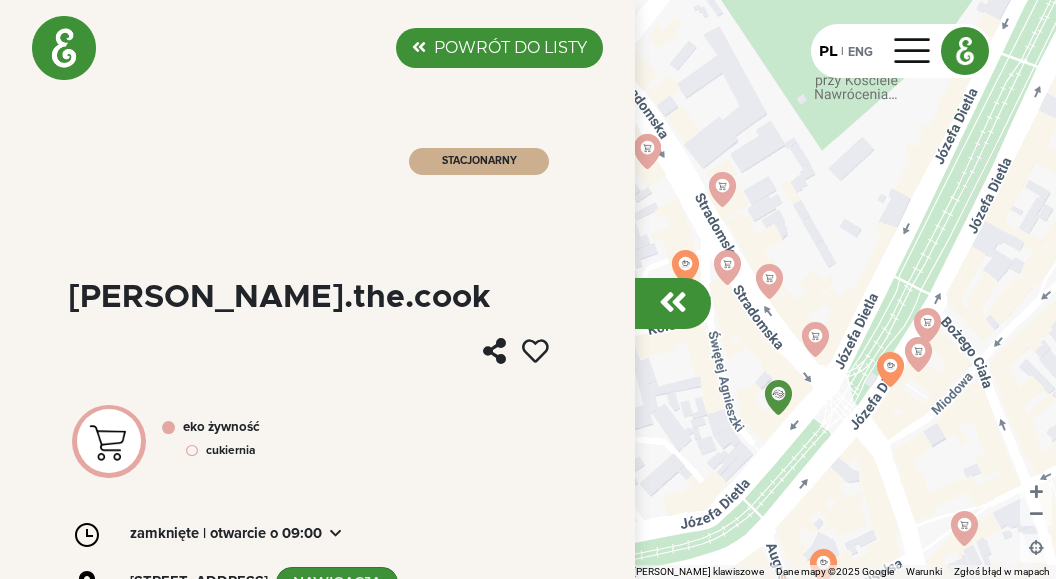 click on "POWRÓT DO LISTY" 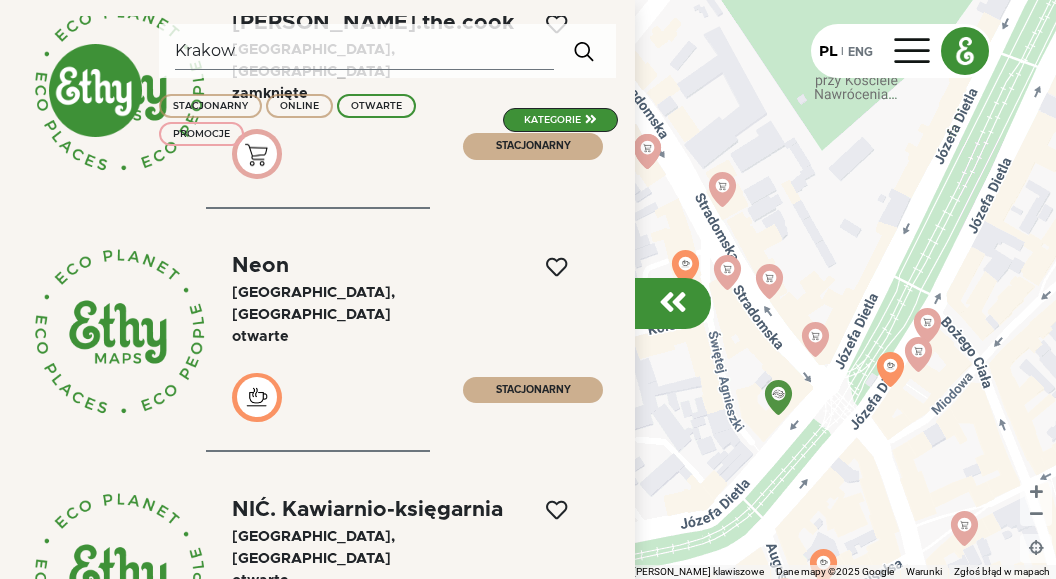 scroll, scrollTop: 912, scrollLeft: 0, axis: vertical 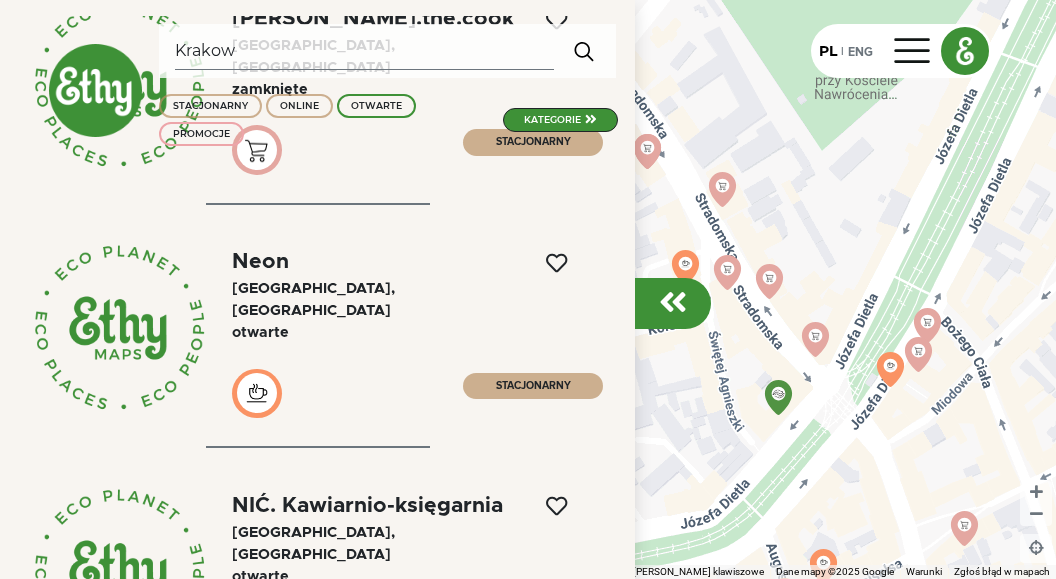 click on "[GEOGRAPHIC_DATA], [GEOGRAPHIC_DATA]" 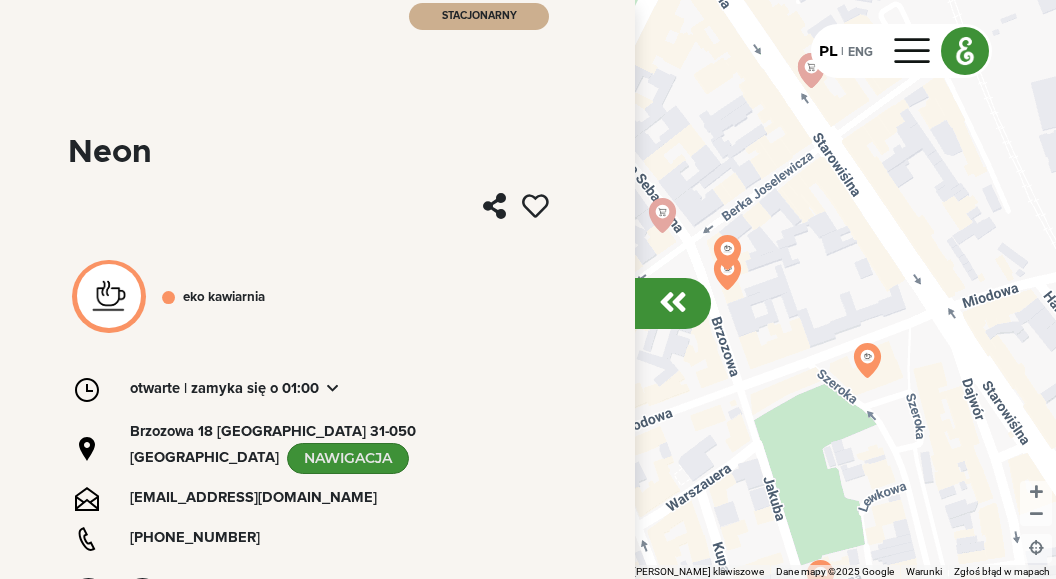scroll, scrollTop: 199, scrollLeft: 0, axis: vertical 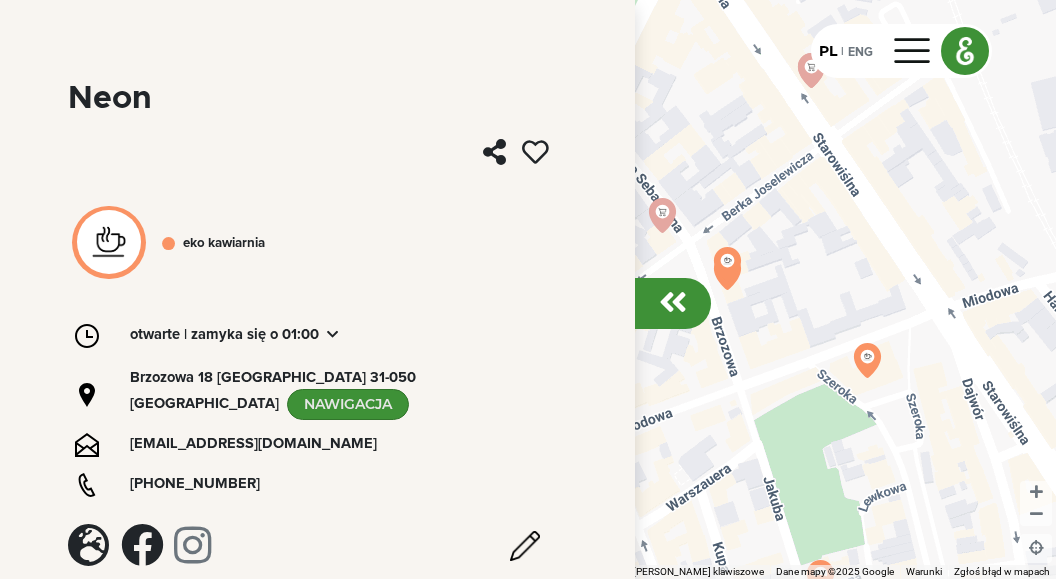 drag, startPoint x: 72, startPoint y: 296, endPoint x: 286, endPoint y: 490, distance: 288.84598 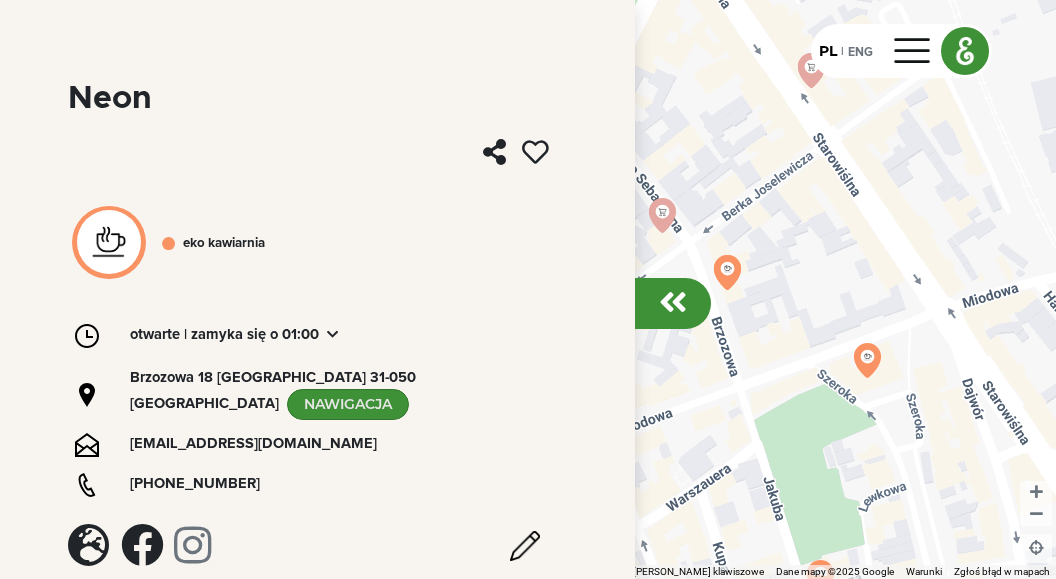copy on "[EMAIL_ADDRESS][DOMAIN_NAME] [PHONE_NUMBER]" 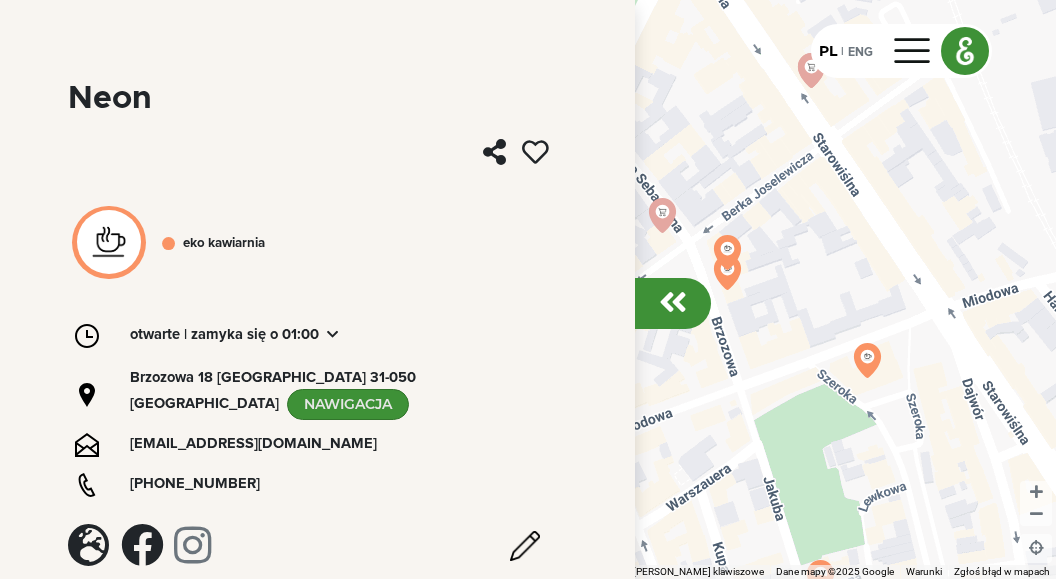 scroll, scrollTop: 0, scrollLeft: 0, axis: both 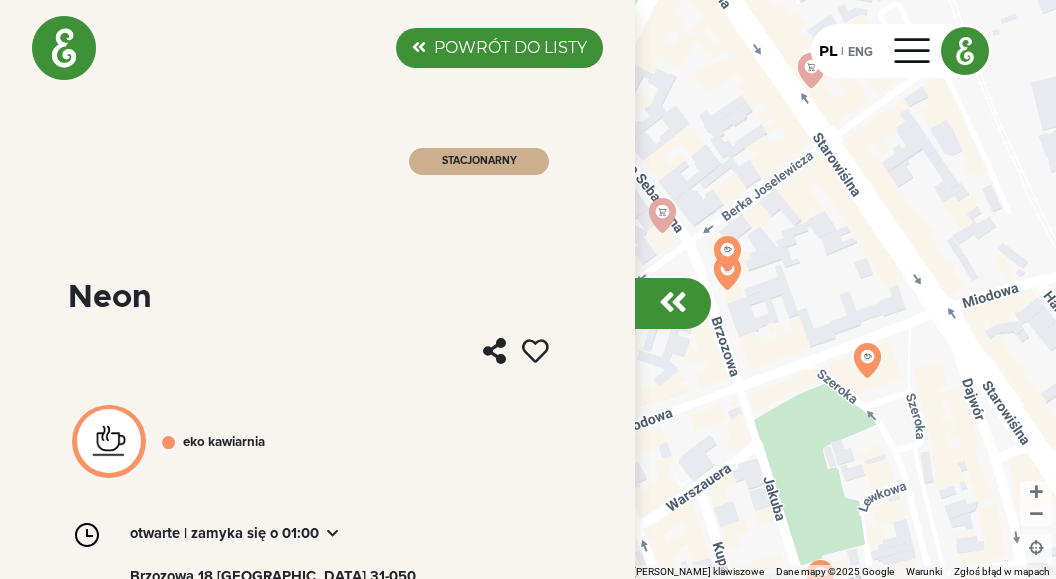click on "POWRÓT DO LISTY" 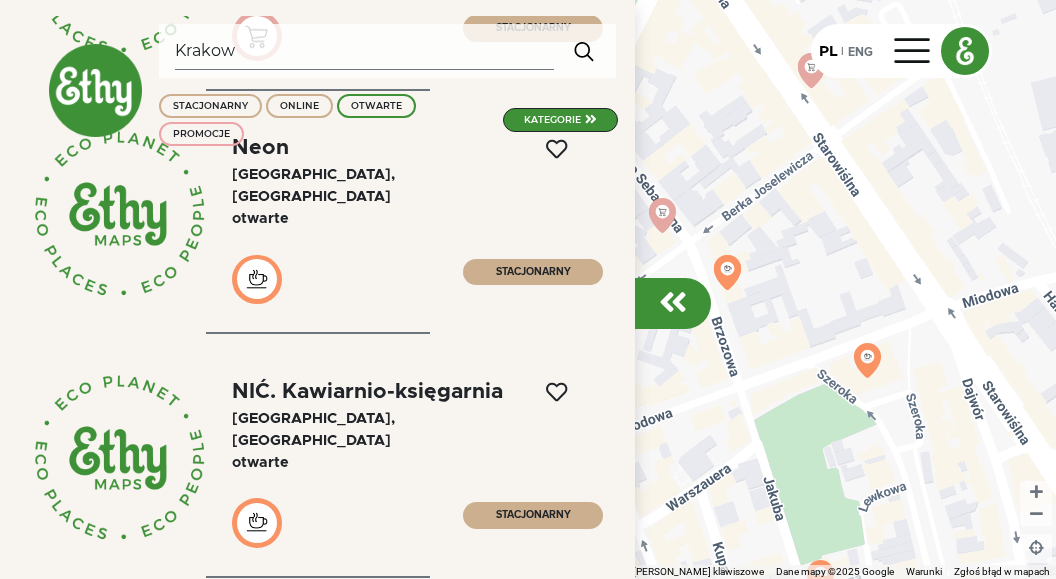 scroll, scrollTop: 1140, scrollLeft: 0, axis: vertical 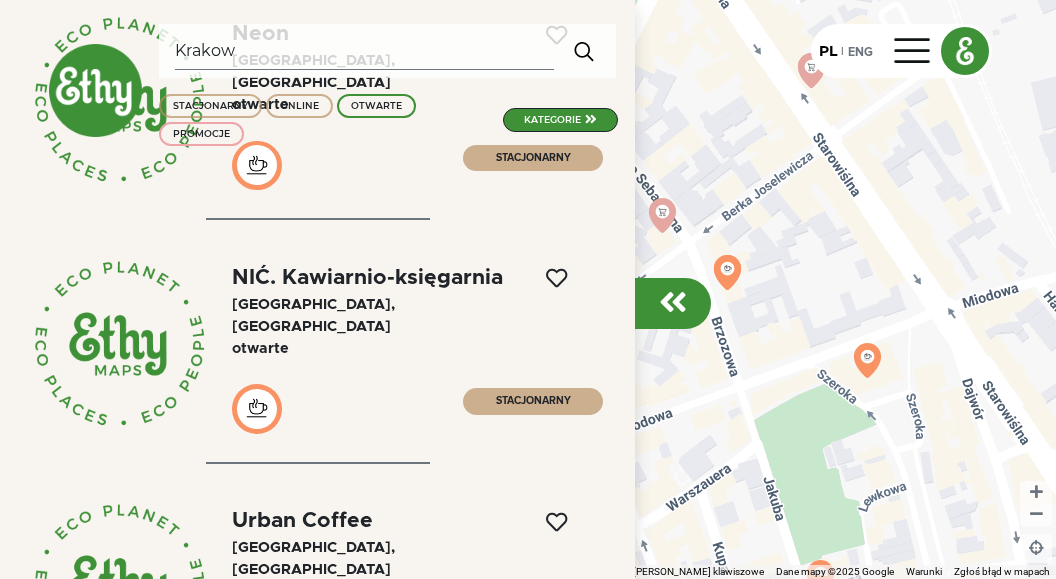 click on "NIĆ. Kawiarnio-księgarnia" 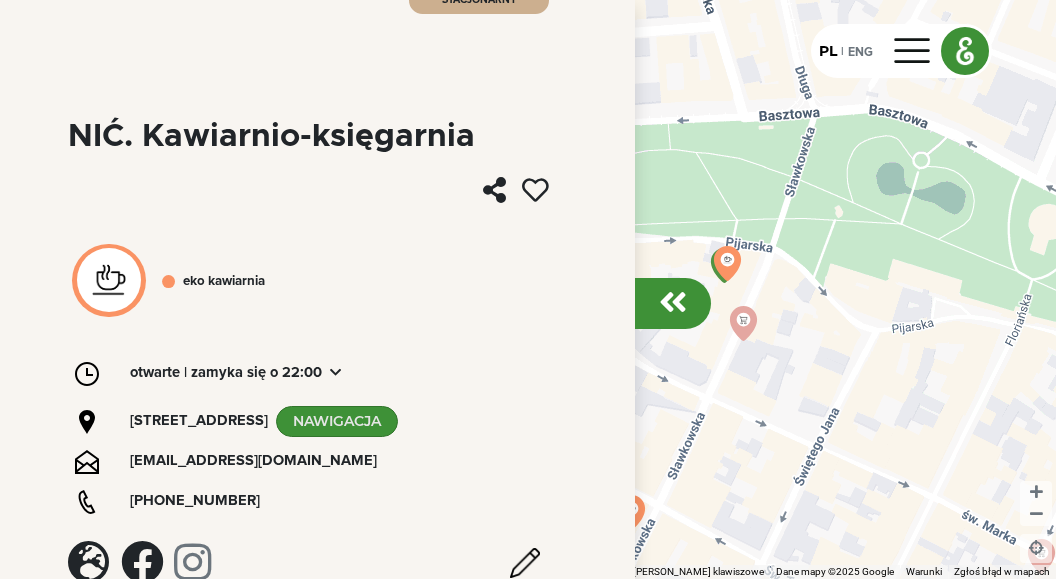 scroll, scrollTop: 199, scrollLeft: 0, axis: vertical 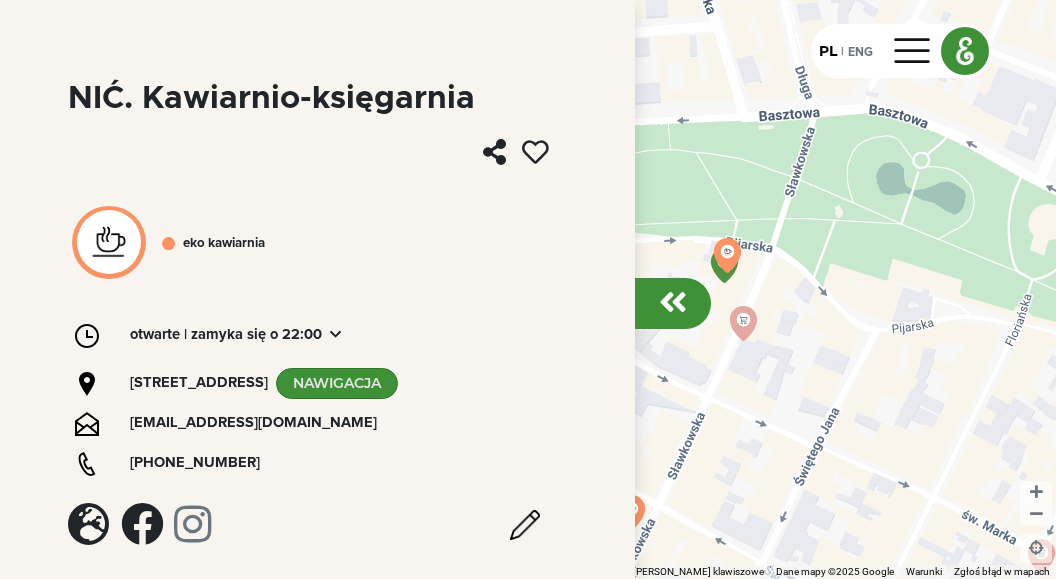 drag, startPoint x: 74, startPoint y: 291, endPoint x: 285, endPoint y: 476, distance: 280.6172 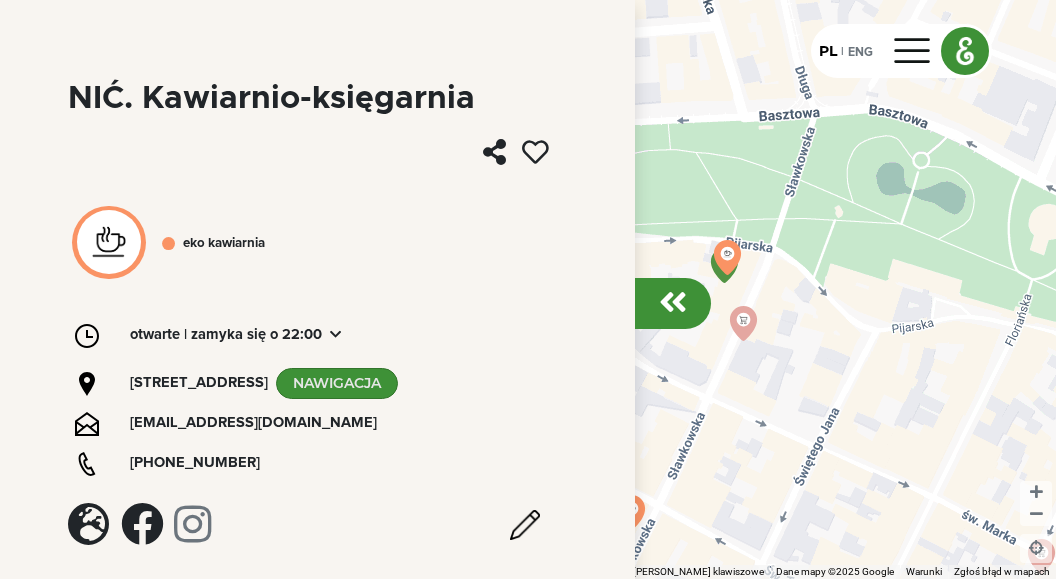 copy on "[EMAIL_ADDRESS][DOMAIN_NAME] [PHONE_NUMBER]" 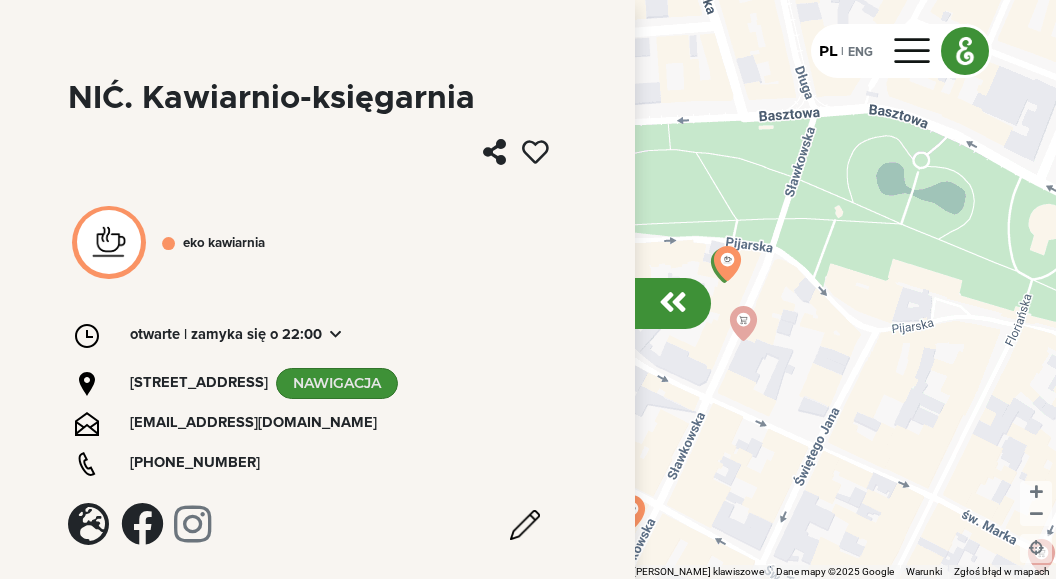 scroll, scrollTop: 0, scrollLeft: 0, axis: both 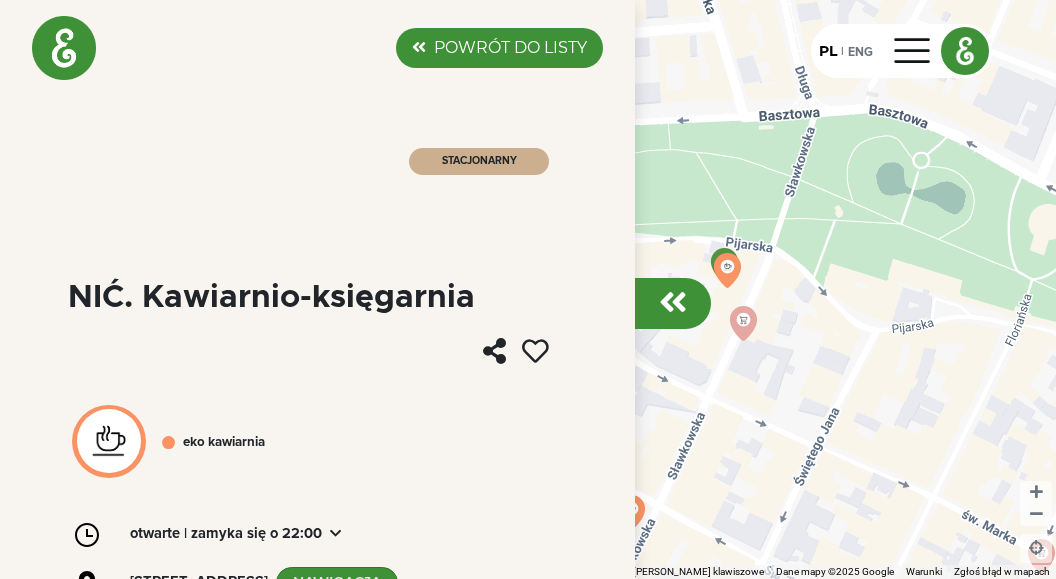 click on "POWRÓT DO LISTY" 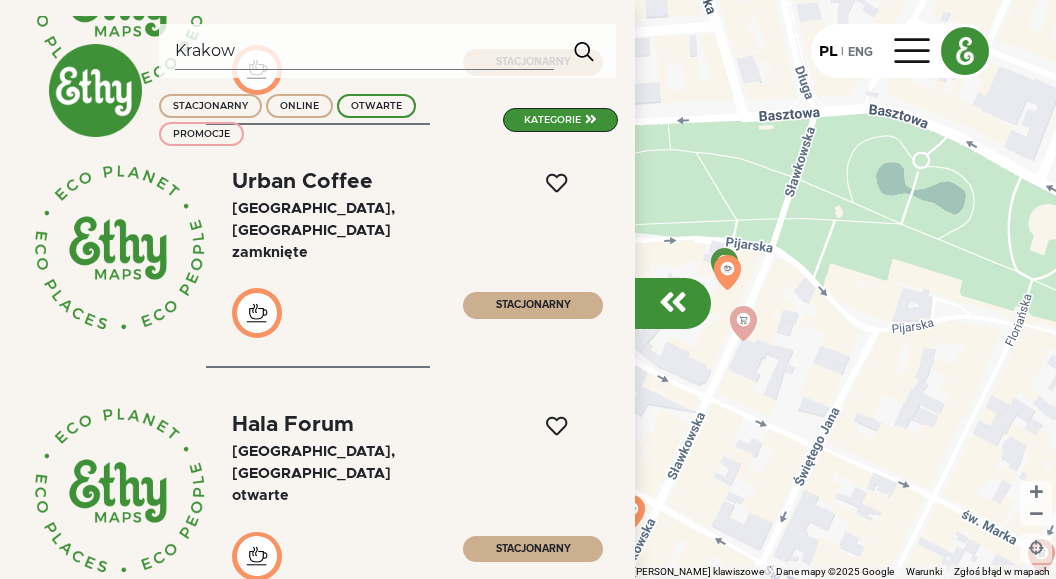 scroll, scrollTop: 1482, scrollLeft: 0, axis: vertical 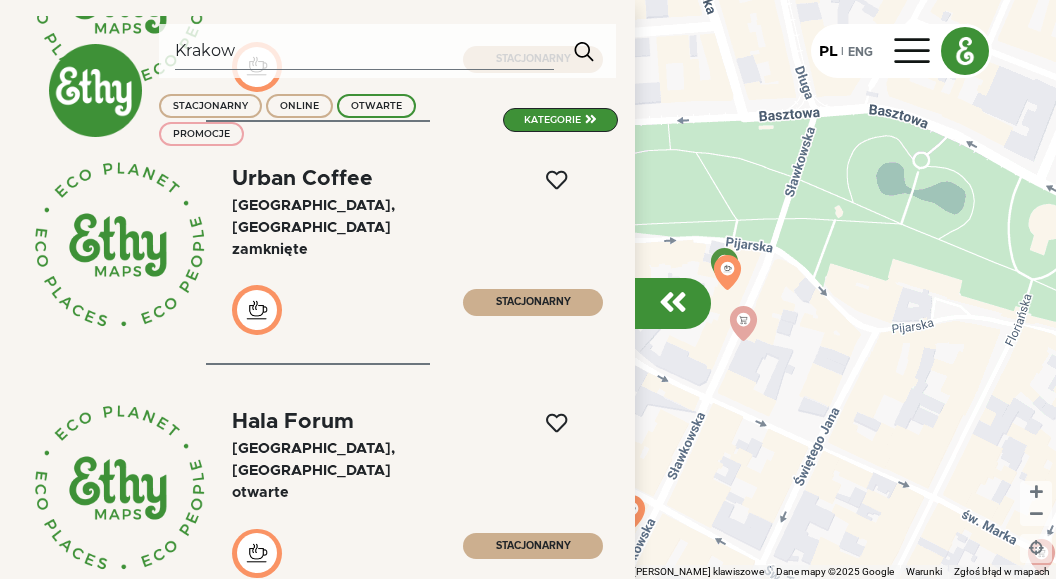 click on "[GEOGRAPHIC_DATA], [GEOGRAPHIC_DATA]" 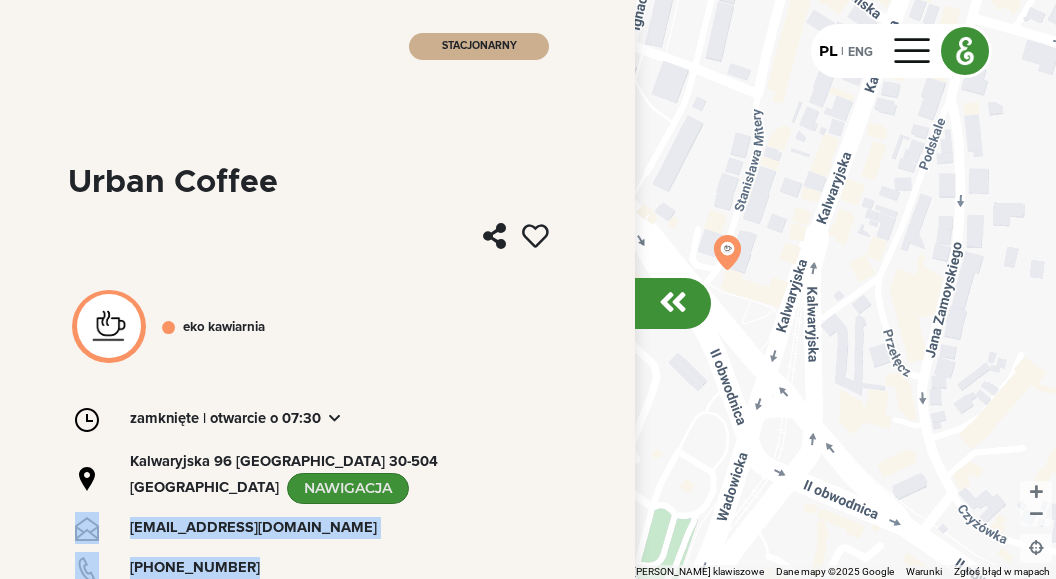 scroll, scrollTop: 199, scrollLeft: 0, axis: vertical 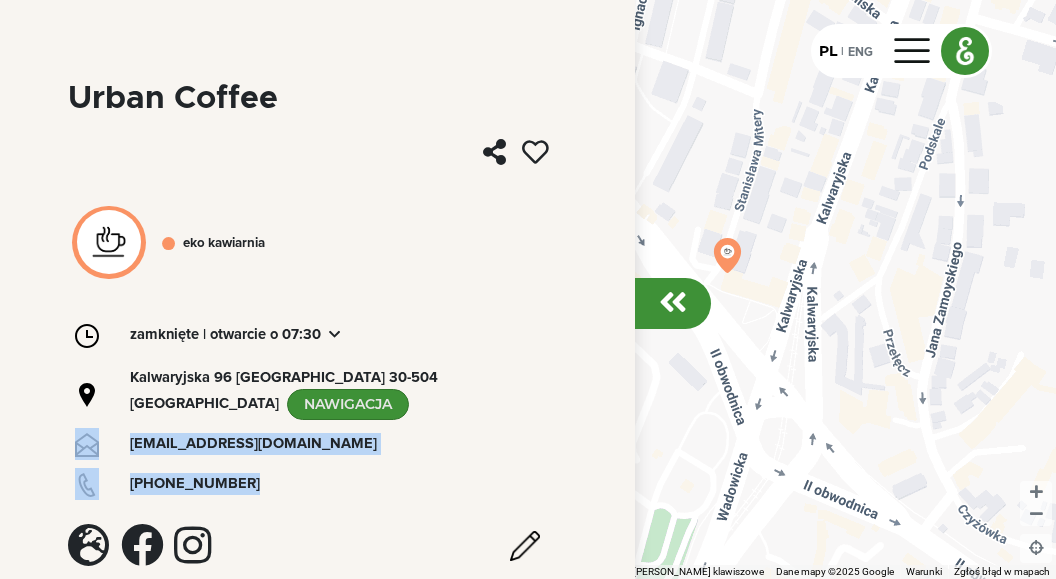 drag, startPoint x: 71, startPoint y: 293, endPoint x: 332, endPoint y: 463, distance: 311.48193 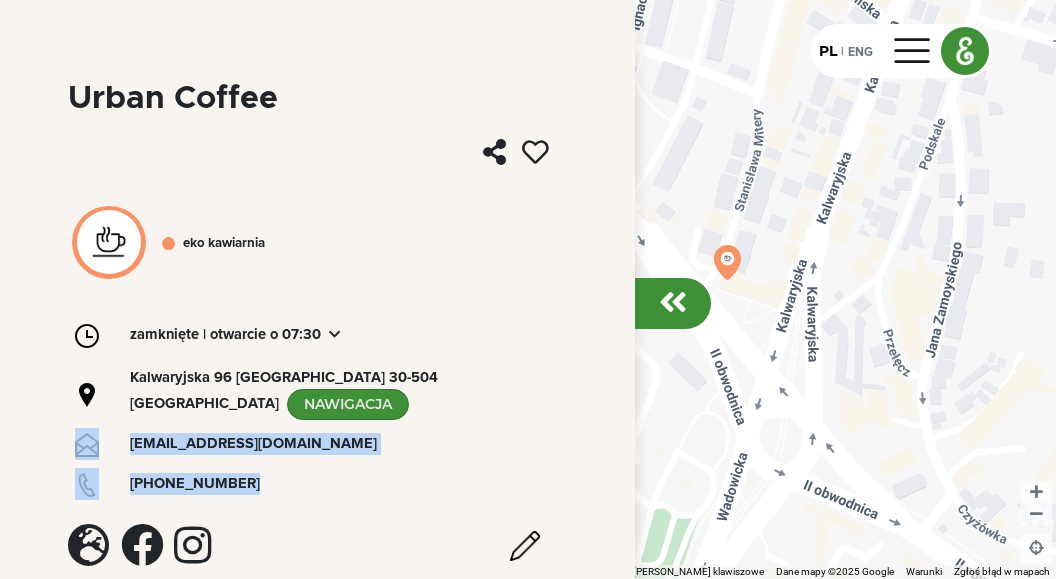 copy on "[EMAIL_ADDRESS][DOMAIN_NAME] [PHONE_NUMBER]" 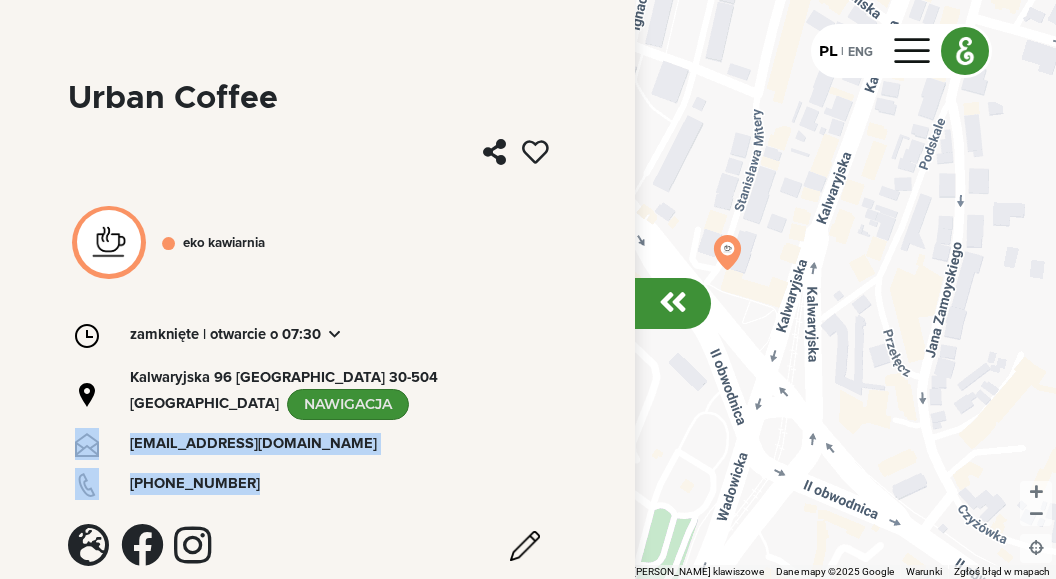 scroll, scrollTop: 0, scrollLeft: 0, axis: both 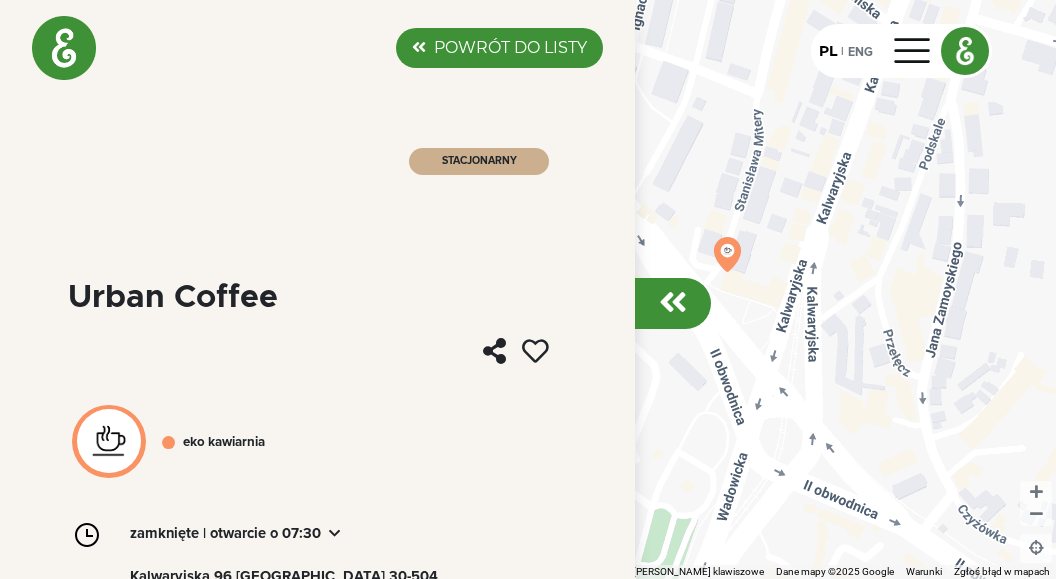 click on "POWRÓT DO LISTY" 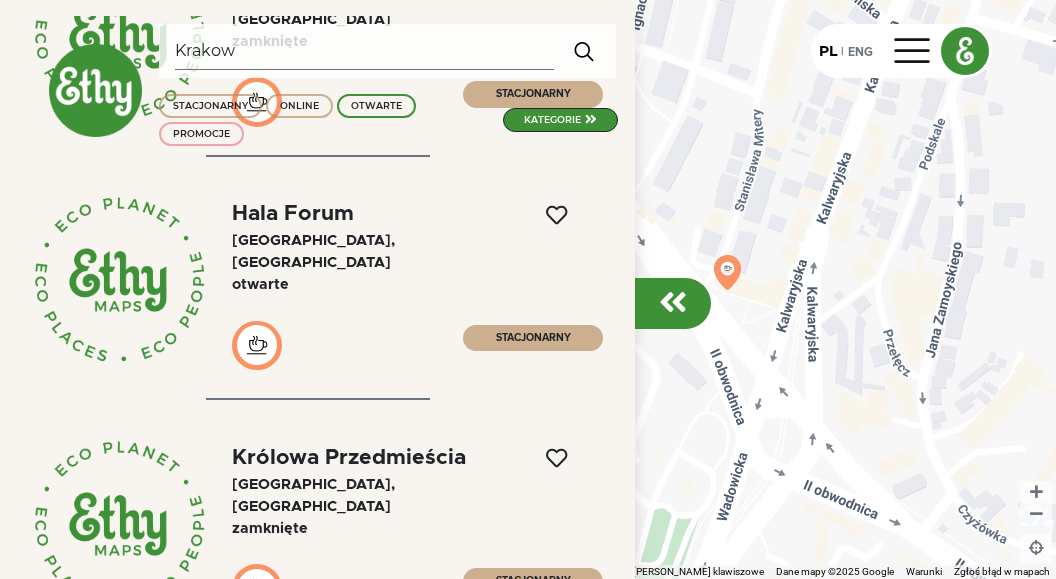 scroll, scrollTop: 1710, scrollLeft: 0, axis: vertical 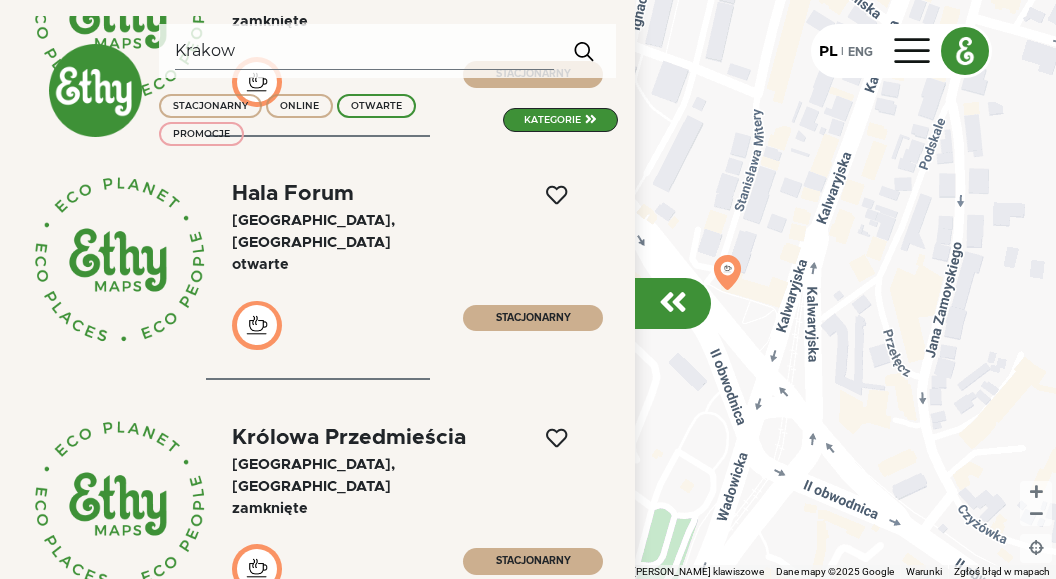 click on "Hala Forum" 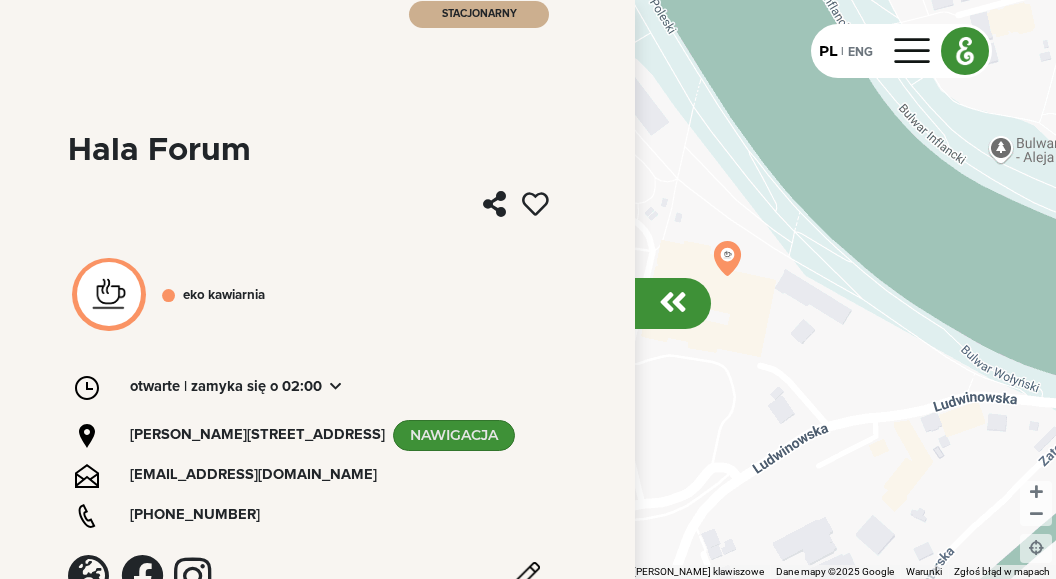 scroll, scrollTop: 220, scrollLeft: 0, axis: vertical 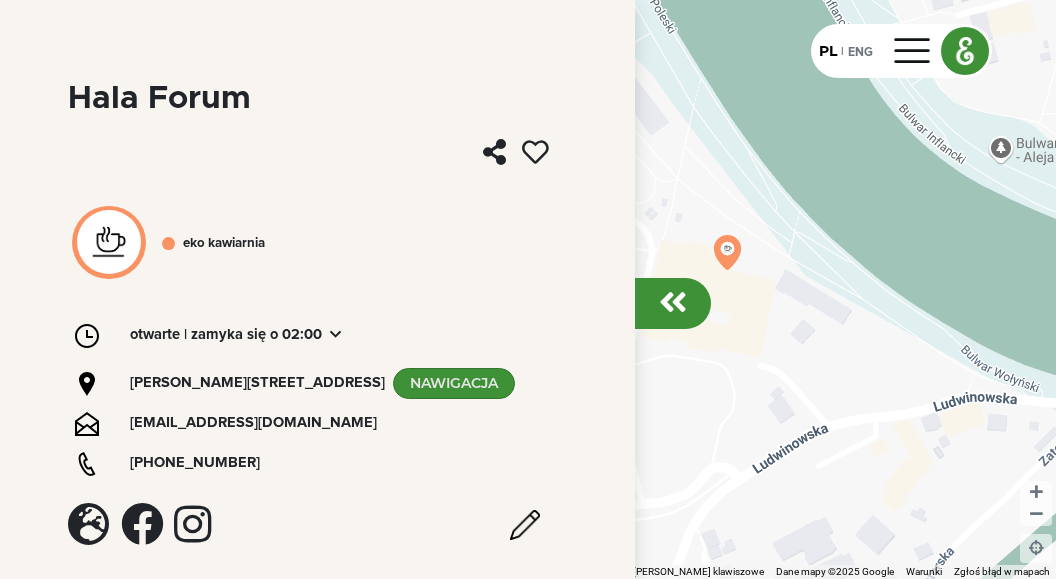 drag, startPoint x: 70, startPoint y: 290, endPoint x: 342, endPoint y: 475, distance: 328.95135 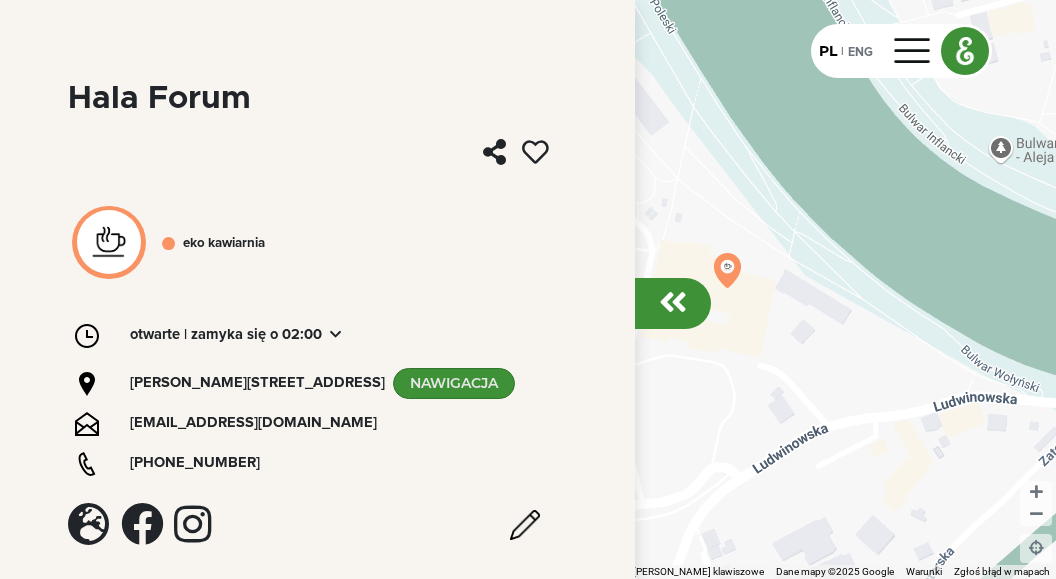 copy on "[EMAIL_ADDRESS][DOMAIN_NAME] [PHONE_NUMBER]" 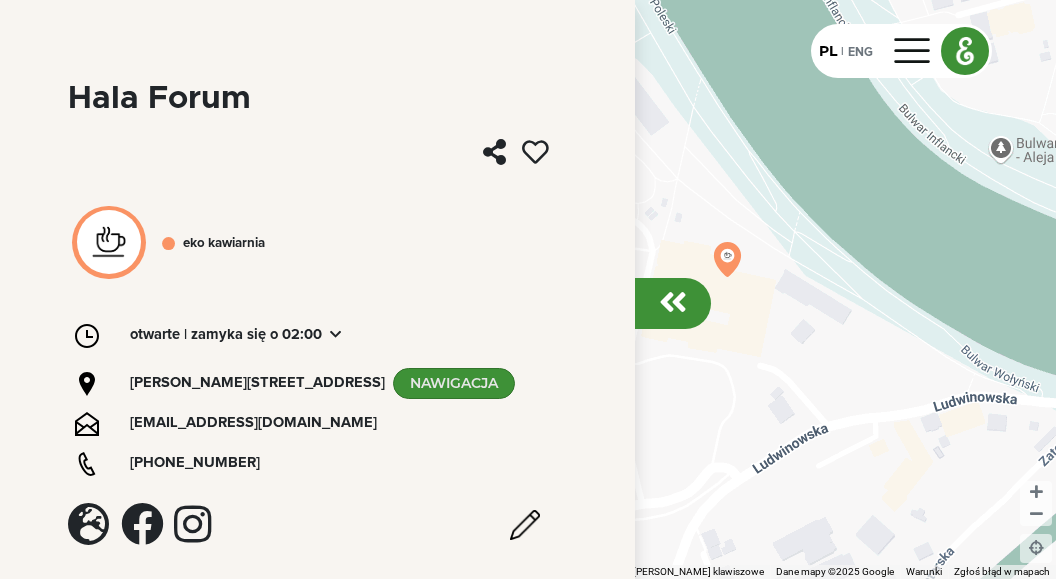 scroll, scrollTop: 0, scrollLeft: 0, axis: both 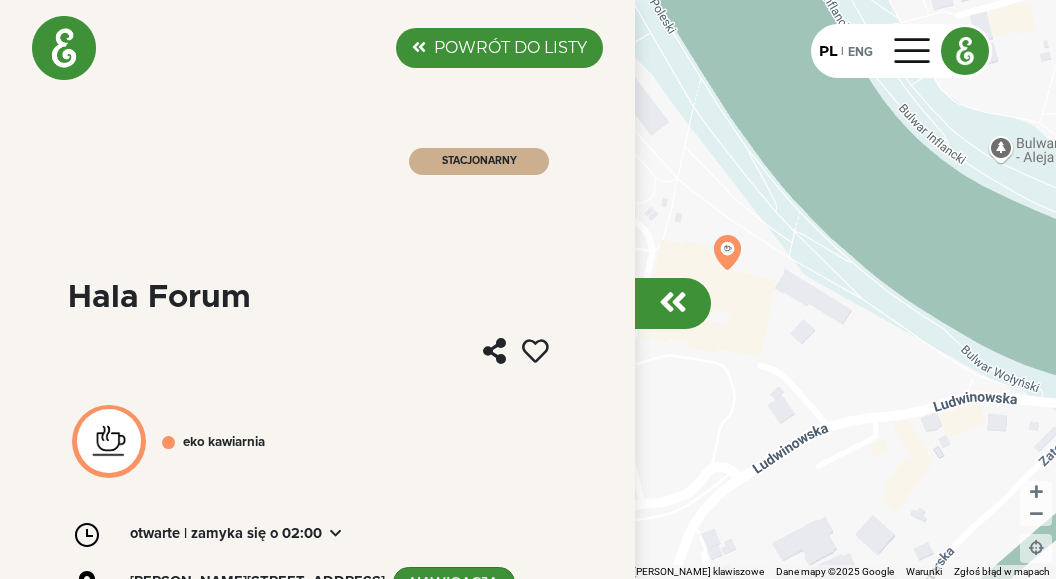 click on "POWRÓT DO LISTY" 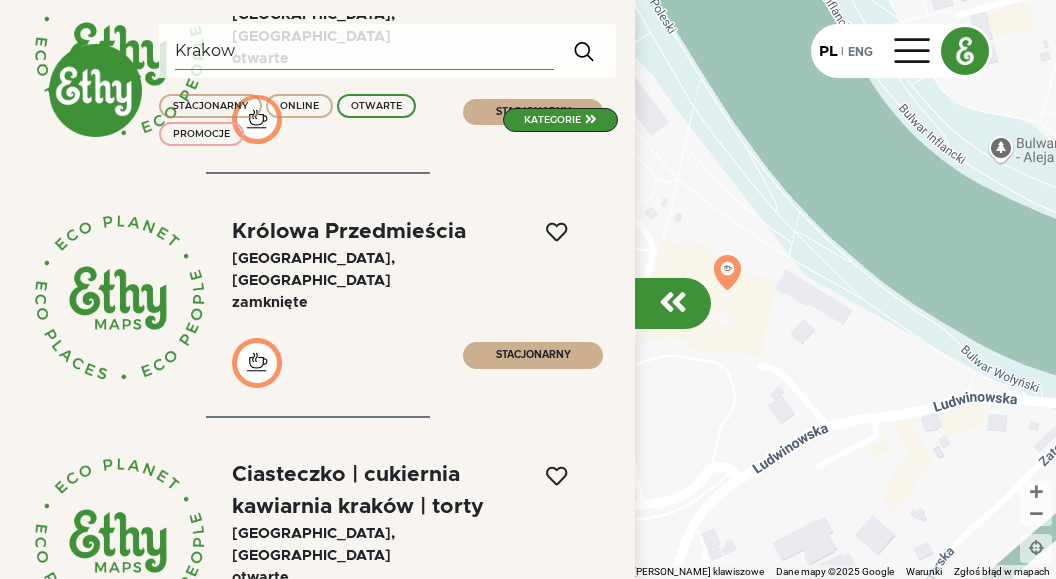scroll, scrollTop: 1938, scrollLeft: 0, axis: vertical 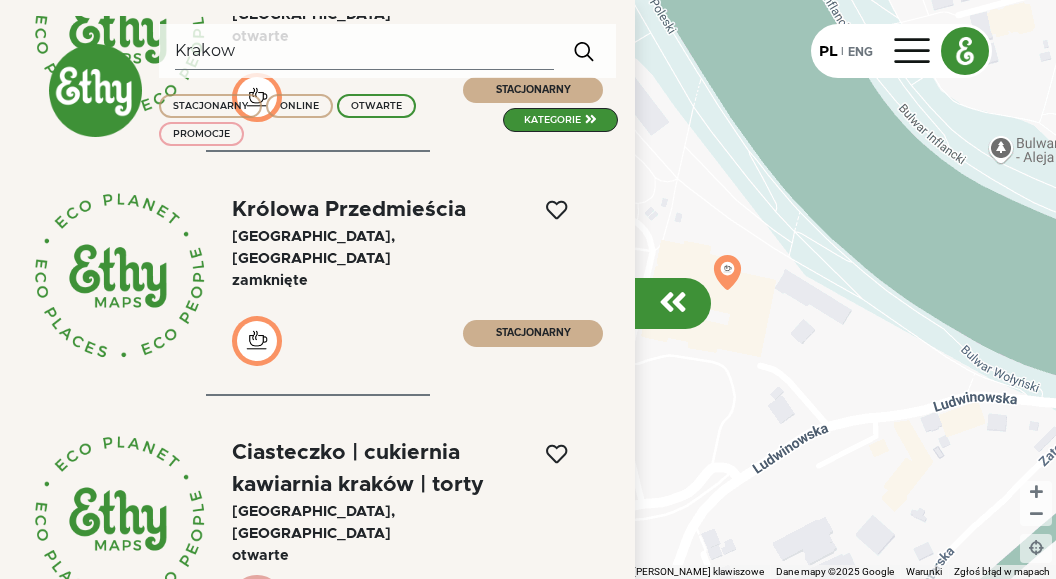 click on "Królowa Przedmieścia" 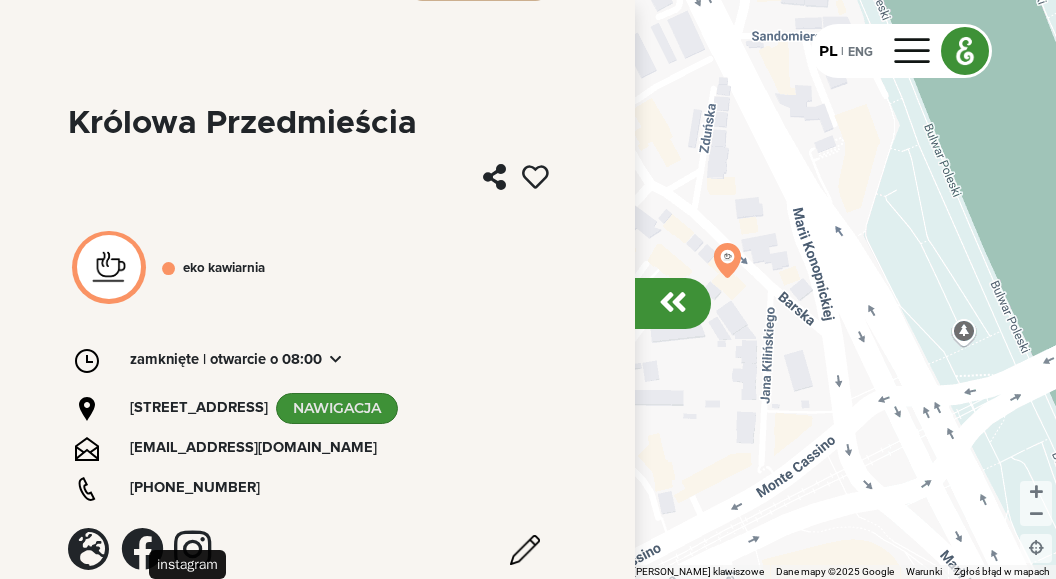 scroll, scrollTop: 199, scrollLeft: 0, axis: vertical 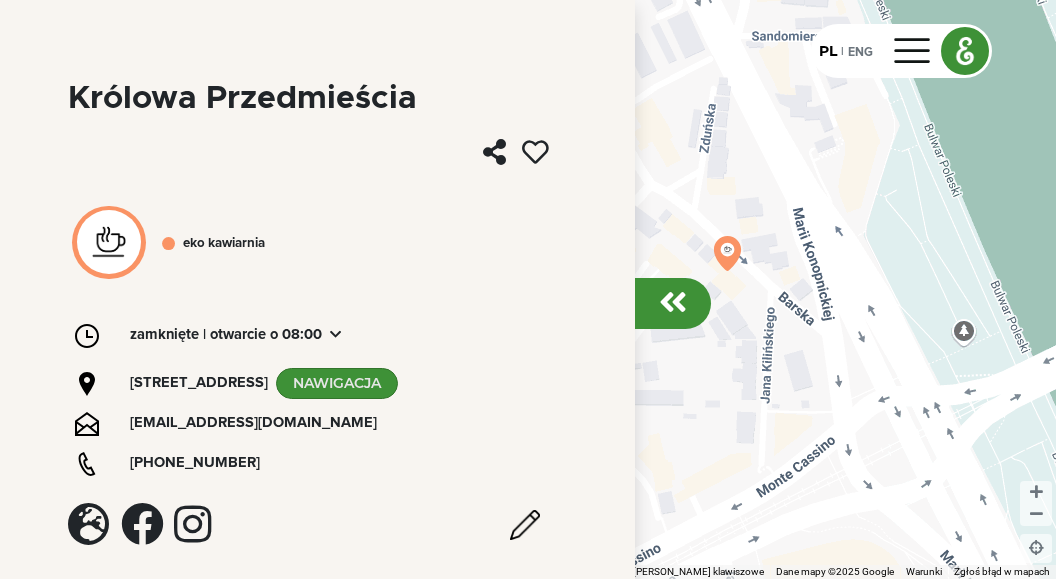 drag, startPoint x: 69, startPoint y: 292, endPoint x: 282, endPoint y: 480, distance: 284.10034 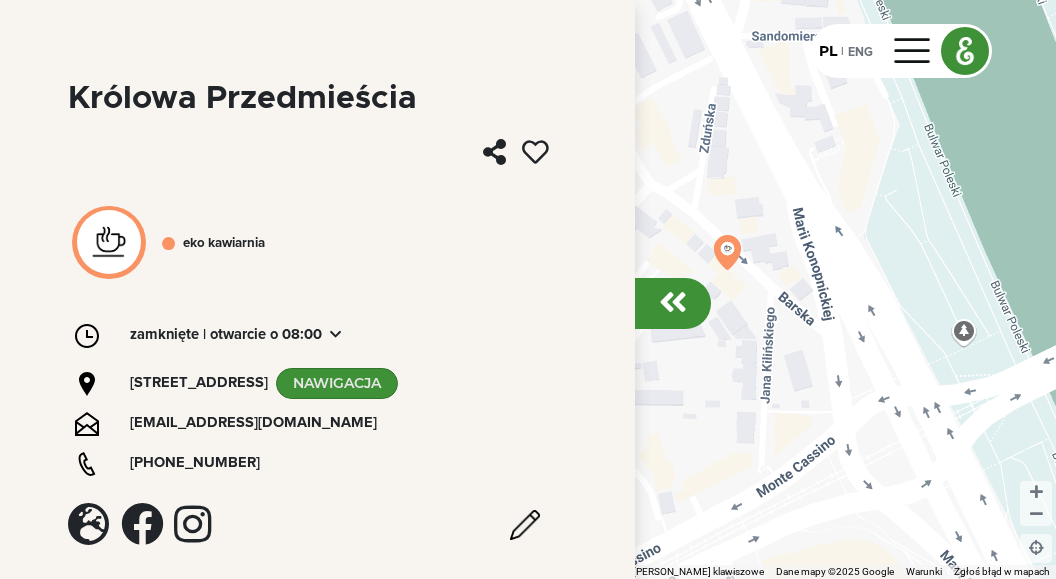 copy on "[EMAIL_ADDRESS][DOMAIN_NAME] [PHONE_NUMBER]" 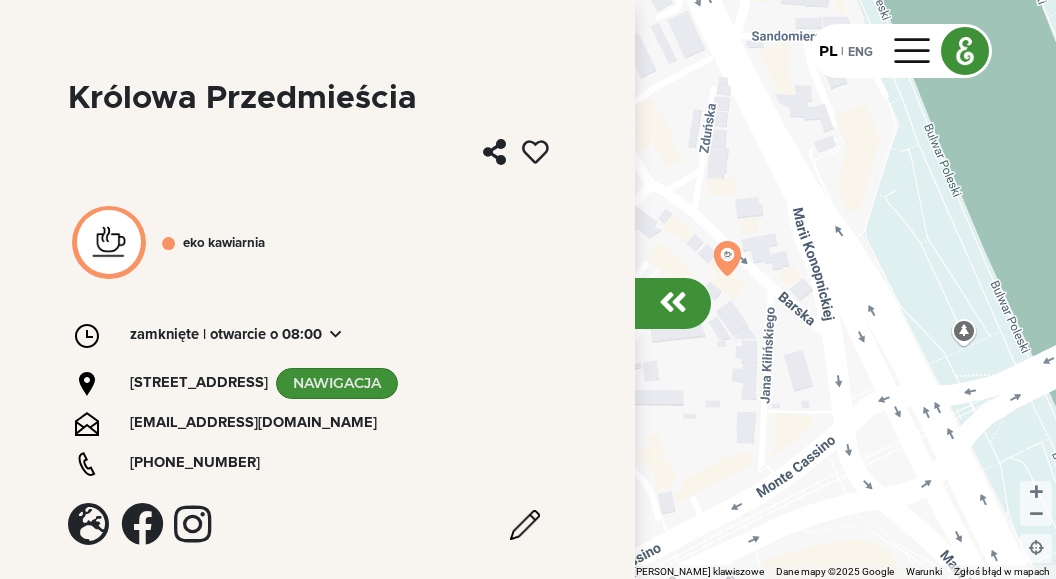 scroll, scrollTop: 0, scrollLeft: 0, axis: both 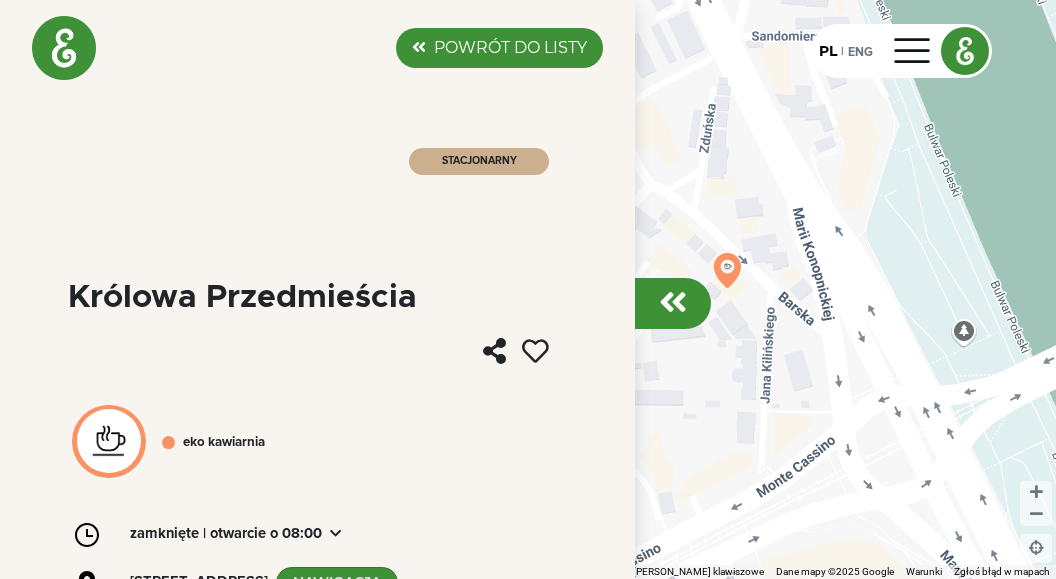 click on "POWRÓT DO LISTY" 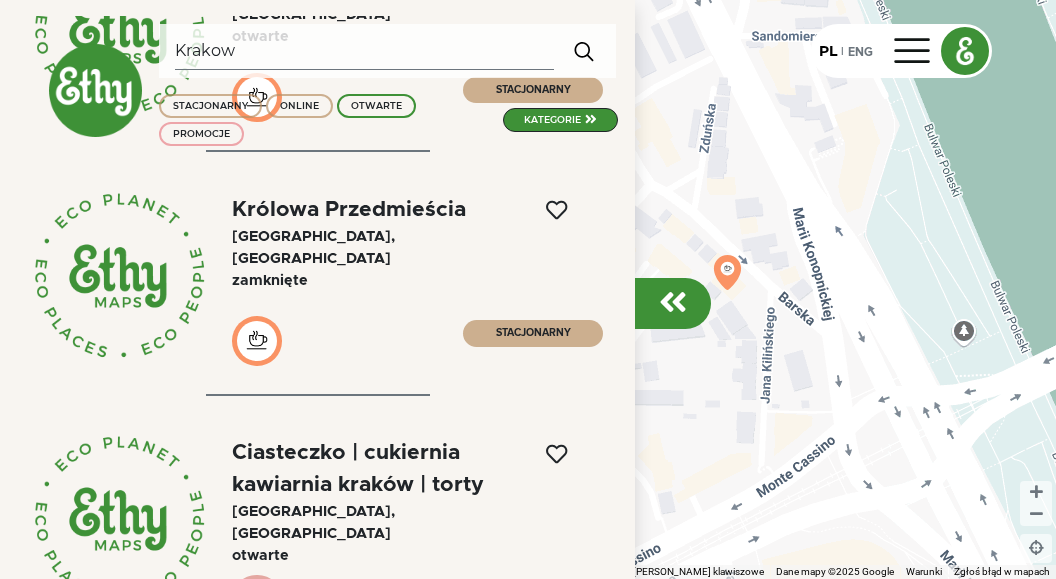 scroll, scrollTop: 2166, scrollLeft: 0, axis: vertical 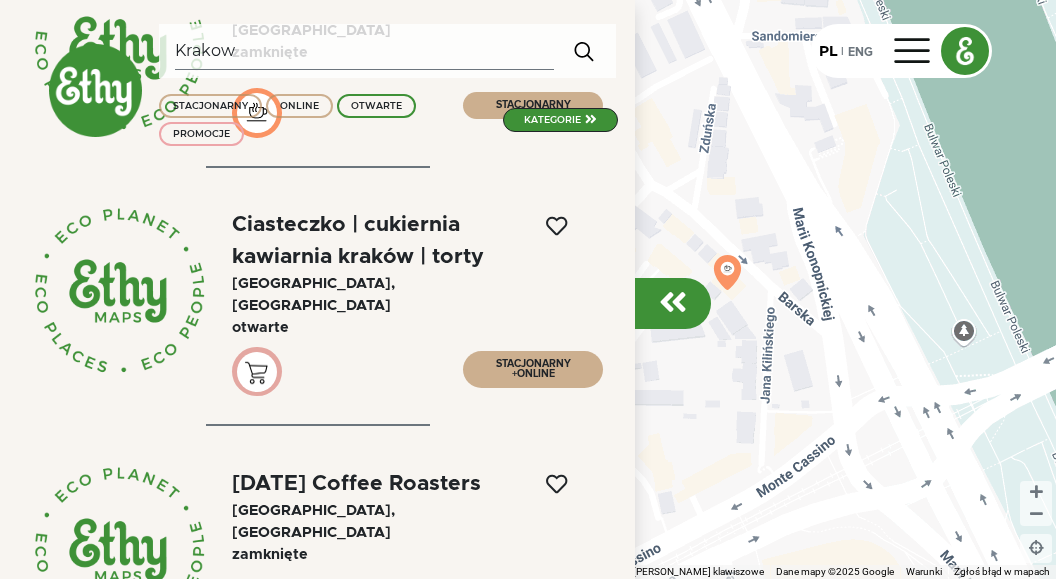click on "Ciasteczko | cukiernia kawiarnia kraków | torty" 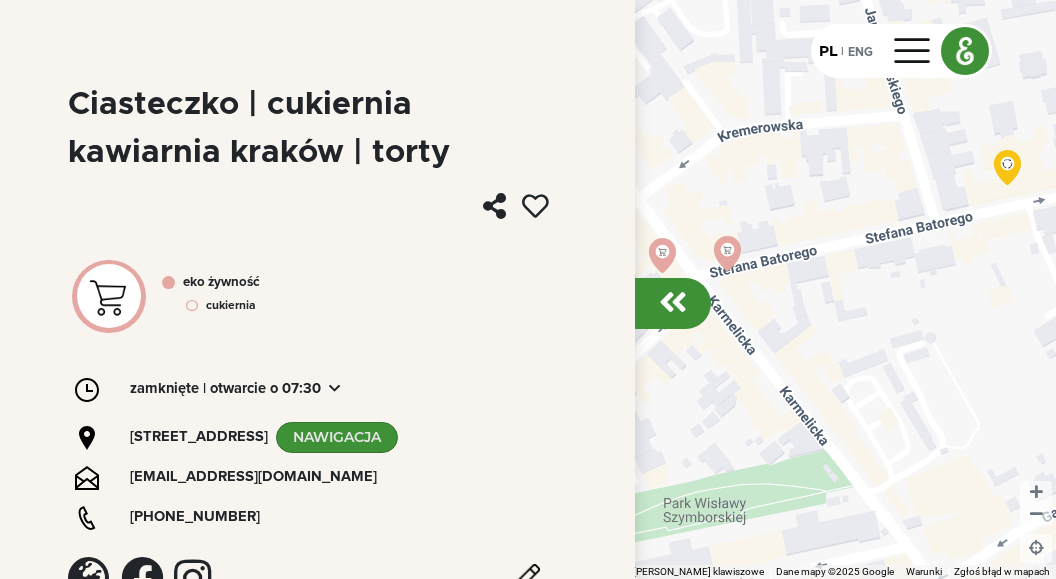scroll, scrollTop: 247, scrollLeft: 0, axis: vertical 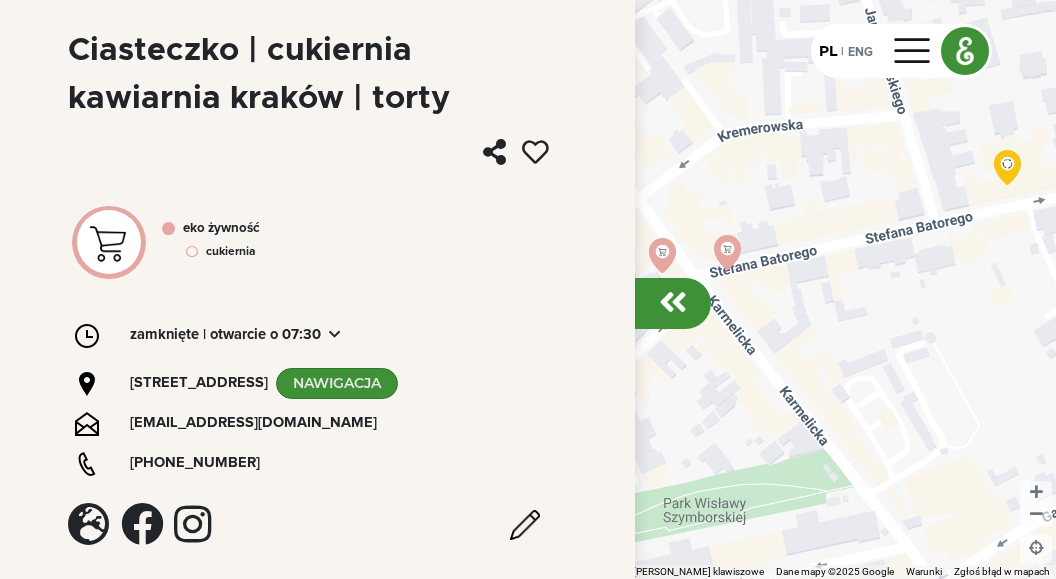 drag, startPoint x: 72, startPoint y: 294, endPoint x: 340, endPoint y: 472, distance: 321.7266 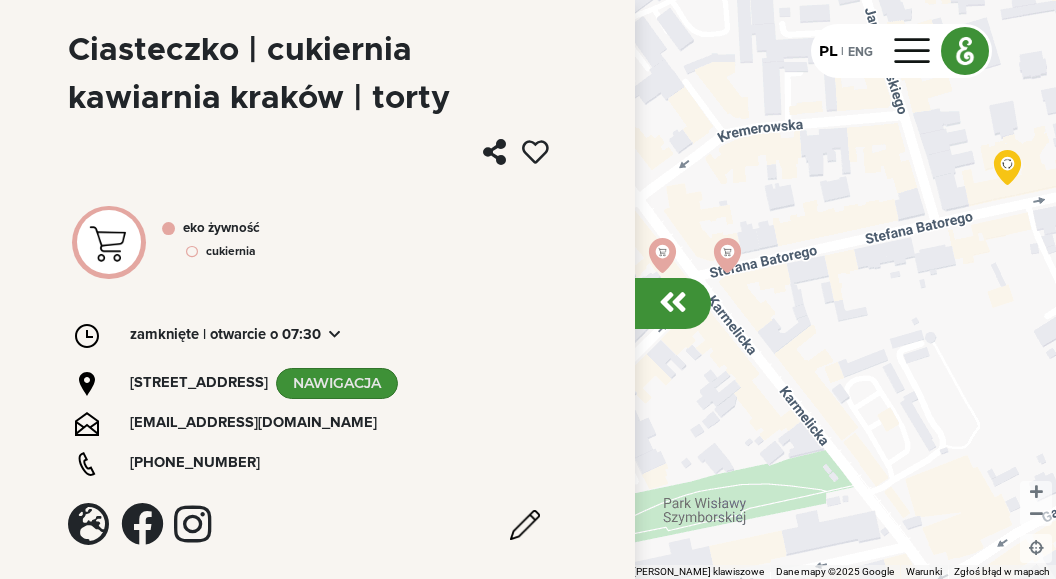 copy on "[EMAIL_ADDRESS][DOMAIN_NAME] [PHONE_NUMBER]" 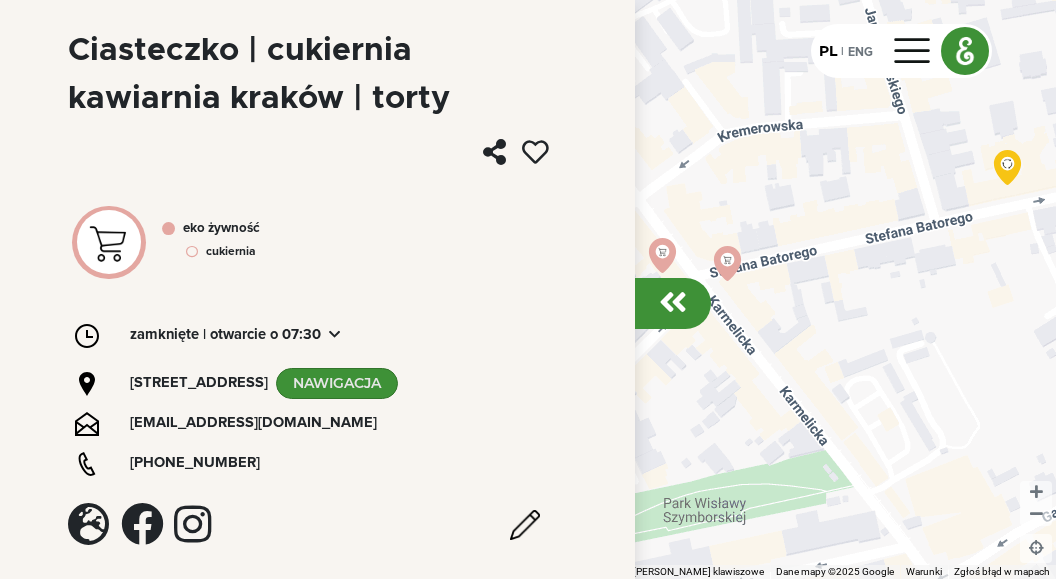 scroll, scrollTop: 0, scrollLeft: 0, axis: both 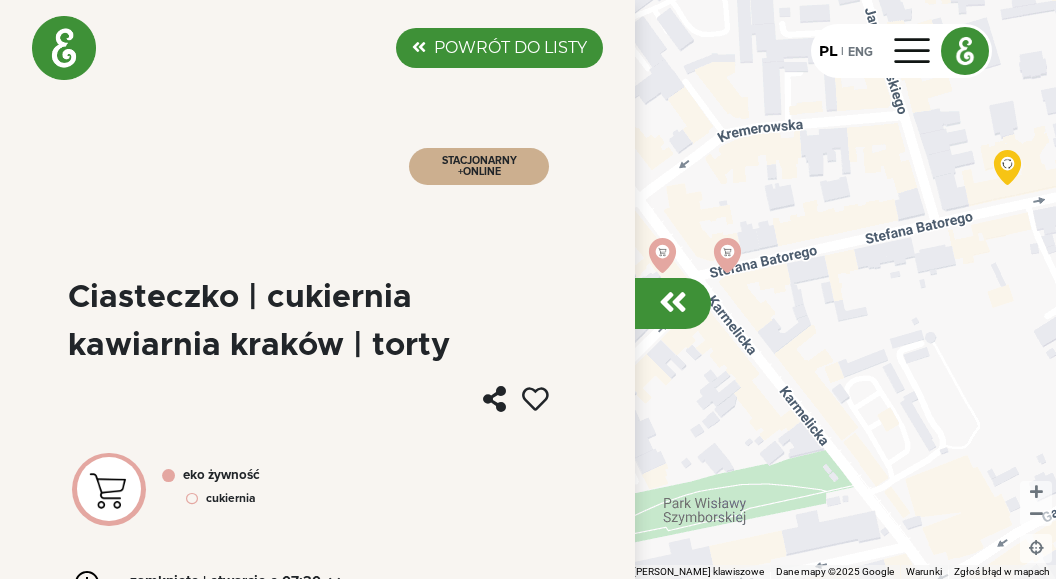 click on "POWRÓT DO LISTY" 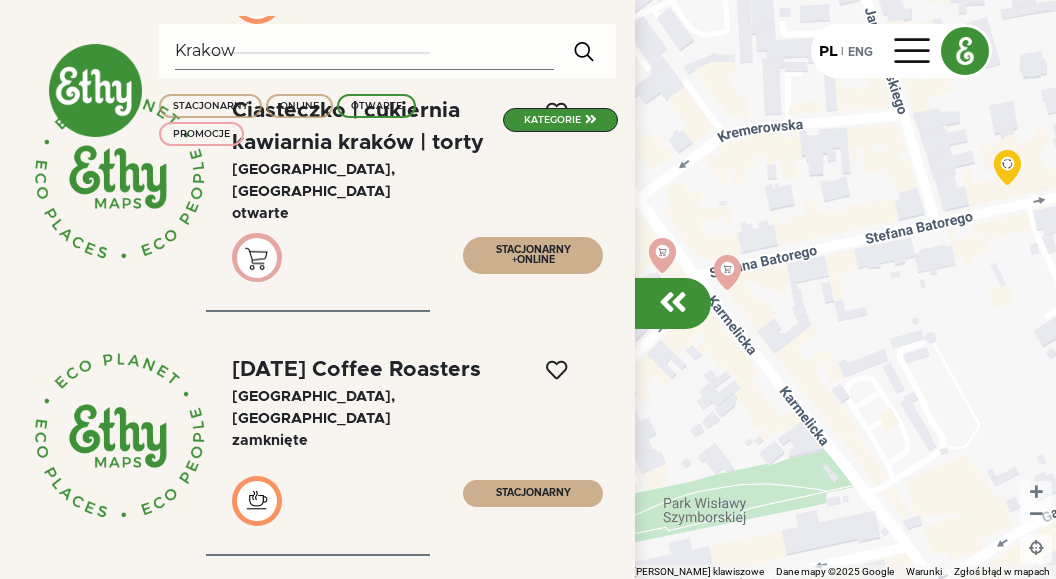 scroll, scrollTop: 2394, scrollLeft: 0, axis: vertical 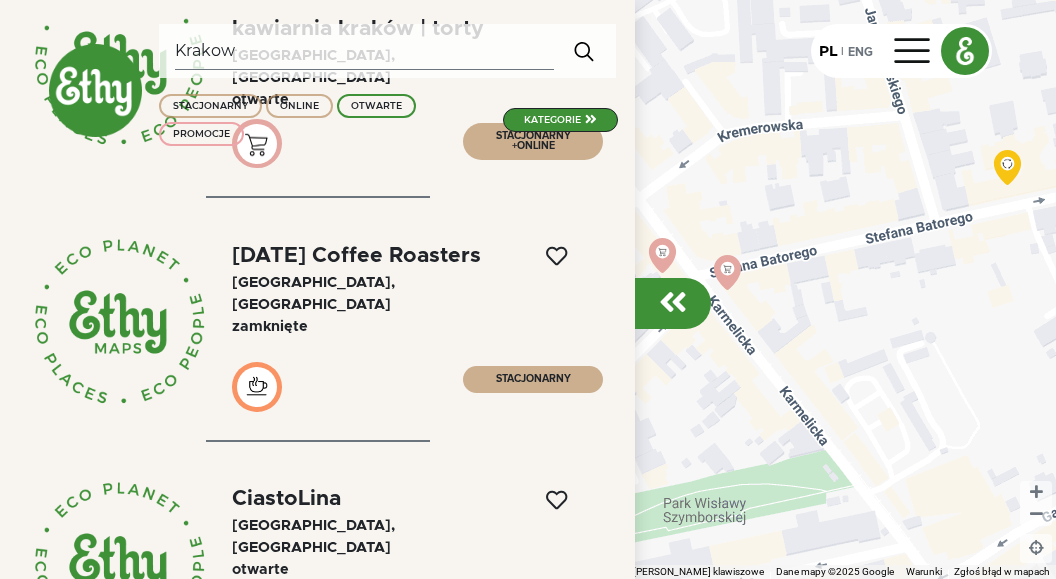 click on "[DATE] Coffee Roasters" 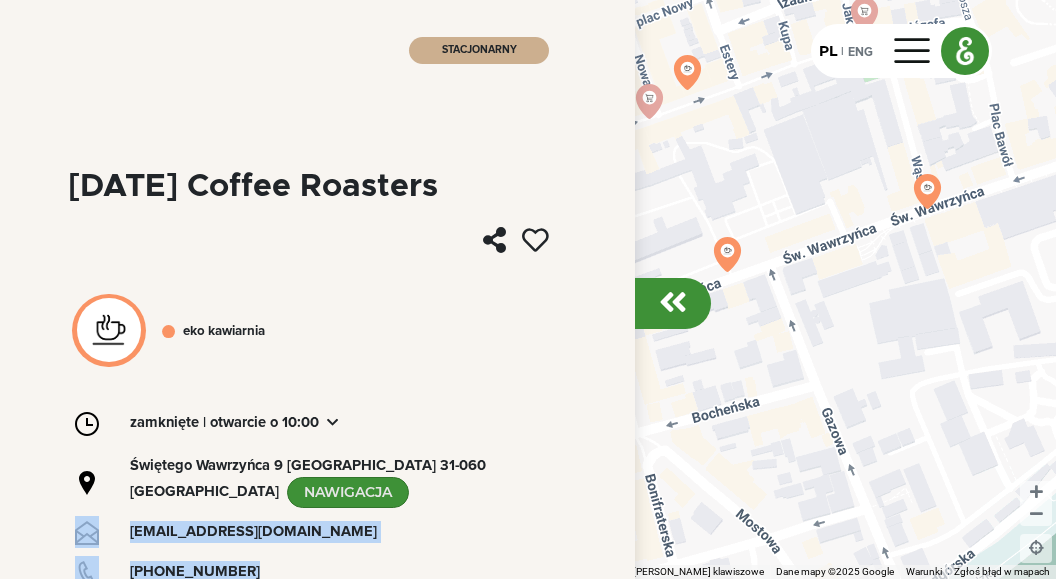 scroll, scrollTop: 220, scrollLeft: 0, axis: vertical 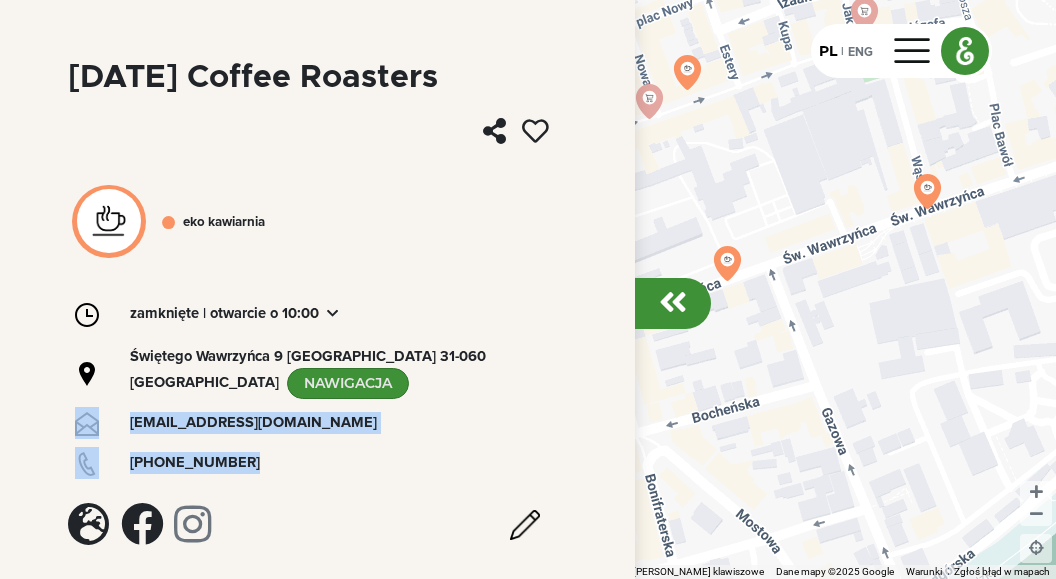 drag, startPoint x: 74, startPoint y: 292, endPoint x: 313, endPoint y: 479, distance: 303.46335 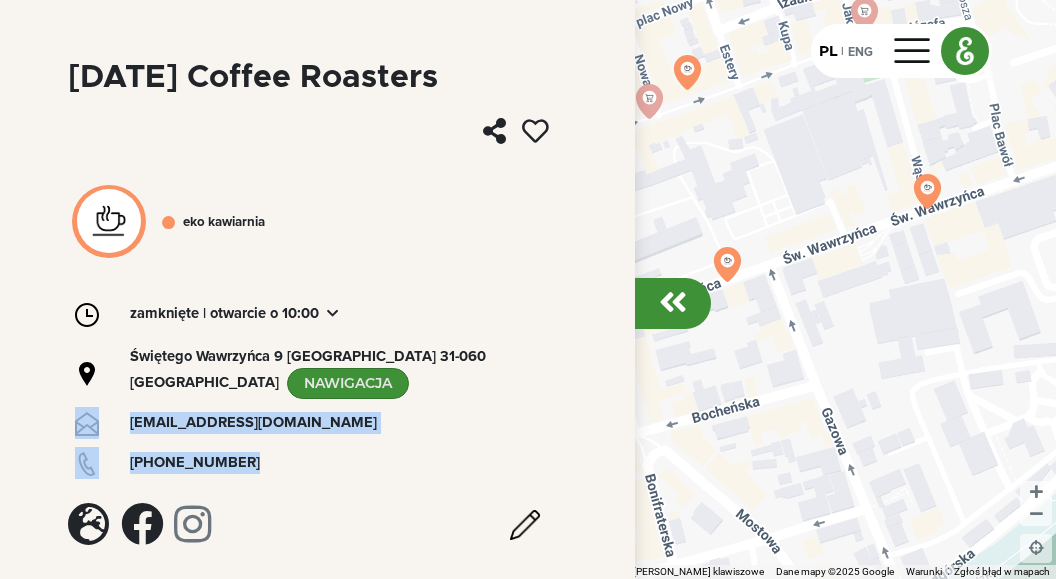 scroll, scrollTop: 0, scrollLeft: 0, axis: both 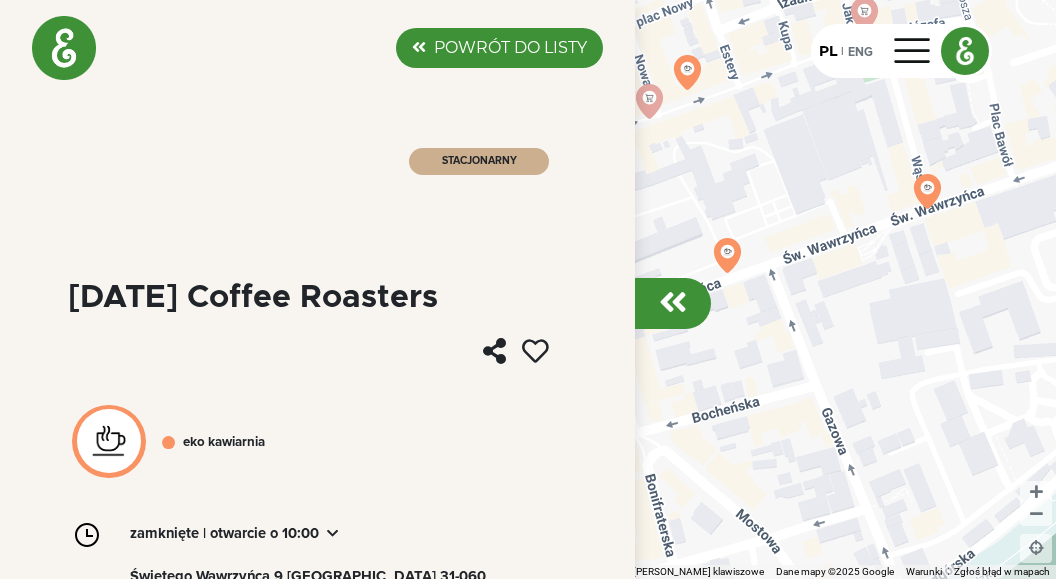 click on "POWRÓT DO LISTY" 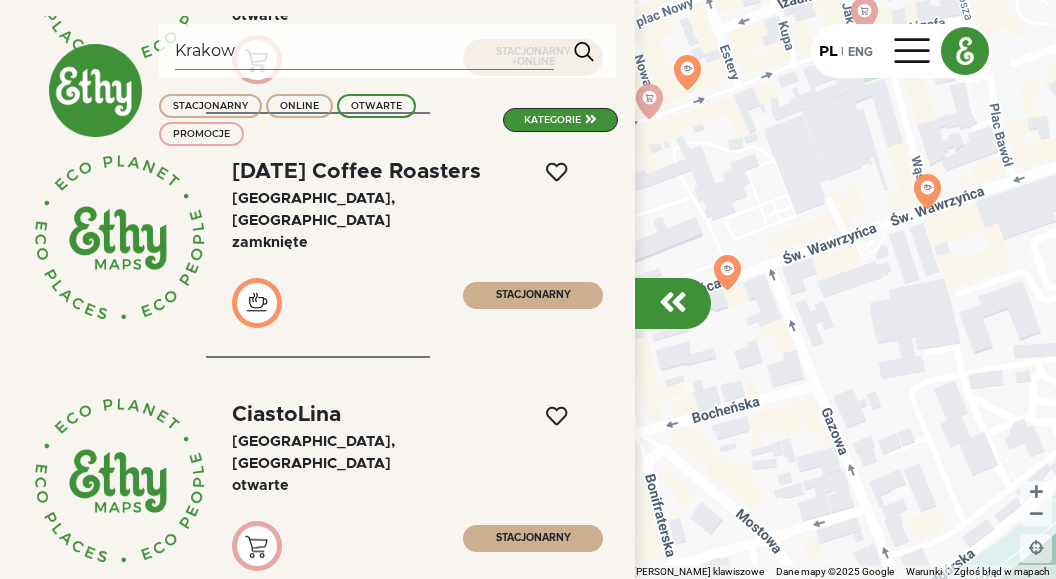 scroll, scrollTop: 2508, scrollLeft: 0, axis: vertical 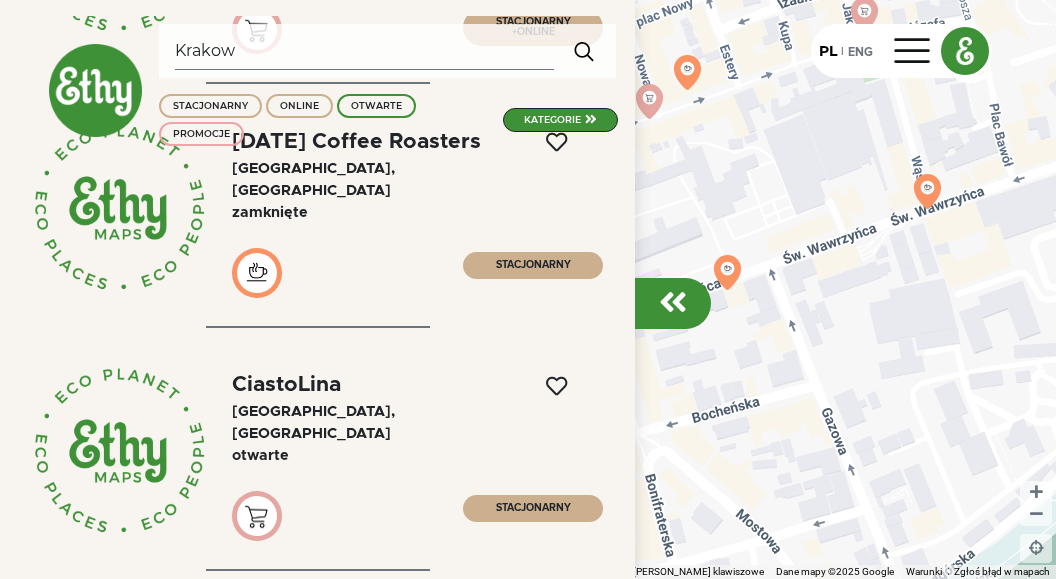 click on "CiastoLina" 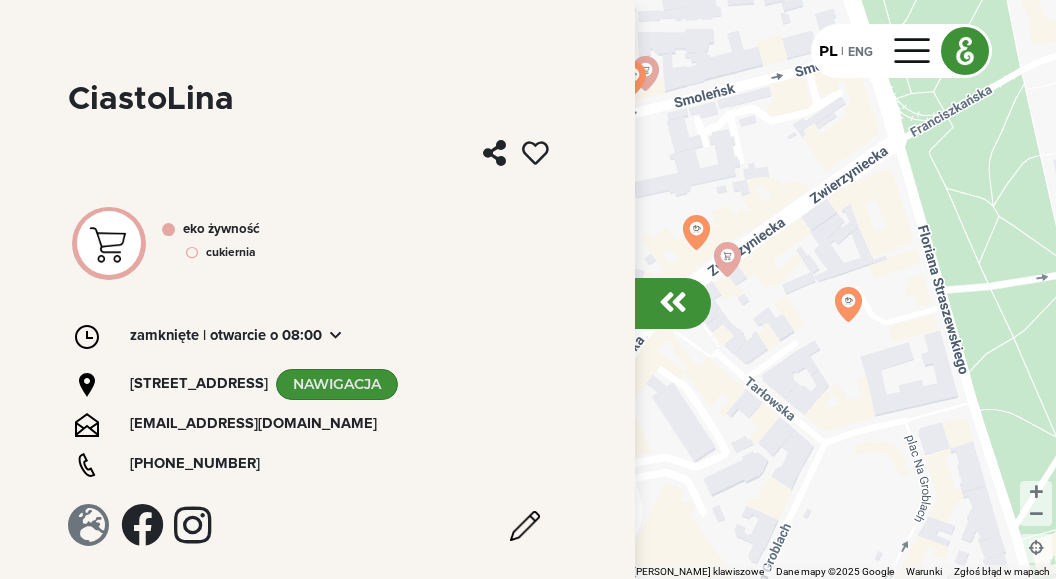 scroll, scrollTop: 199, scrollLeft: 0, axis: vertical 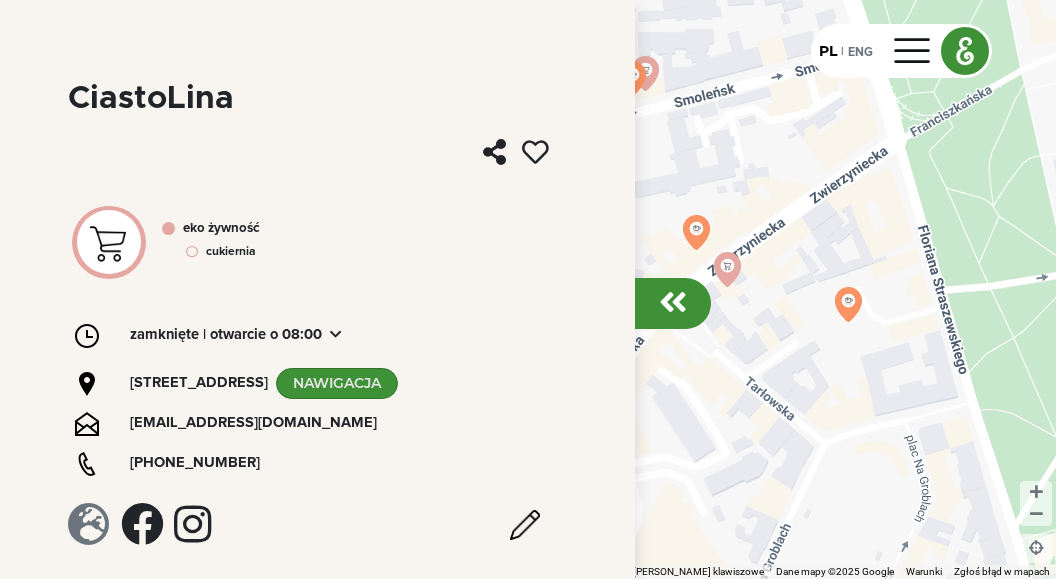 drag, startPoint x: 68, startPoint y: 288, endPoint x: 315, endPoint y: 469, distance: 306.21887 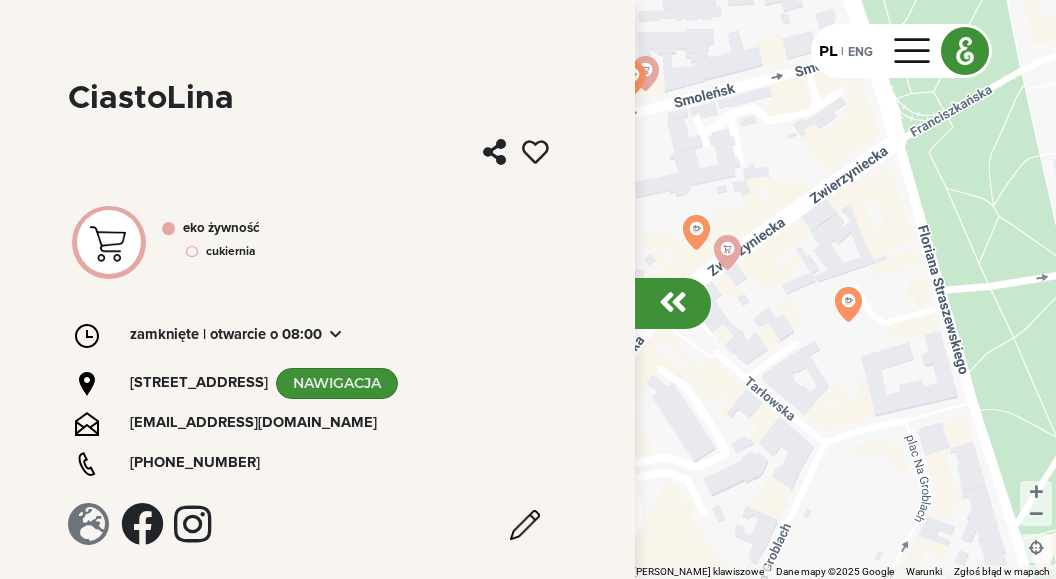 scroll, scrollTop: 0, scrollLeft: 0, axis: both 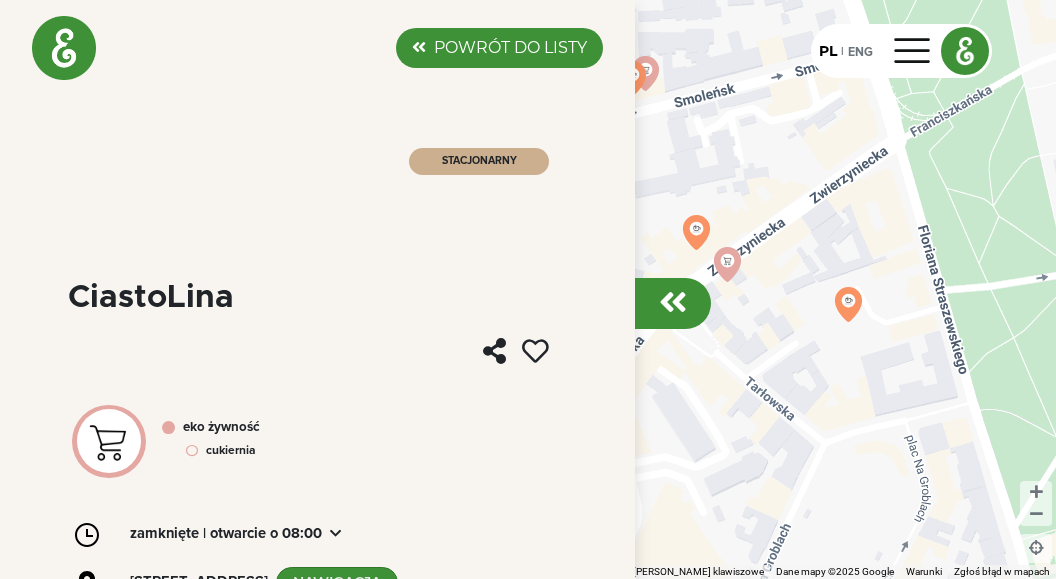 click on "POWRÓT DO LISTY" 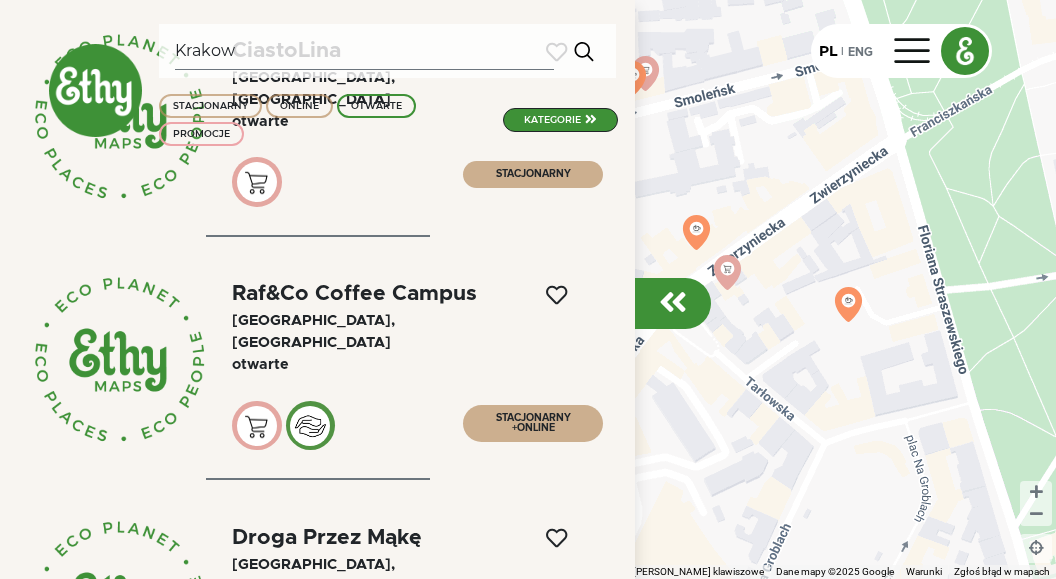 scroll, scrollTop: 2850, scrollLeft: 0, axis: vertical 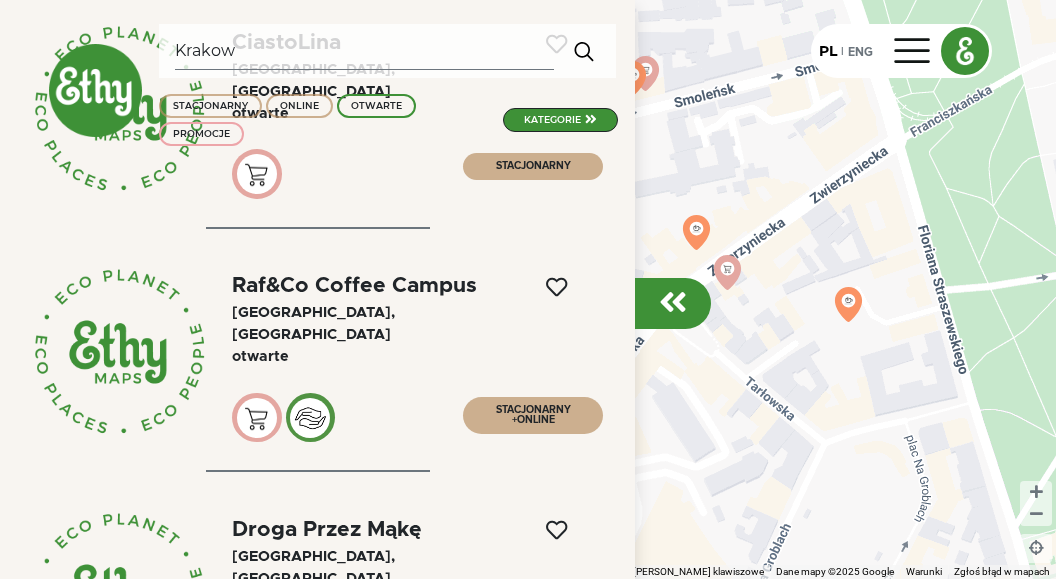 click on "Raf&Co Coffee Campus  [GEOGRAPHIC_DATA], [GEOGRAPHIC_DATA]  Otwarte" 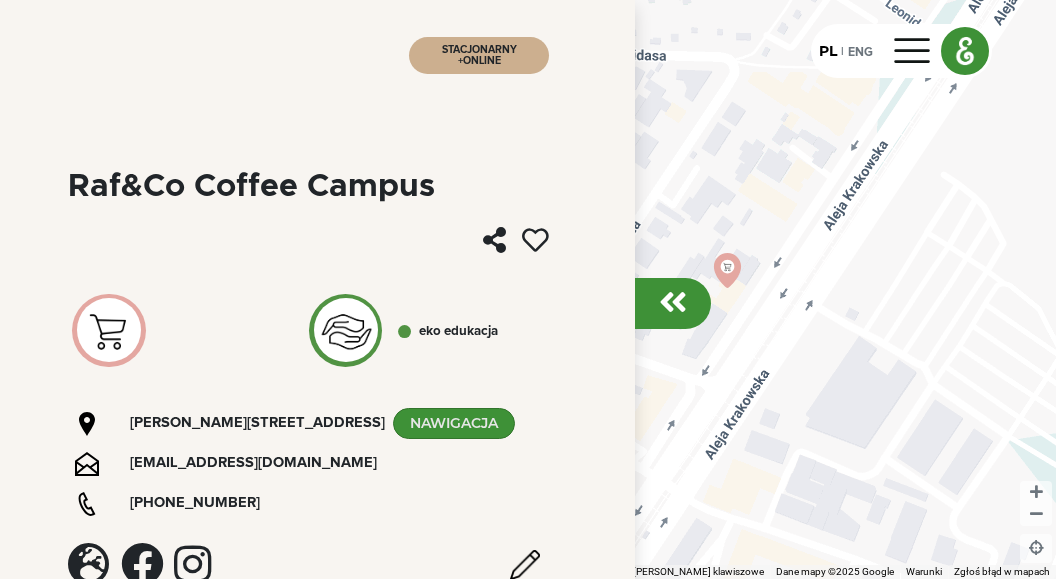 scroll, scrollTop: 172, scrollLeft: 0, axis: vertical 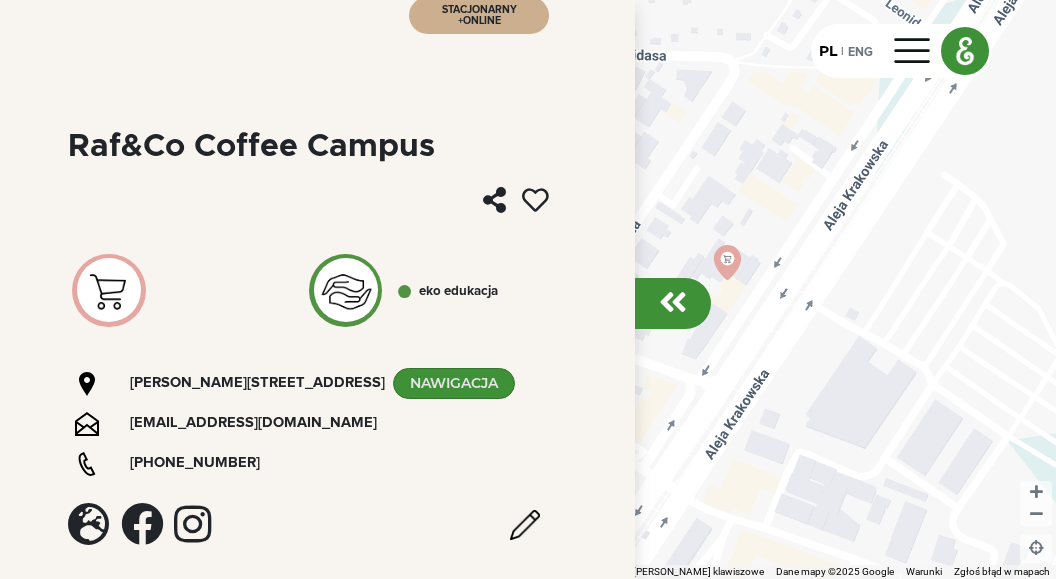 drag, startPoint x: 77, startPoint y: 288, endPoint x: 303, endPoint y: 476, distance: 293.97278 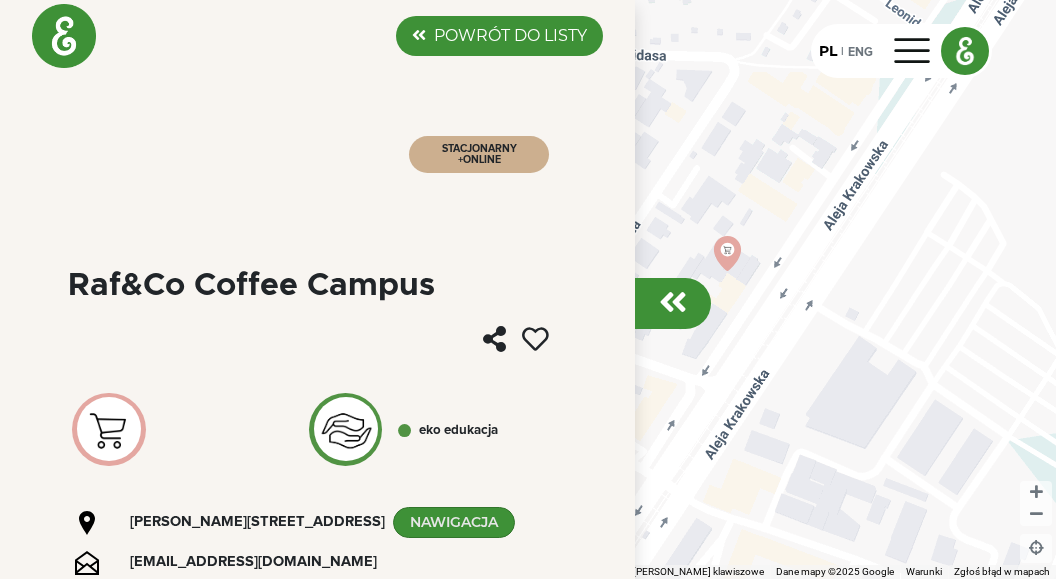 scroll, scrollTop: 0, scrollLeft: 0, axis: both 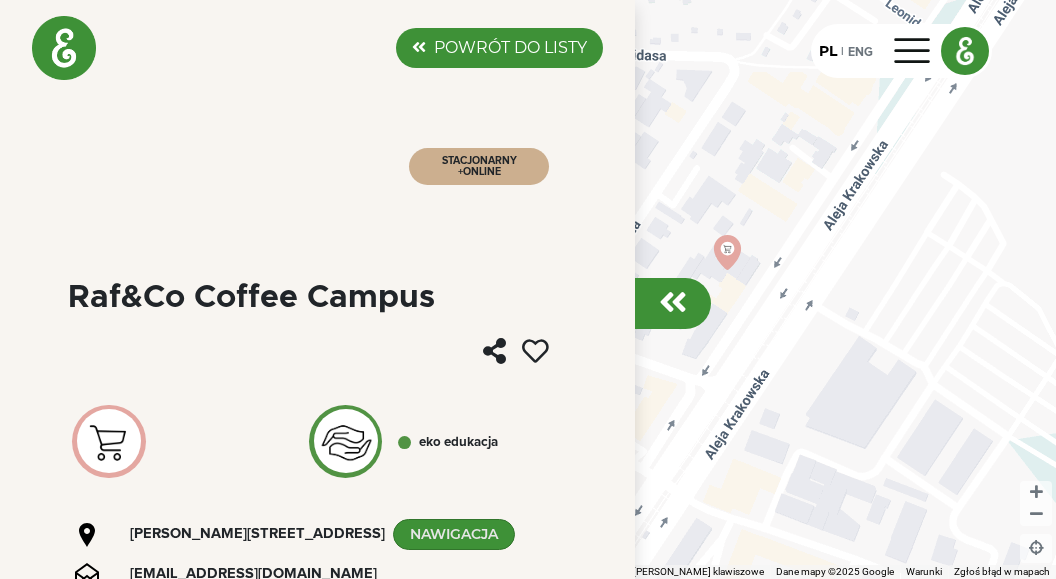 click on "POWRÓT DO LISTY" 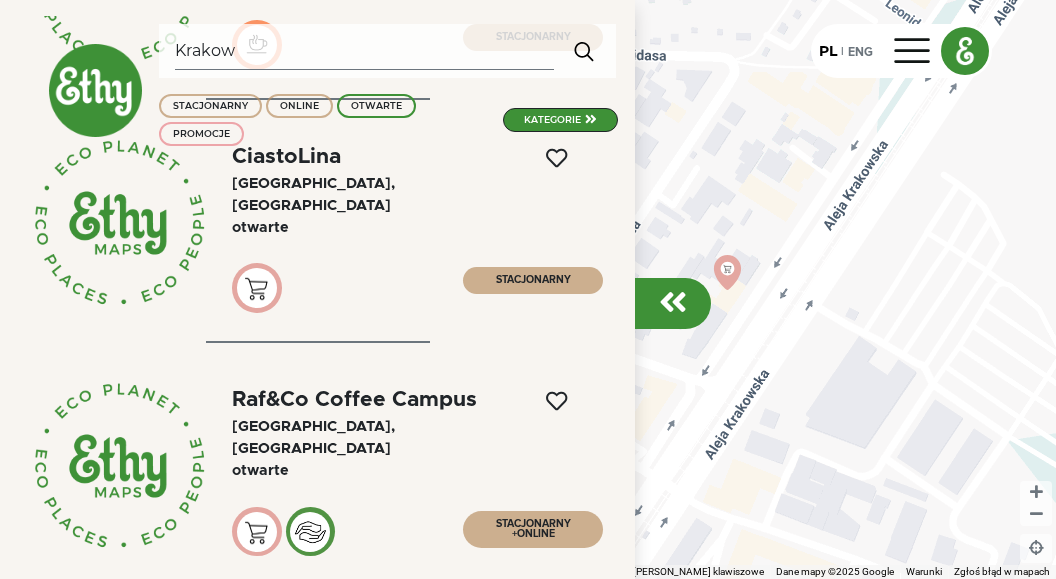 scroll, scrollTop: 2964, scrollLeft: 0, axis: vertical 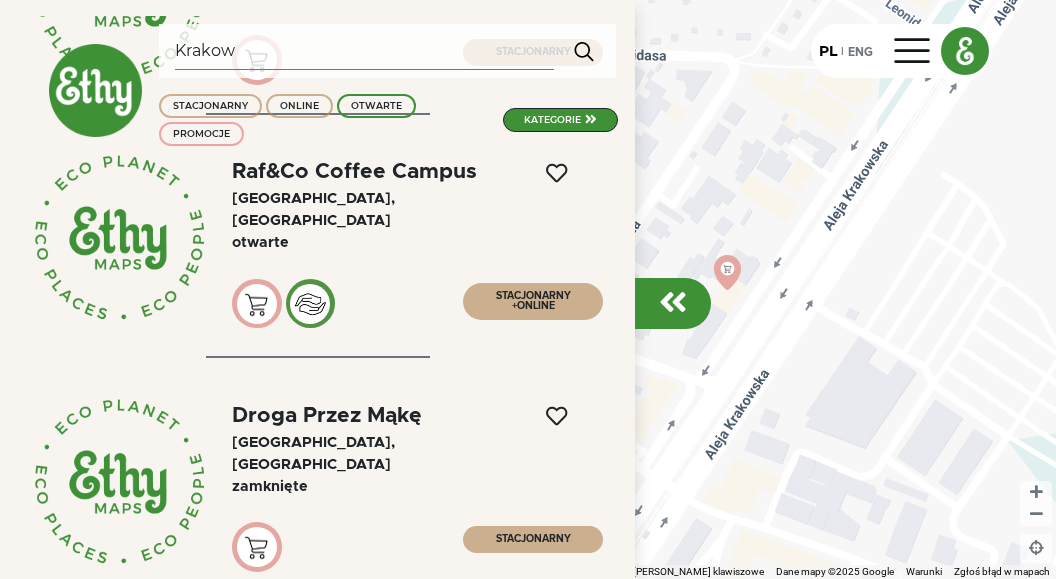 click on "Droga Przez Mąkę" 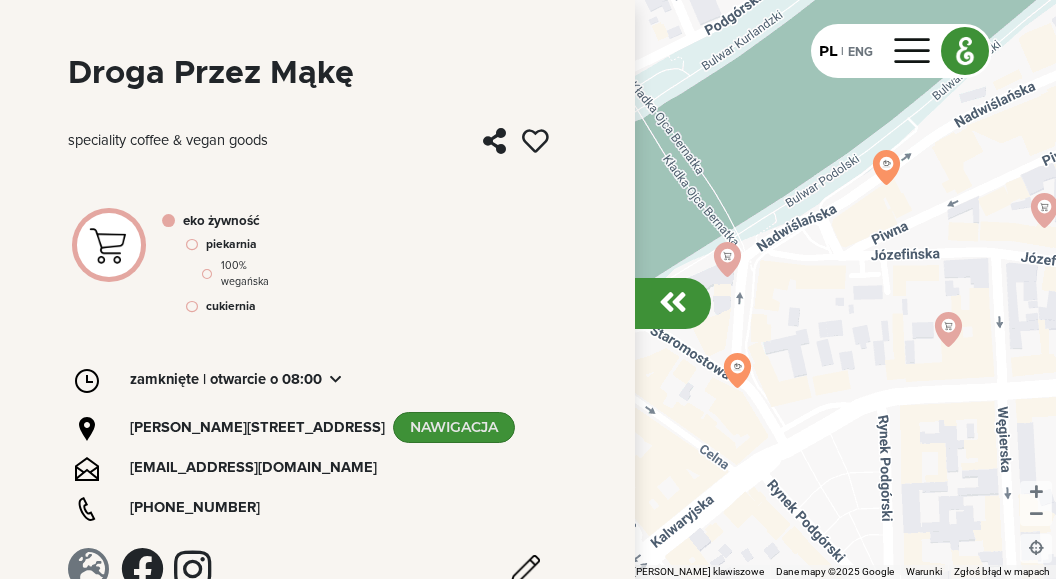 scroll, scrollTop: 245, scrollLeft: 0, axis: vertical 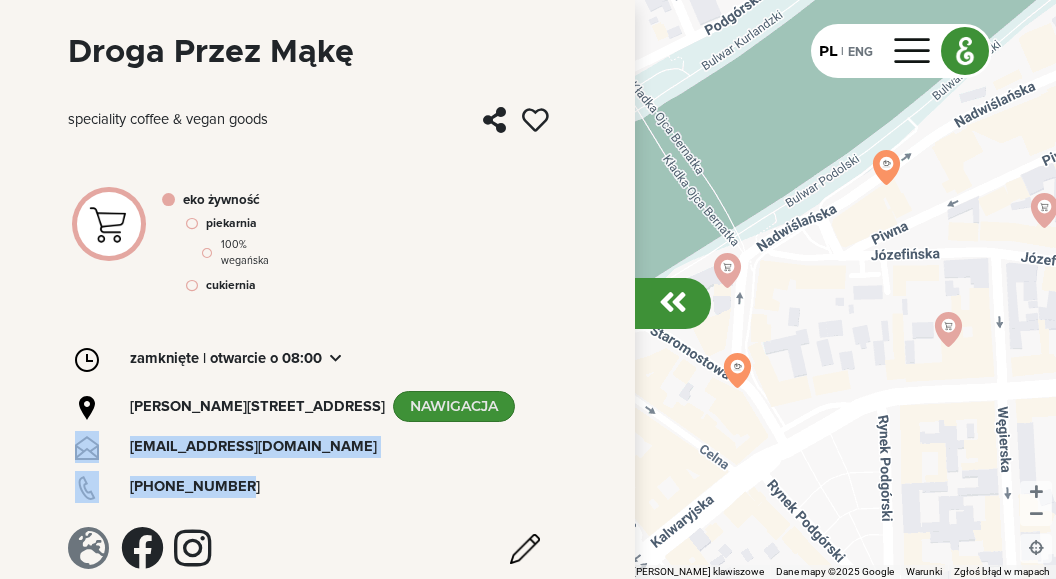 drag, startPoint x: 73, startPoint y: 290, endPoint x: 309, endPoint y: 501, distance: 316.57068 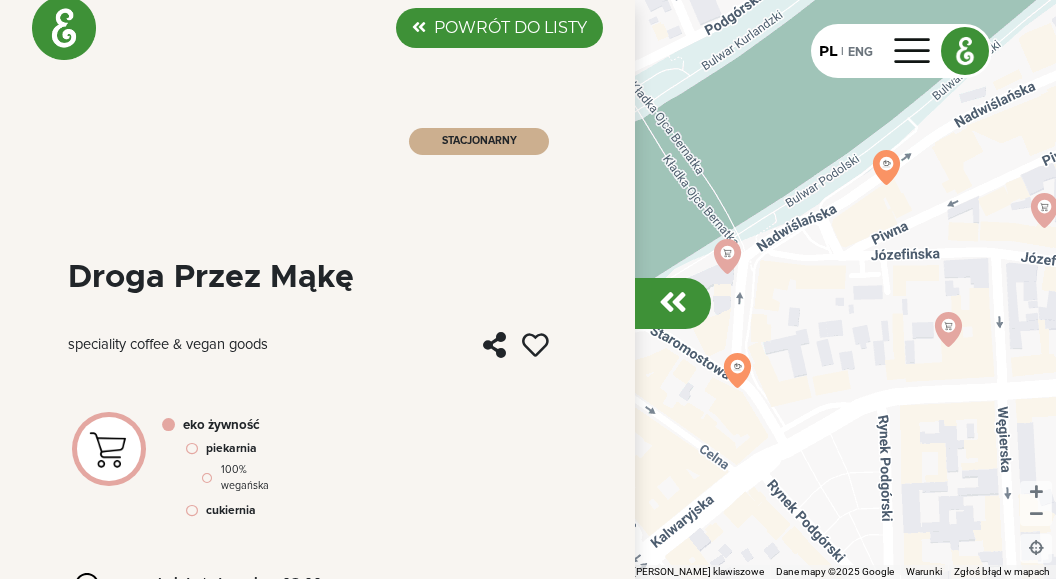 scroll, scrollTop: 0, scrollLeft: 0, axis: both 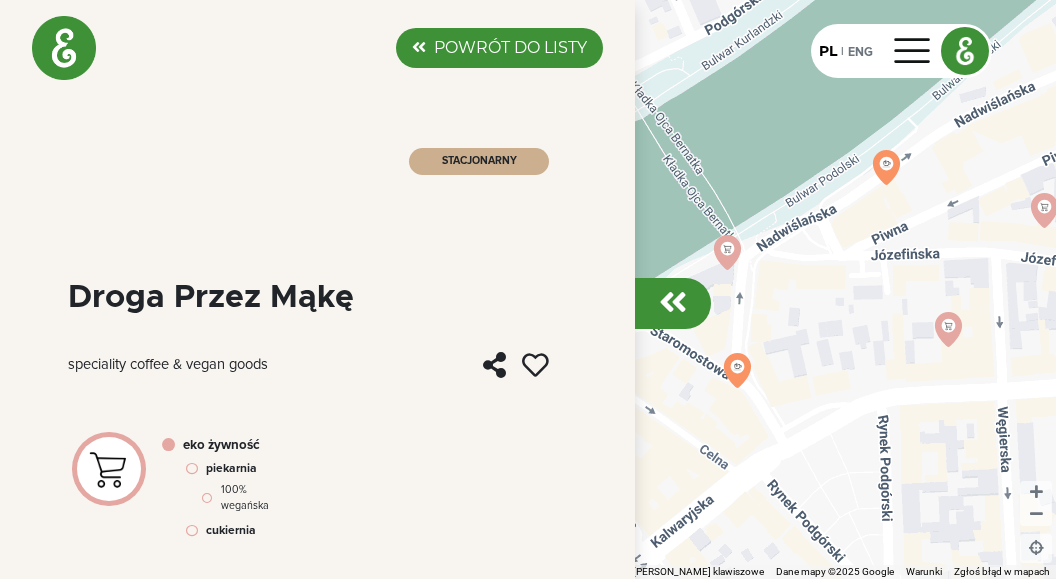 click on "POWRÓT DO LISTY" 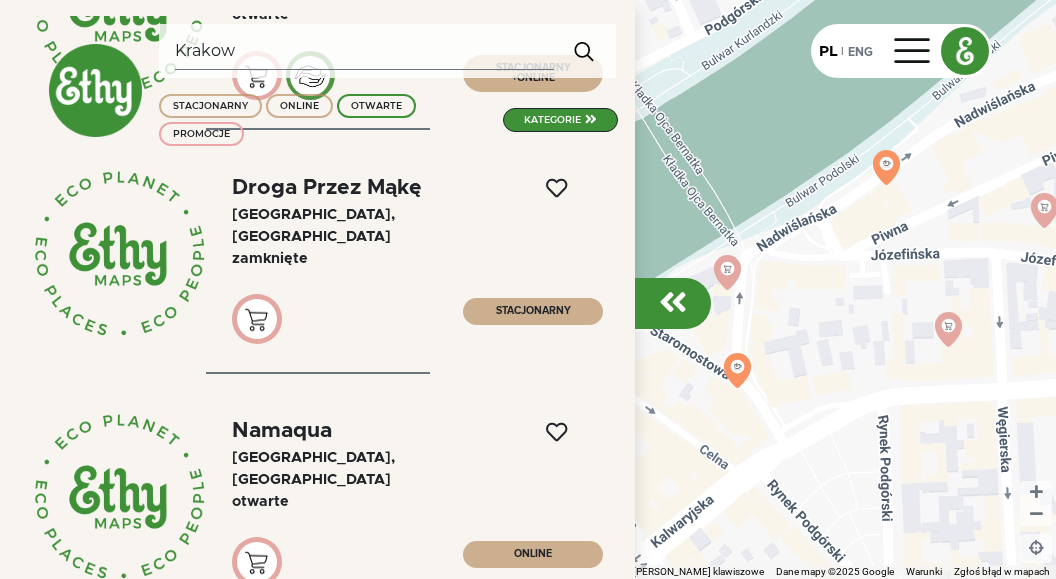 scroll, scrollTop: 3306, scrollLeft: 0, axis: vertical 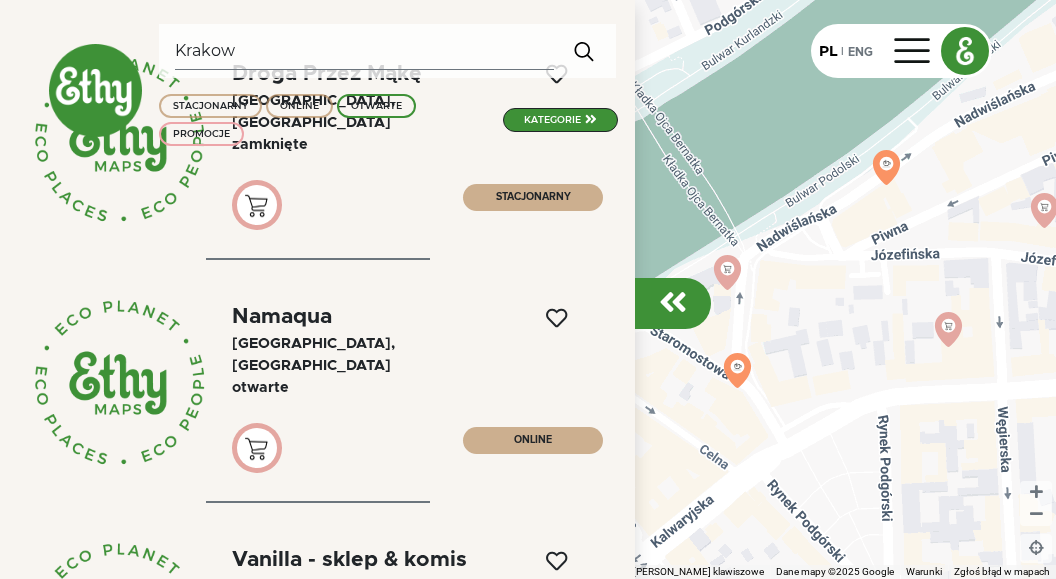 click on "[GEOGRAPHIC_DATA], [GEOGRAPHIC_DATA]" 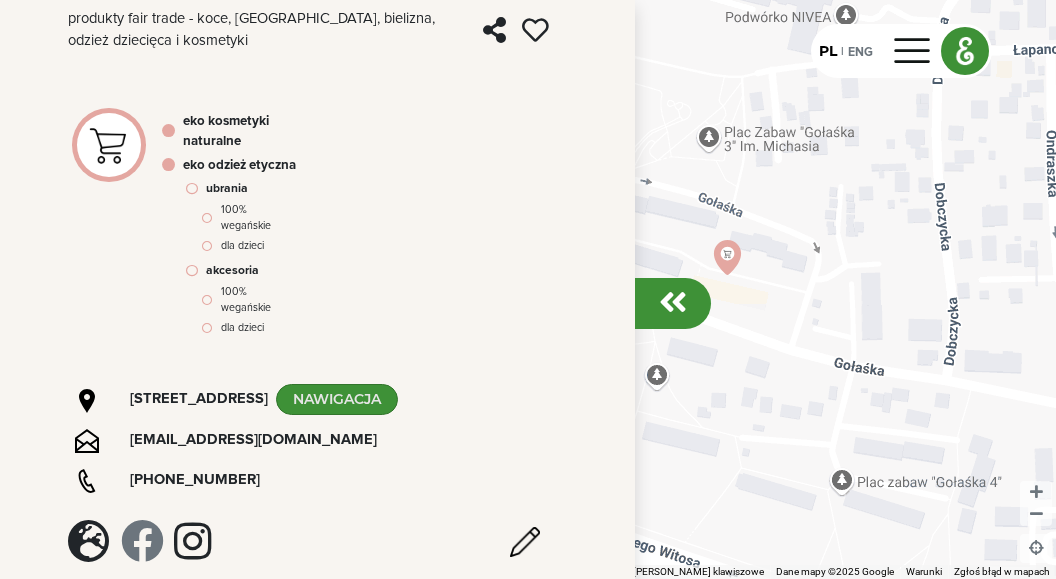 scroll, scrollTop: 383, scrollLeft: 0, axis: vertical 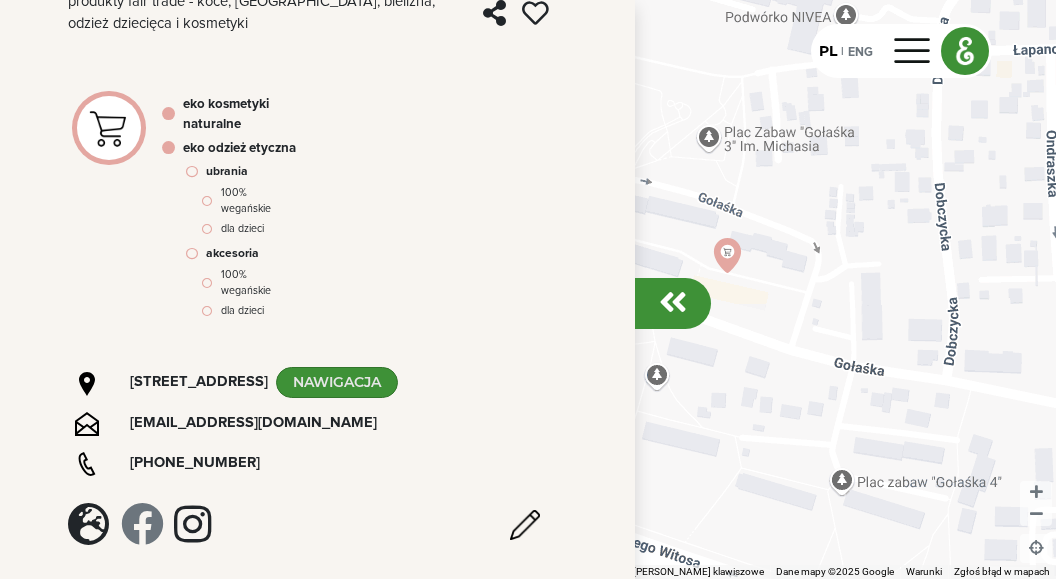 drag, startPoint x: 69, startPoint y: 289, endPoint x: 281, endPoint y: 488, distance: 290.76624 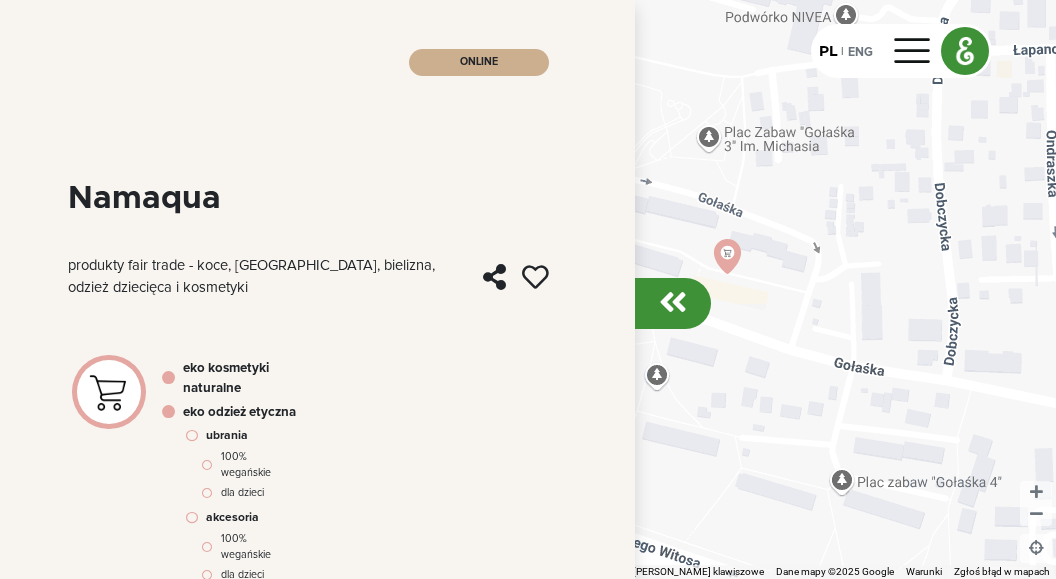 scroll, scrollTop: 0, scrollLeft: 0, axis: both 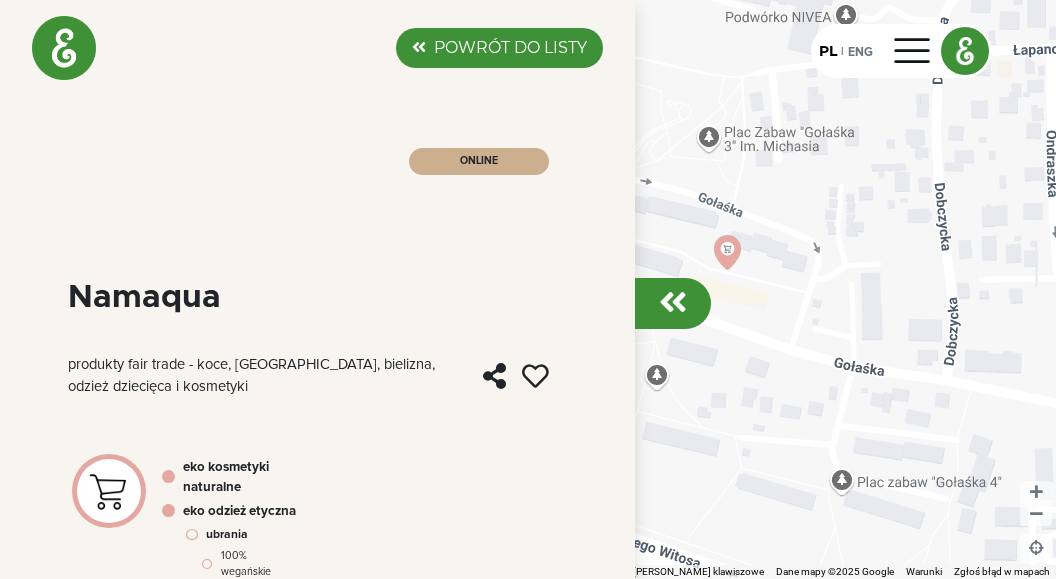 click on "POWRÓT DO LISTY" 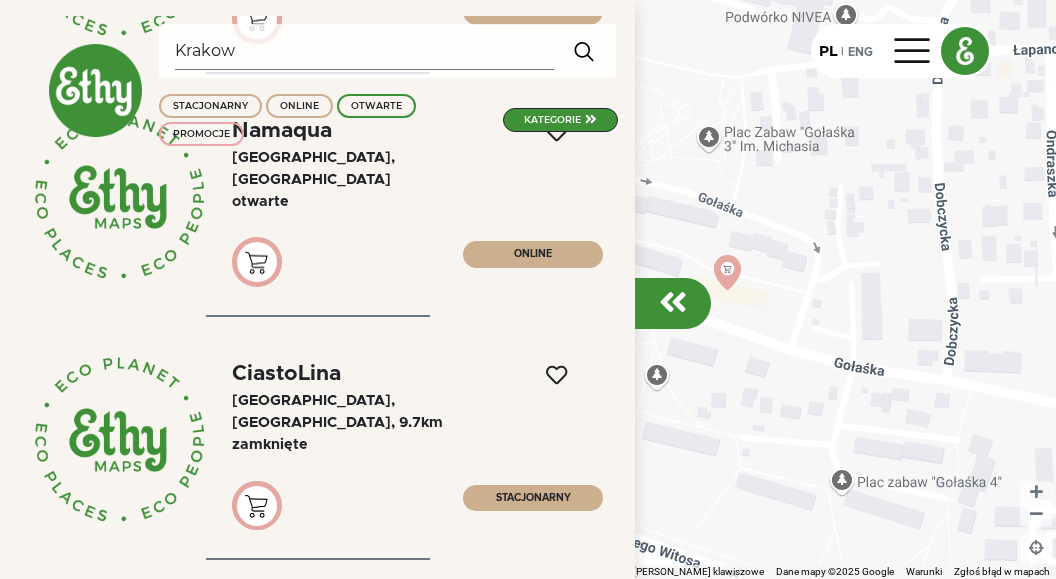scroll, scrollTop: 3541, scrollLeft: 0, axis: vertical 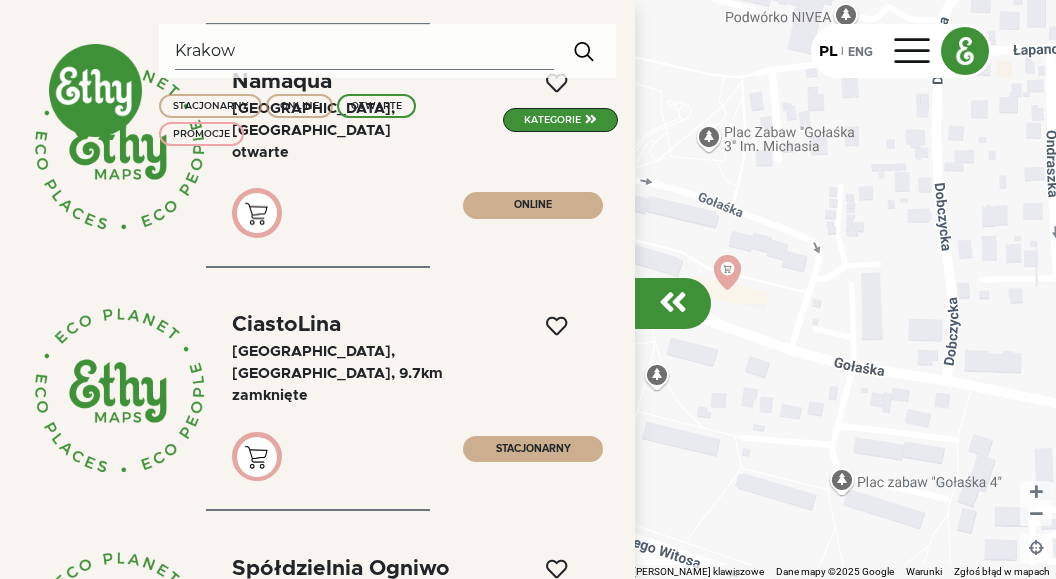 click on "CiastoLina" 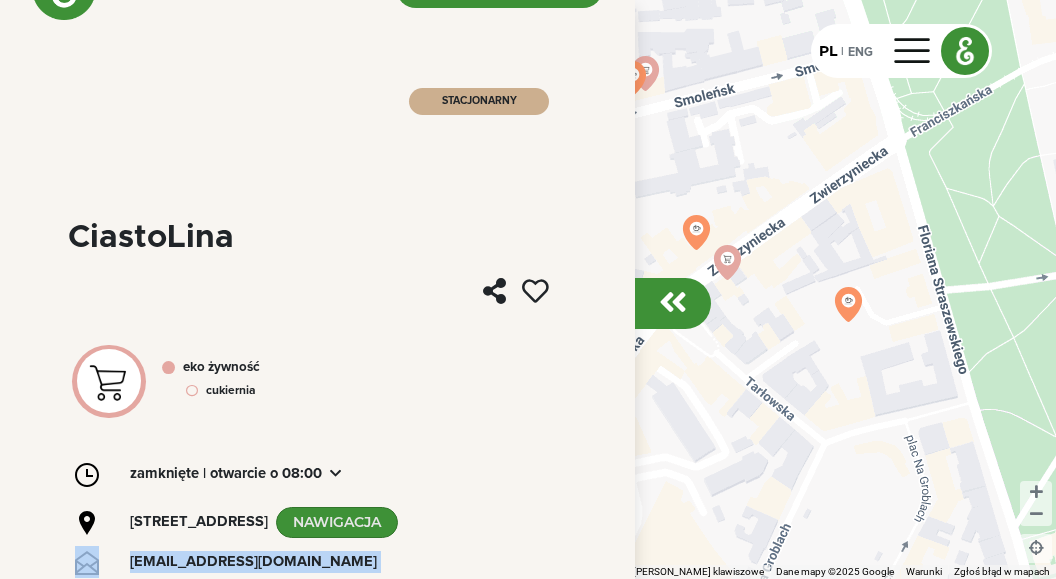 scroll, scrollTop: 199, scrollLeft: 0, axis: vertical 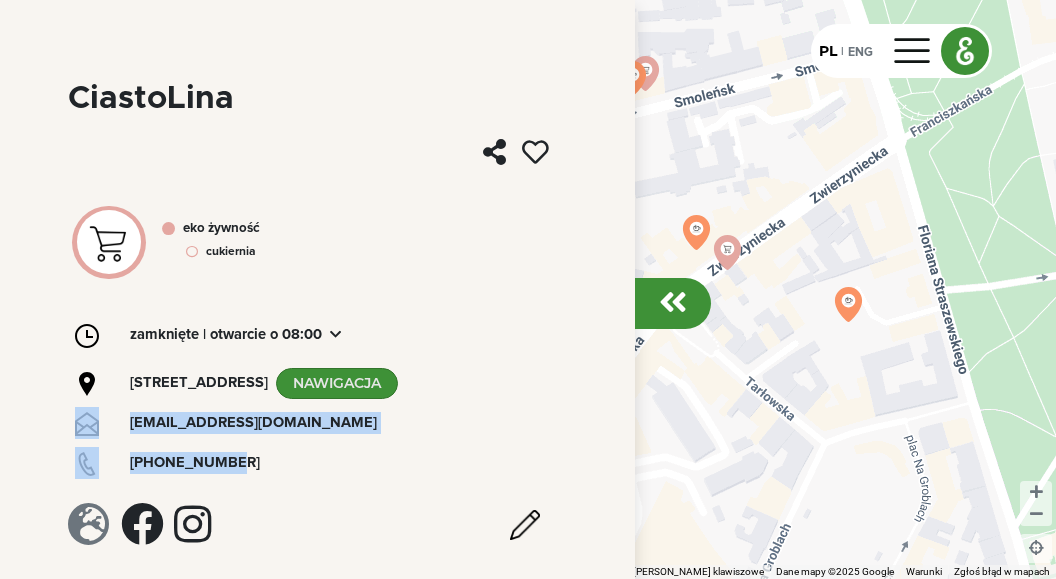 drag, startPoint x: 72, startPoint y: 291, endPoint x: 316, endPoint y: 470, distance: 302.6169 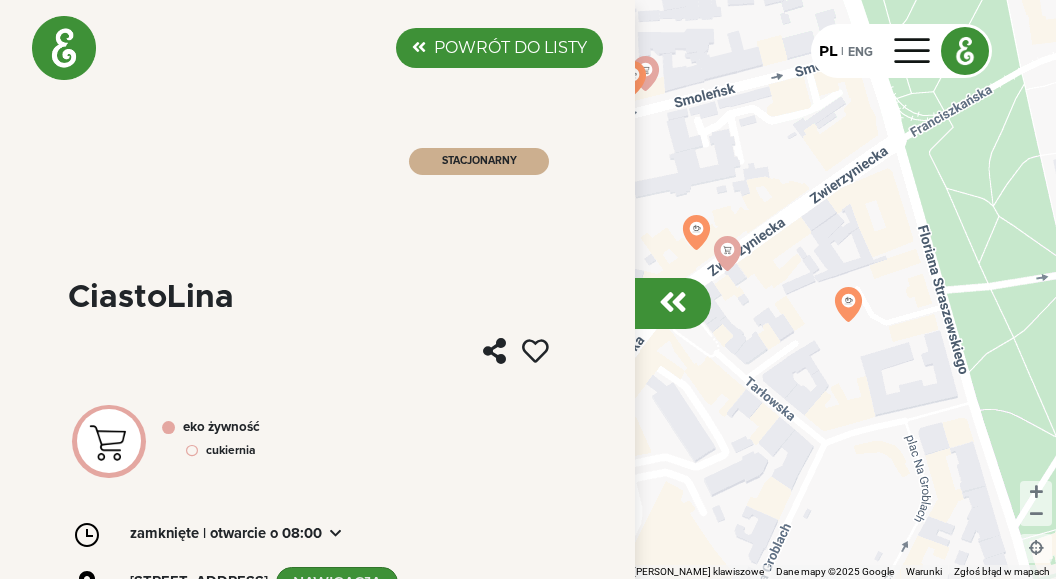 click on "POWRÓT DO LISTY" 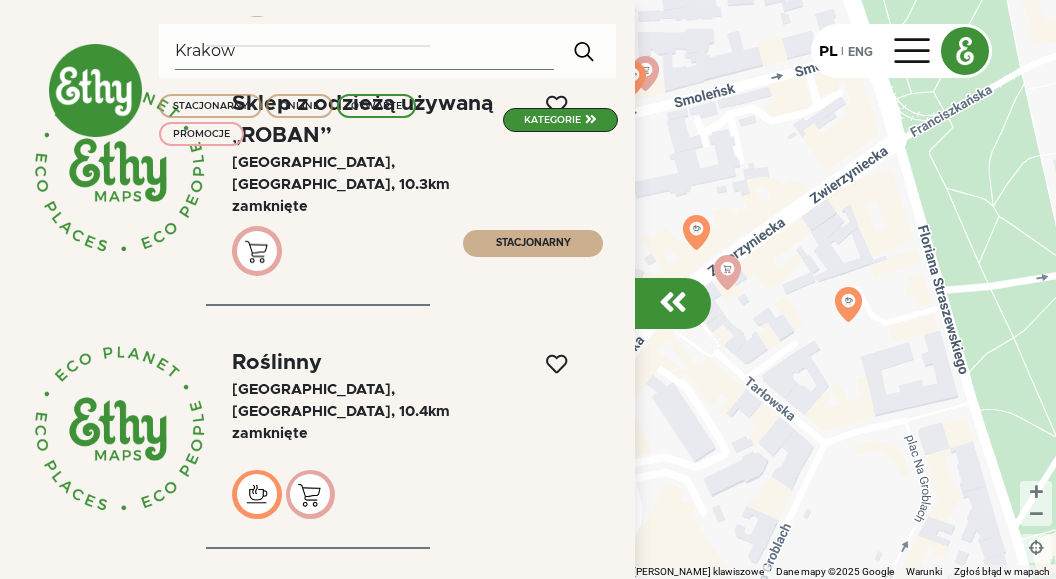 scroll, scrollTop: 3648, scrollLeft: 0, axis: vertical 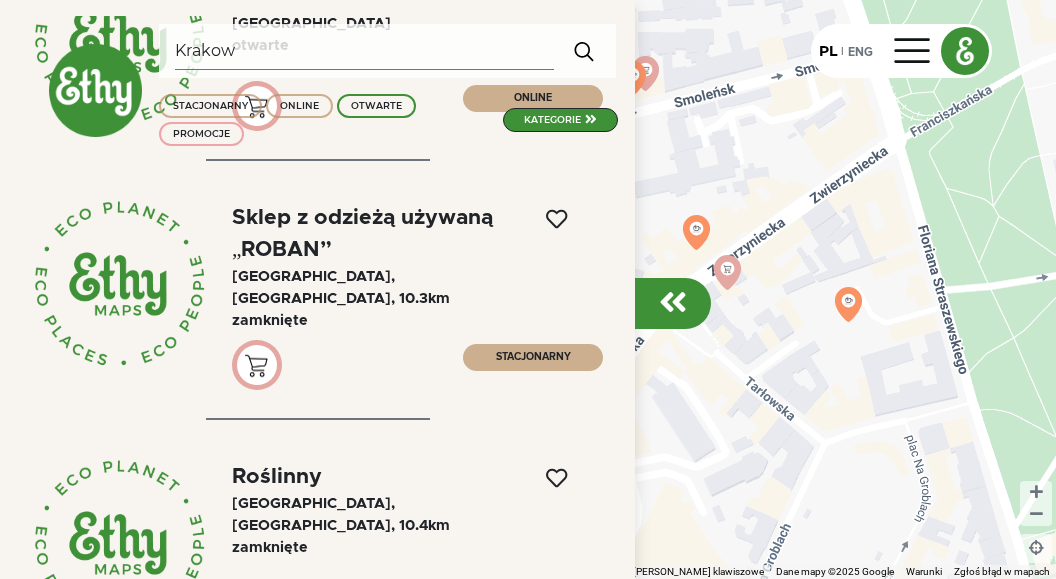 click on "Sklep z odzieżą używaną „ROBAN”" 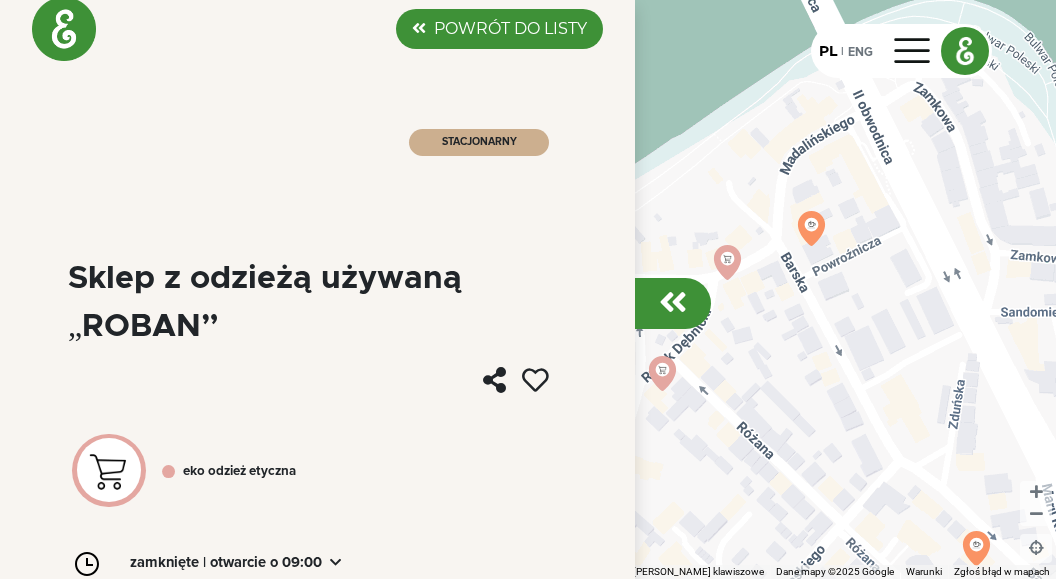 scroll, scrollTop: 0, scrollLeft: 0, axis: both 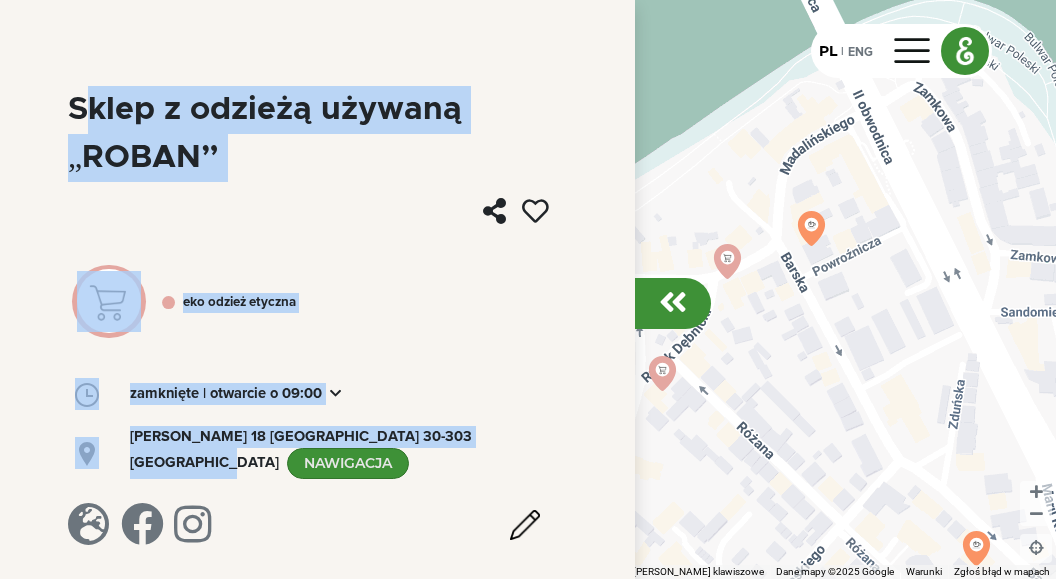 drag, startPoint x: 71, startPoint y: 291, endPoint x: 565, endPoint y: 426, distance: 512.11426 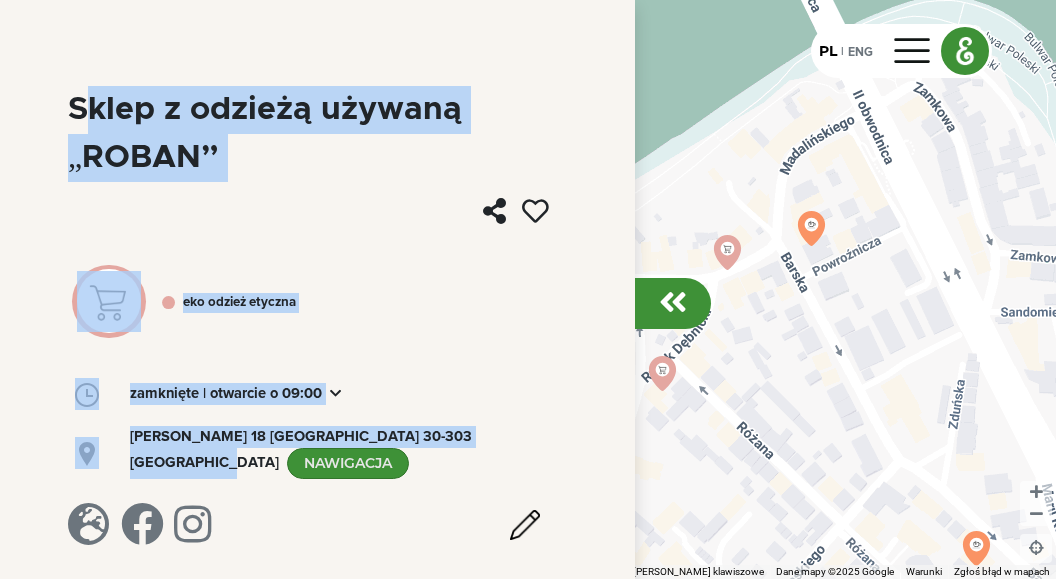 scroll, scrollTop: 0, scrollLeft: 0, axis: both 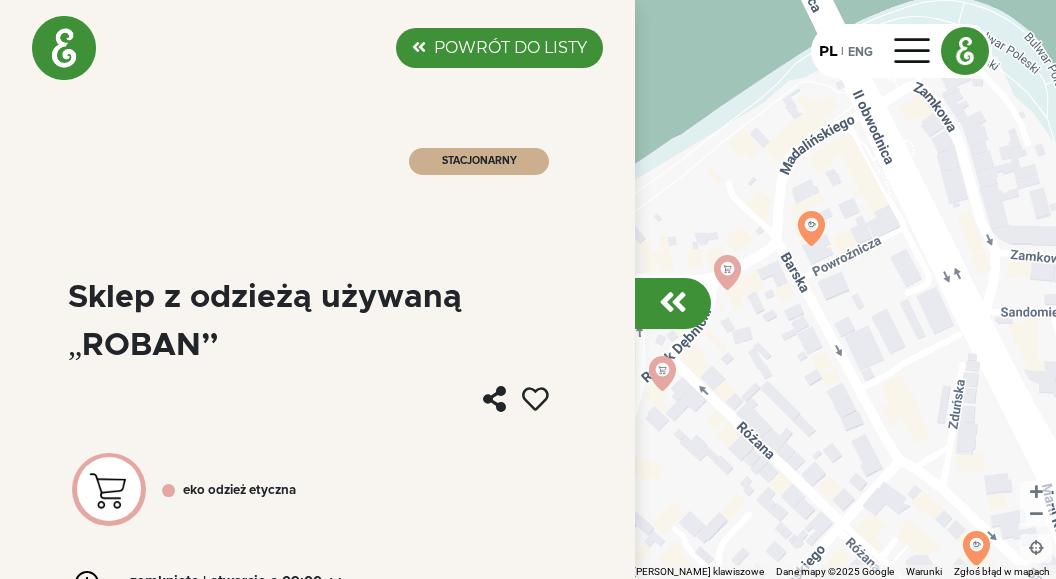 click on "POWRÓT DO LISTY" 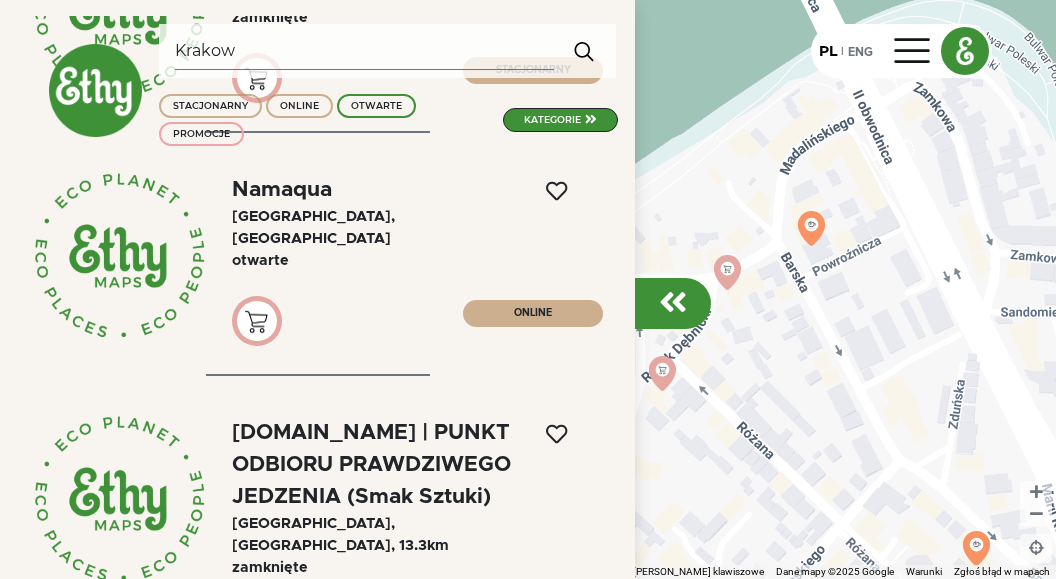 scroll, scrollTop: 3427, scrollLeft: 0, axis: vertical 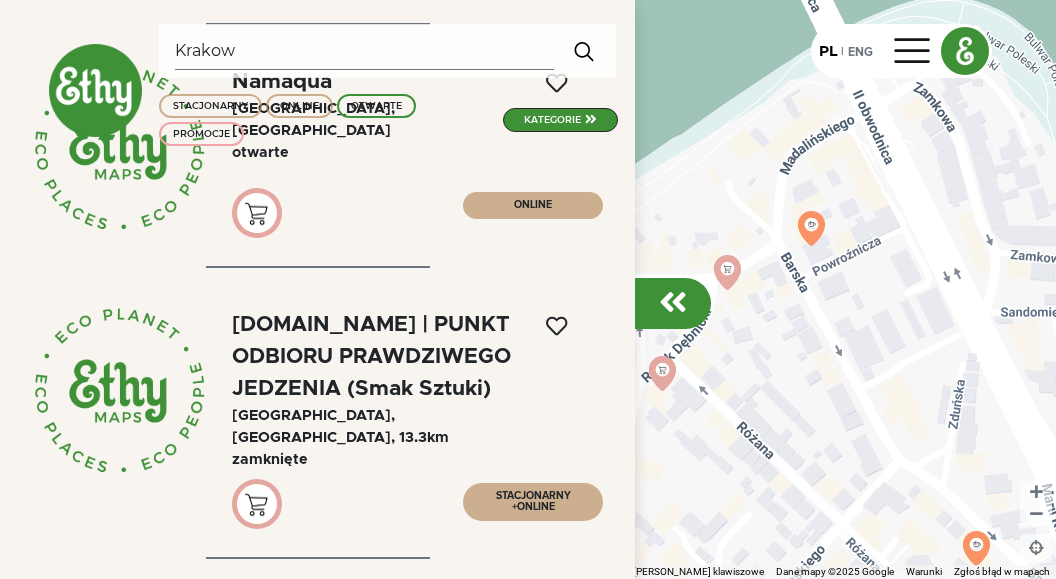 click on "[DOMAIN_NAME] | PUNKT ODBIORU PRAWDZIWEGO JEDZENIA (Smak Sztuki)" 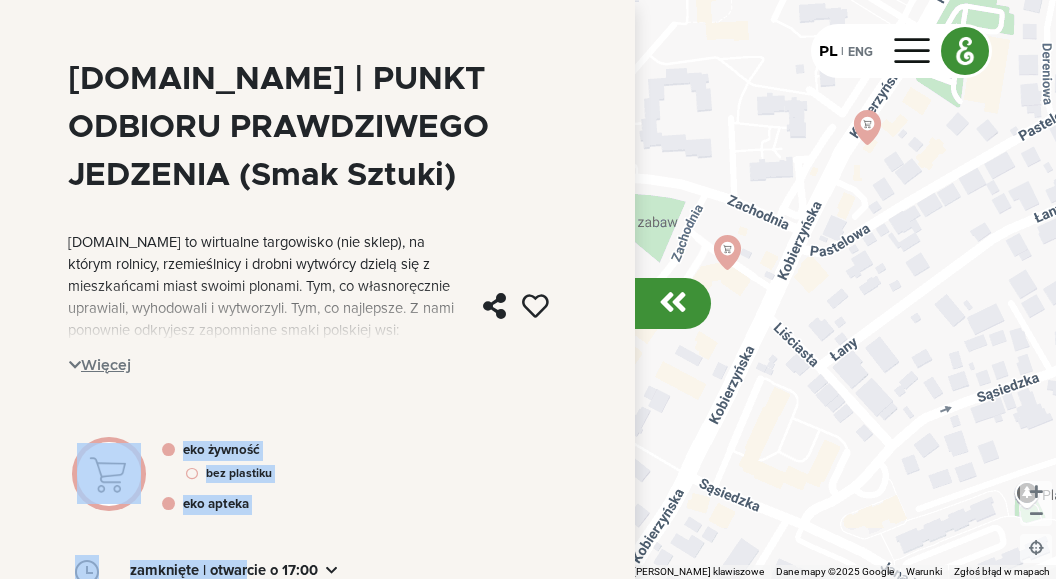 scroll, scrollTop: 228, scrollLeft: 0, axis: vertical 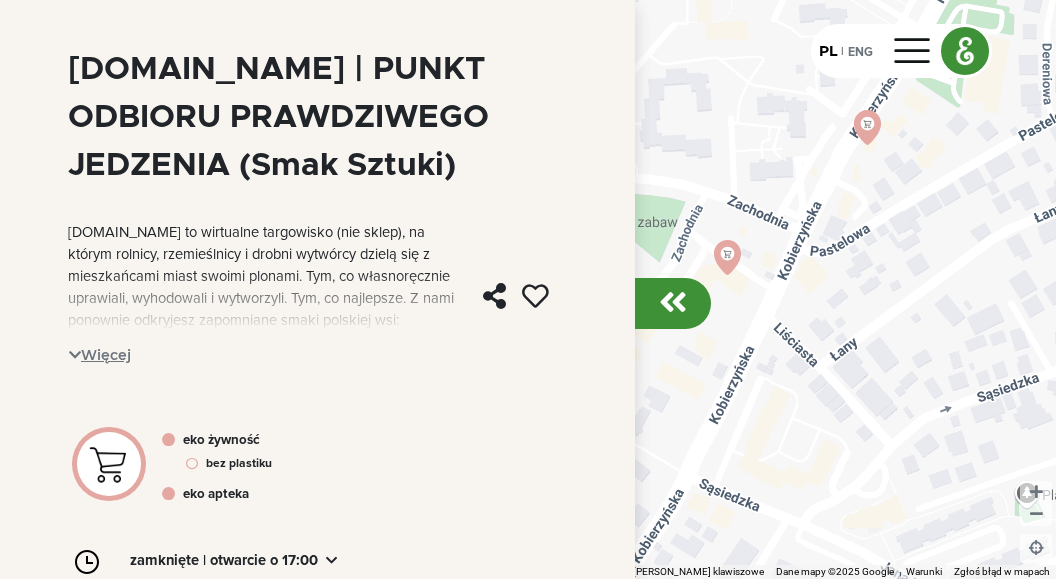 drag, startPoint x: 72, startPoint y: 292, endPoint x: 248, endPoint y: 382, distance: 197.6765 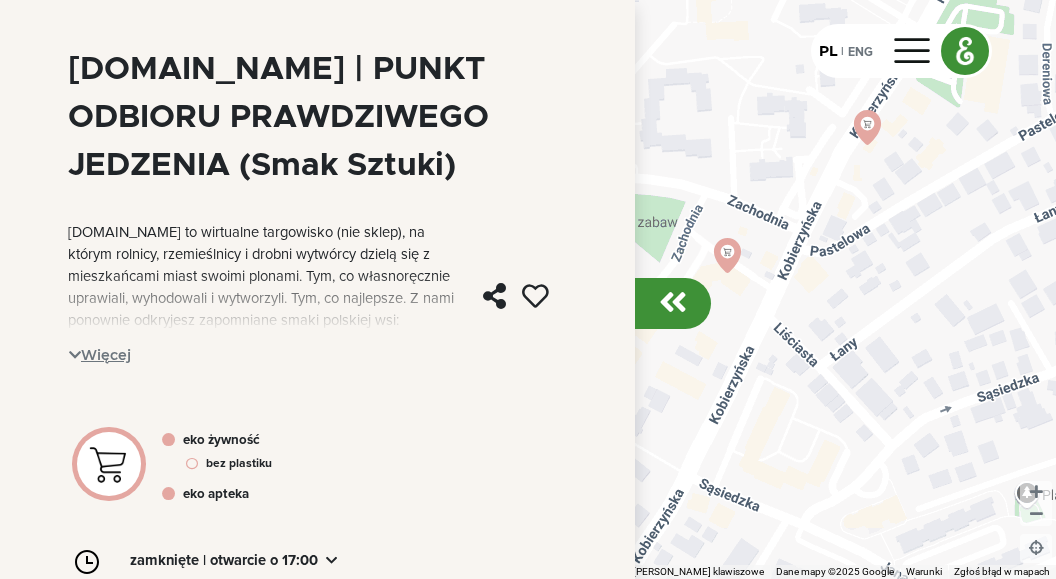 click on "Więcej" 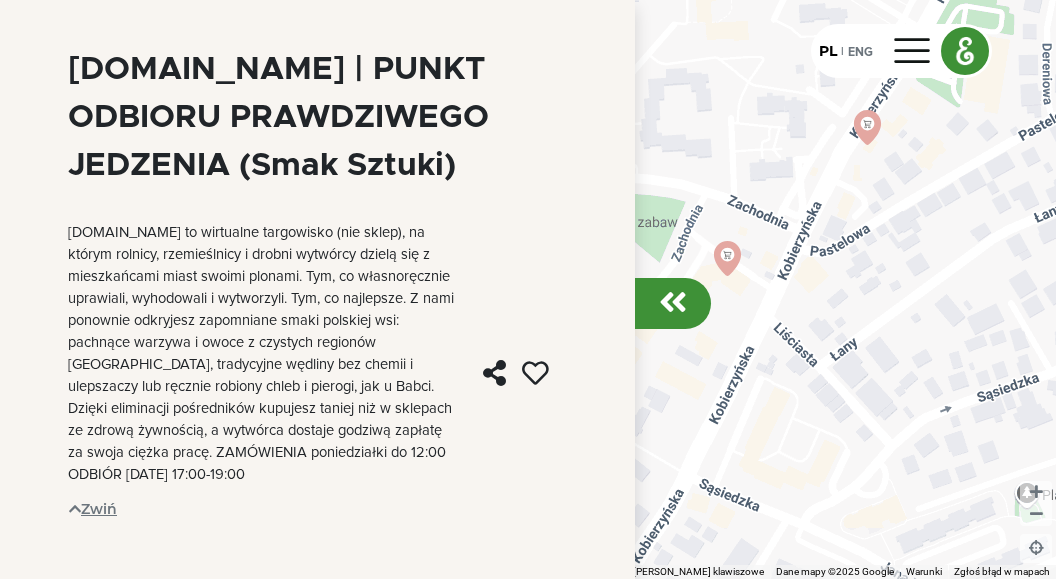 click on "STACJONARNY +  ONLINE  [DOMAIN_NAME] | PUNKT ODBIORU PRAWDZIWEGO JEDZENIA (Smak Sztuki)  [DOMAIN_NAME] to wirtualne targowisko (nie sklep), na którym rolnicy, [GEOGRAPHIC_DATA] i drobni wytwórcy dzielą się z mieszkańcami miast swoimi plonami. Tym, co własnoręcznie uprawiali, wyhodowali i wytworzyli. Tym, co najlepsze.
Z nami ponownie odkryjesz zapomniane smaki polskiej wsi: pachnące warzywa i owoce z czystych regionów [GEOGRAPHIC_DATA], tradycyjne wędliny bez chemii i ulepszaczy lub ręcznie robiony chleb i pierogi, jak u Babci.
Dzięki eliminacji pośredników kupujesz taniej niż w sklepach ze zdrową żywnością, a wytwórca dostaje godziwą zapłatę za swoja ciężka pracę.
ZAMÓWIENIA poniedziałki do 12:00
ODBIÓR [DATE] 17:00-19:00
Zwiń EKO ŻYWNOŚĆ Bez plastiku EKO APTEKA zamknięte  | Otwarcie o 17:00 [STREET_ADDRESS] NAWIGACJA [EMAIL_ADDRESS][DOMAIN_NAME]" 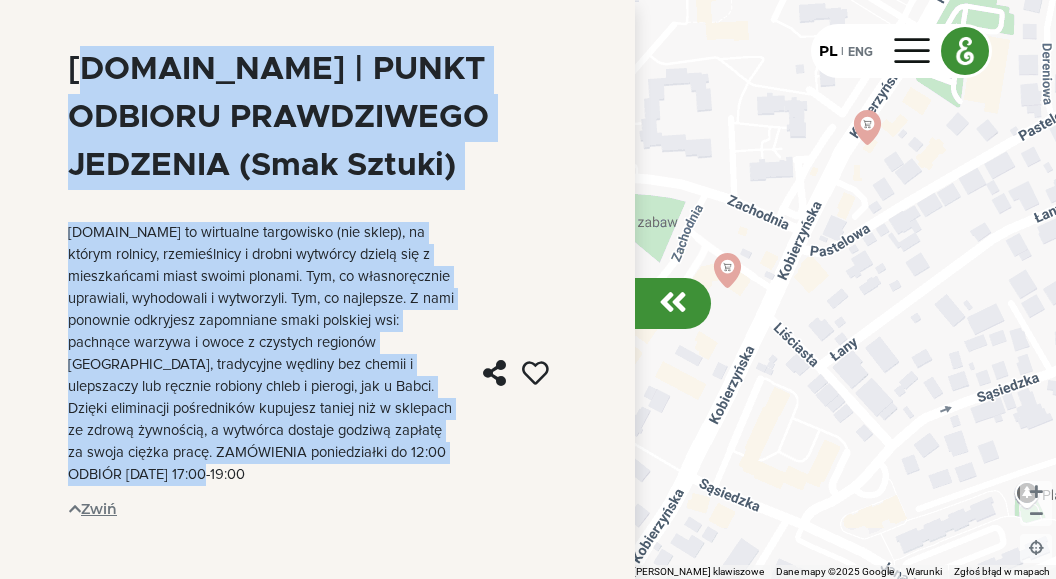 drag, startPoint x: 71, startPoint y: 65, endPoint x: 221, endPoint y: 482, distance: 443.158 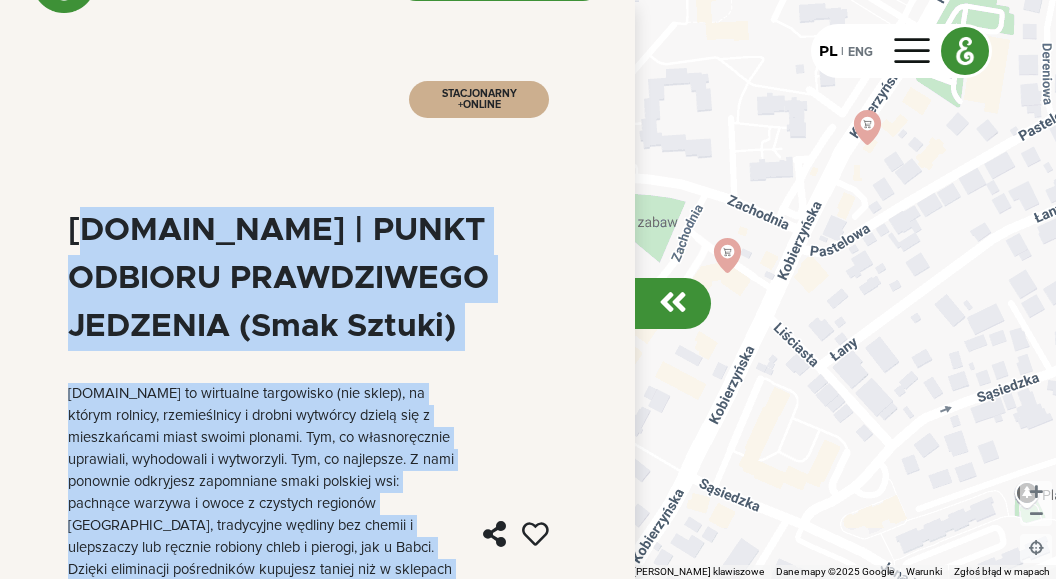scroll, scrollTop: 0, scrollLeft: 0, axis: both 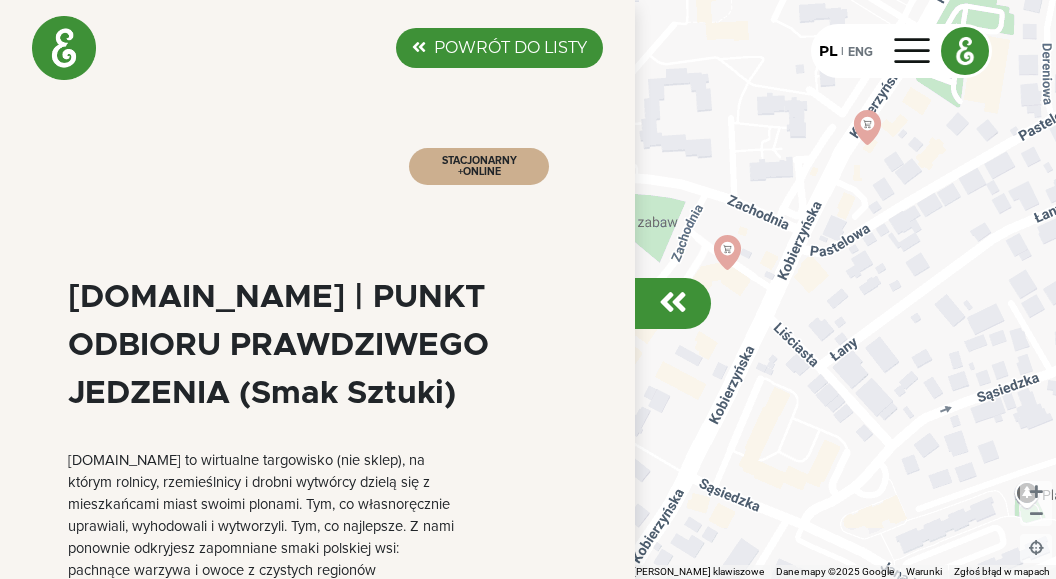 click on "POWRÓT DO LISTY" 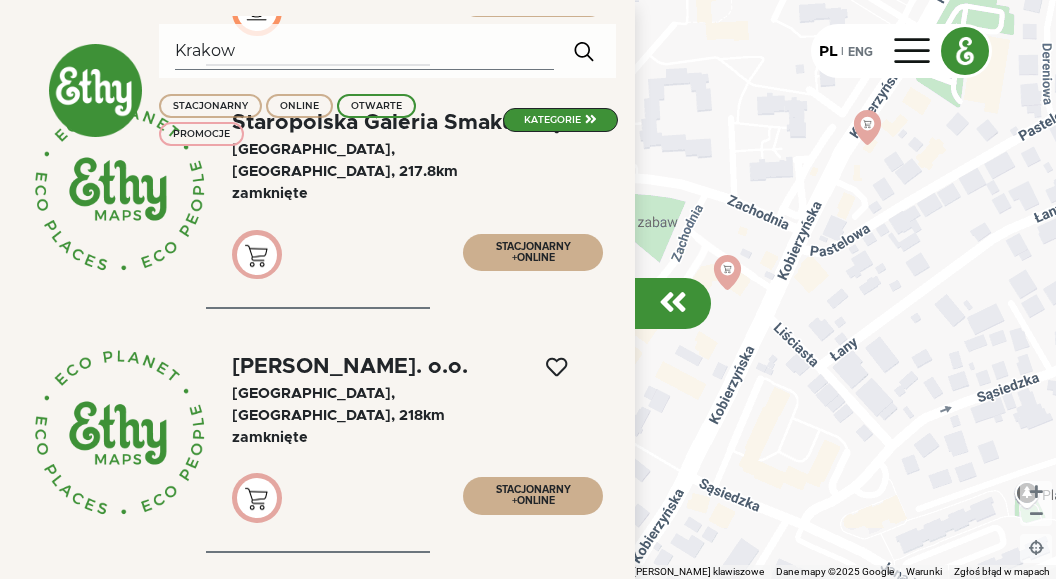 scroll, scrollTop: 5244, scrollLeft: 0, axis: vertical 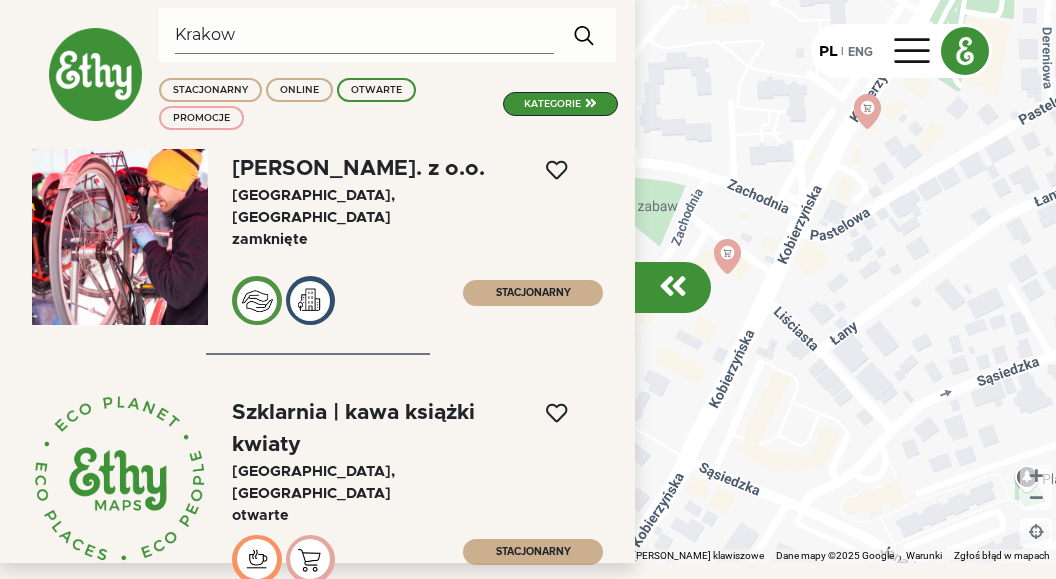 click on "Krakow" at bounding box center (364, 35) 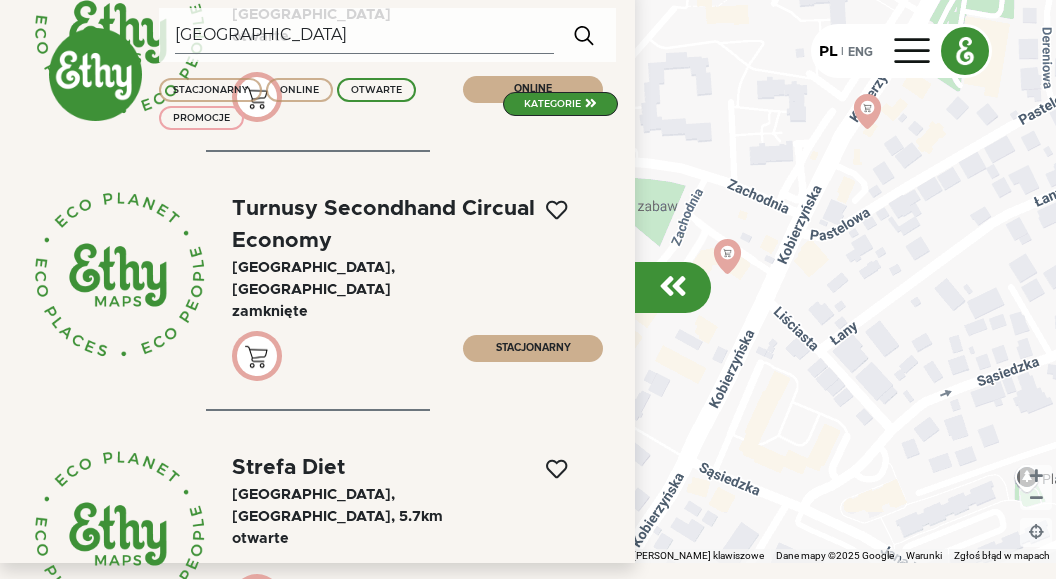 scroll, scrollTop: 3420, scrollLeft: 0, axis: vertical 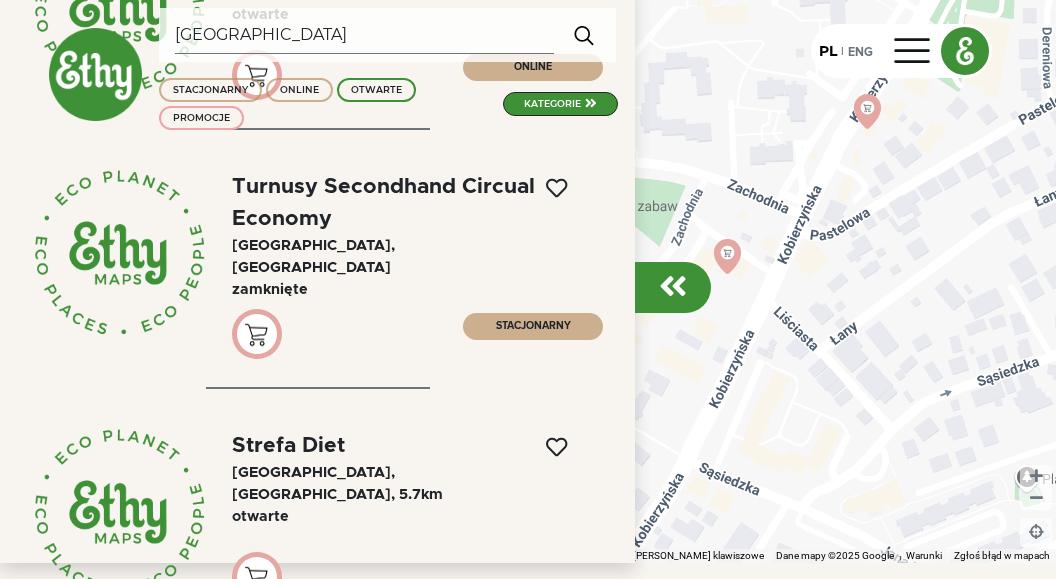 type on "[GEOGRAPHIC_DATA]" 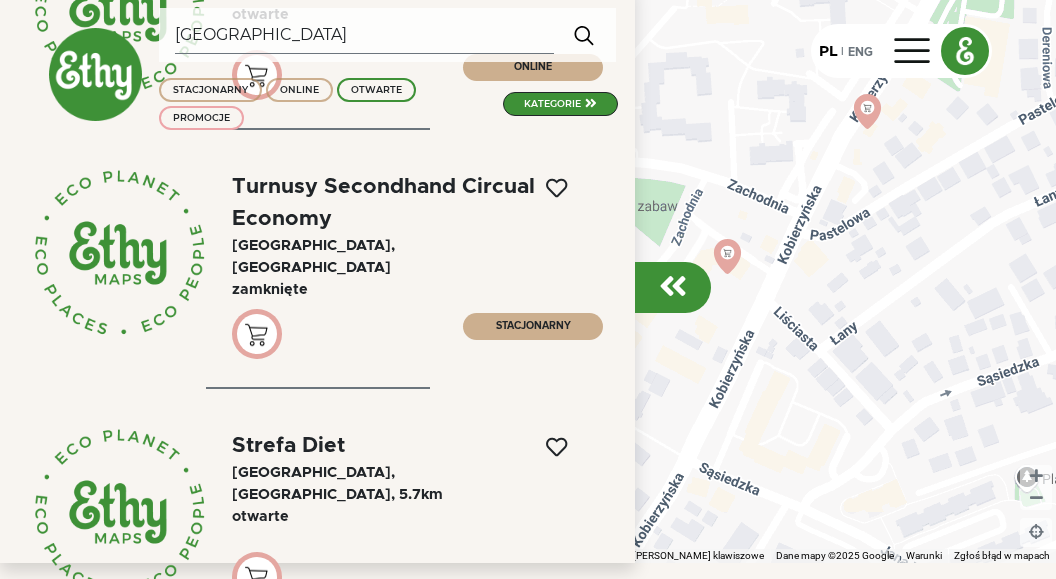click on "Turnusy Secondhand Circual Economy" 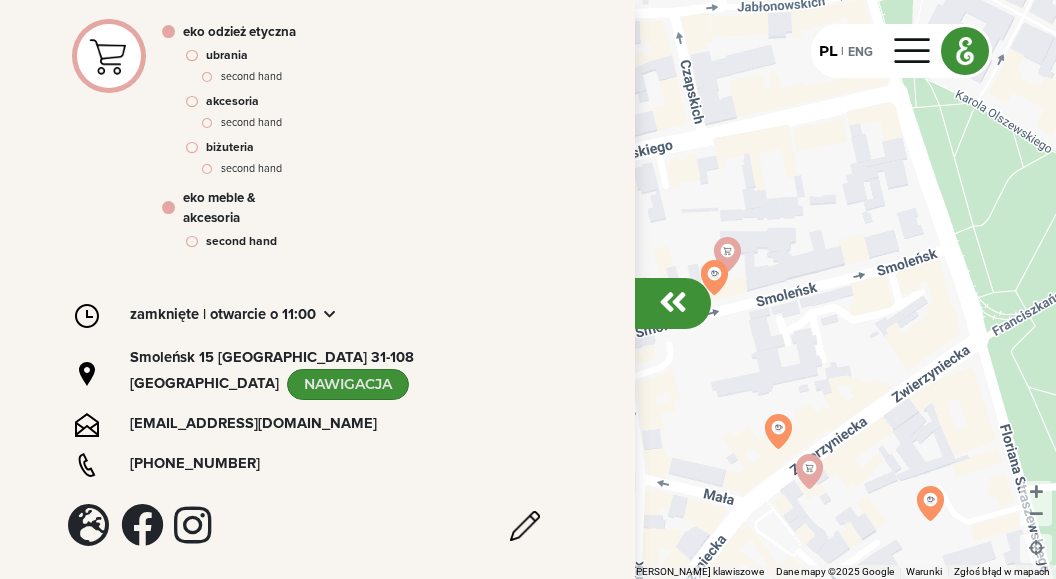 scroll, scrollTop: 93, scrollLeft: 0, axis: vertical 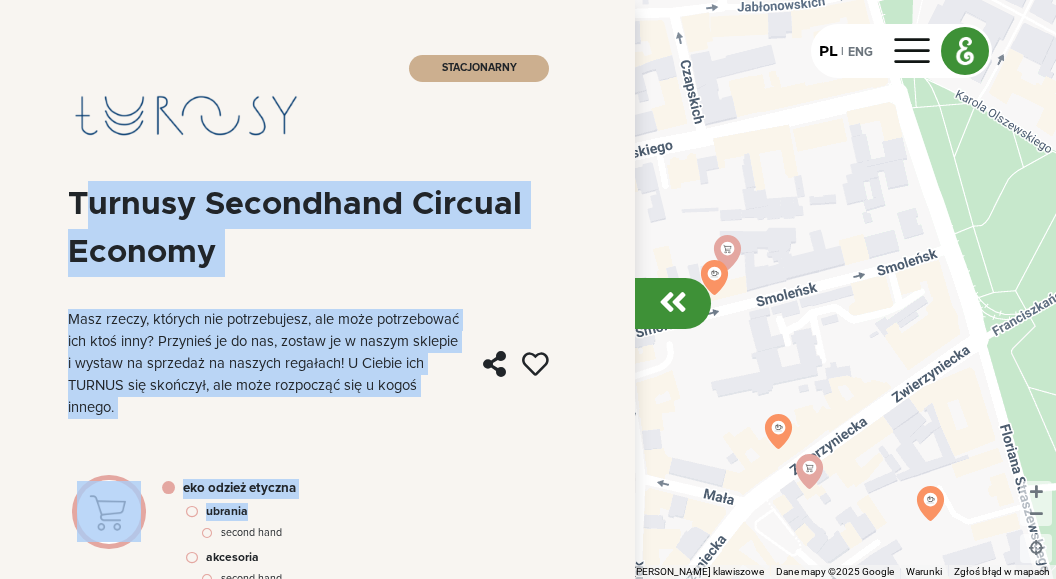 drag, startPoint x: 73, startPoint y: 195, endPoint x: 294, endPoint y: 533, distance: 403.83783 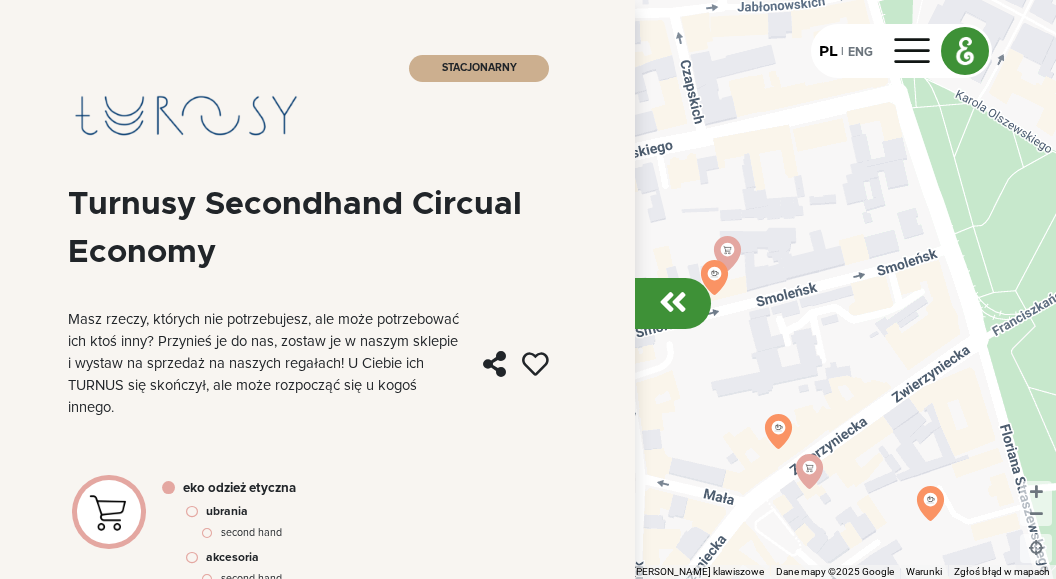 drag, startPoint x: 71, startPoint y: 107, endPoint x: 164, endPoint y: 147, distance: 101.23734 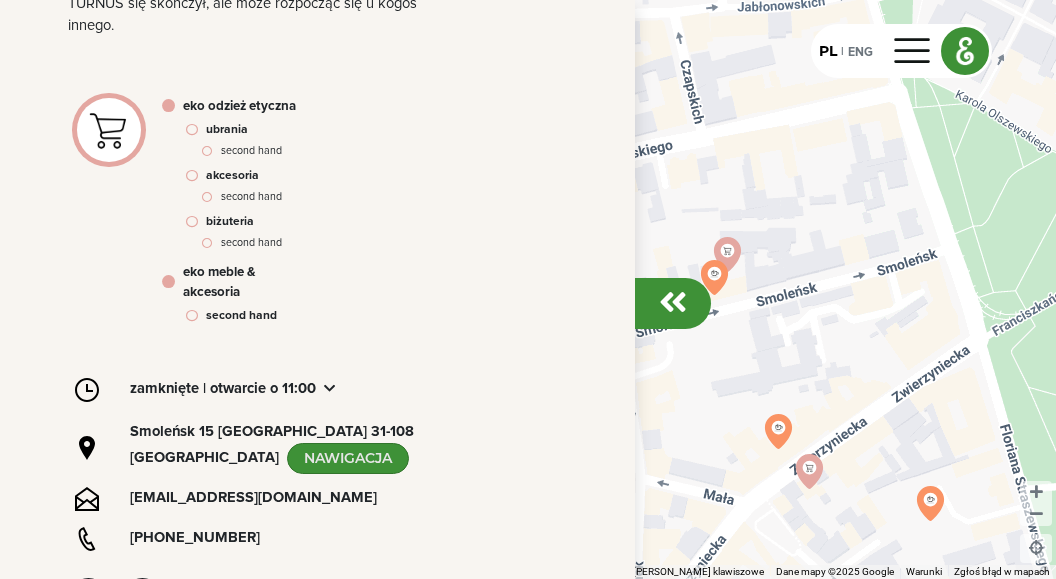 scroll, scrollTop: 549, scrollLeft: 0, axis: vertical 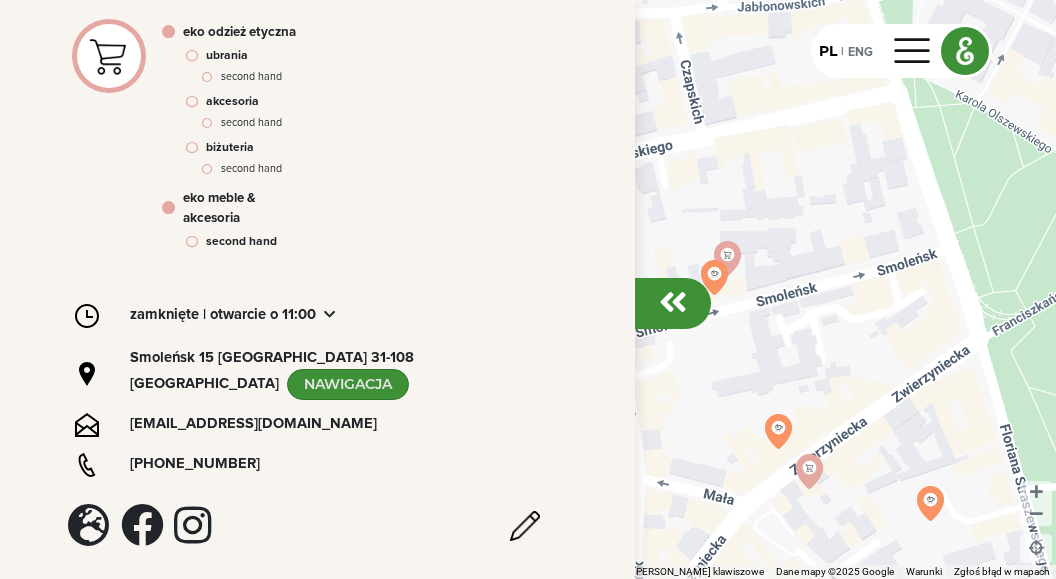 drag, startPoint x: 73, startPoint y: 202, endPoint x: 294, endPoint y: 459, distance: 338.95428 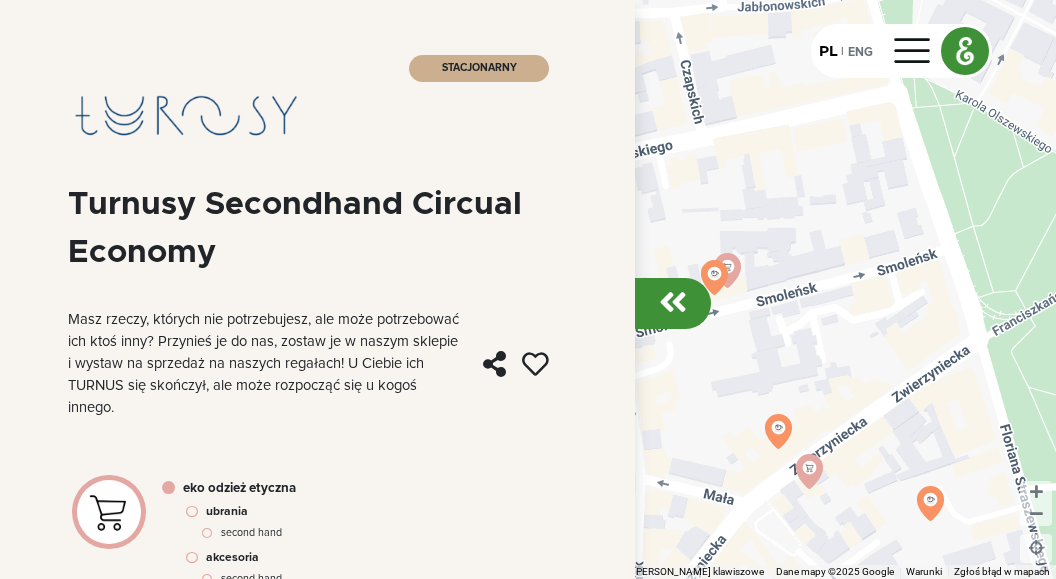 scroll, scrollTop: 0, scrollLeft: 0, axis: both 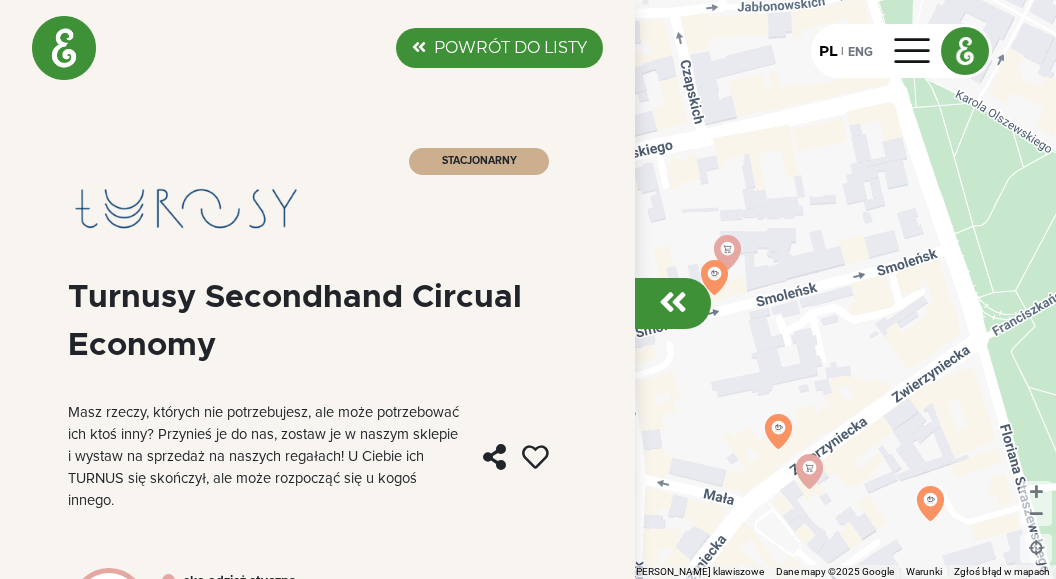click on "POWRÓT DO LISTY" 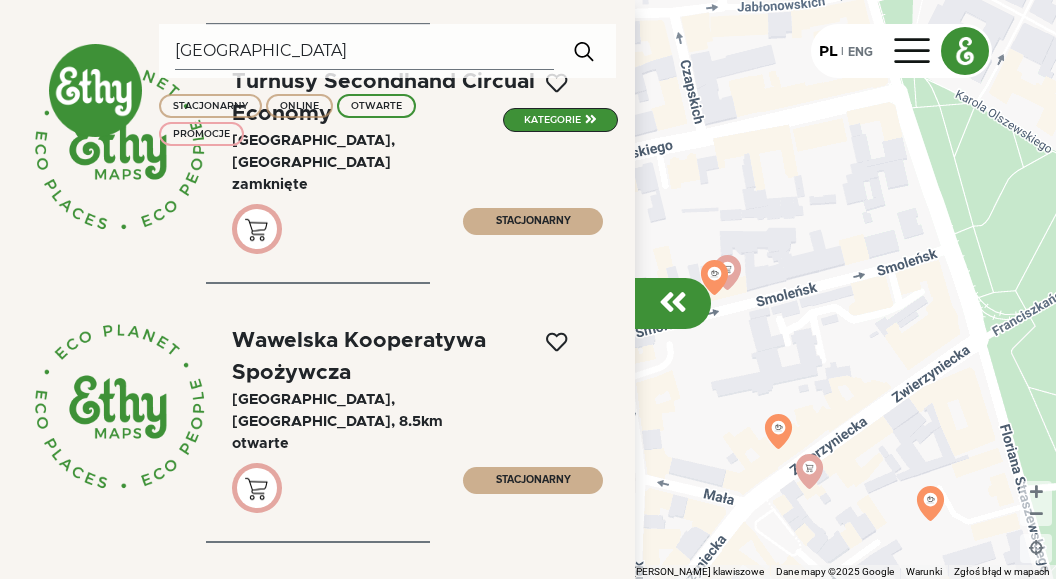 scroll, scrollTop: 3648, scrollLeft: 0, axis: vertical 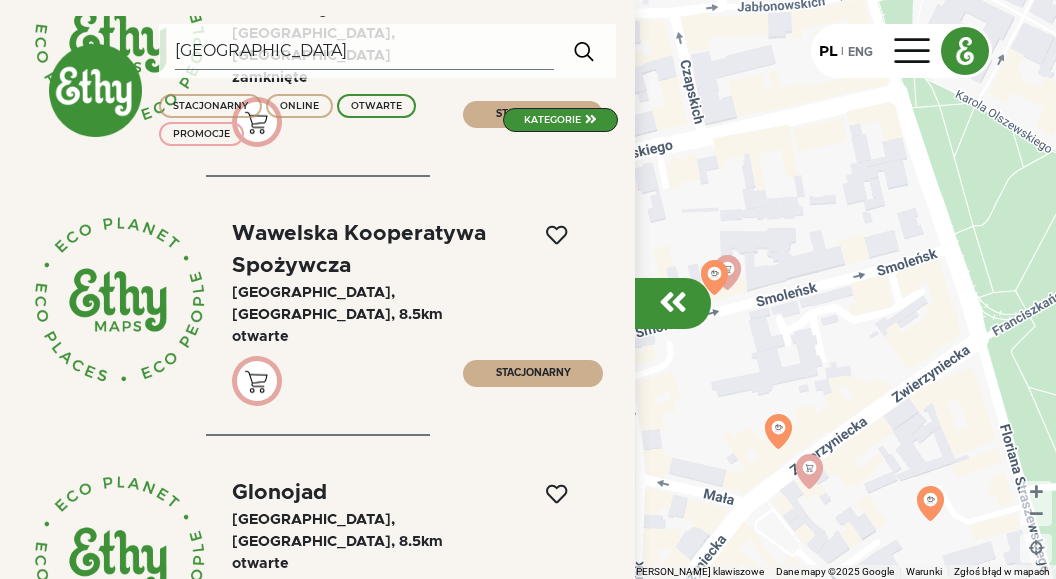 click on "Wawelska Kooperatywa Spożywcza" 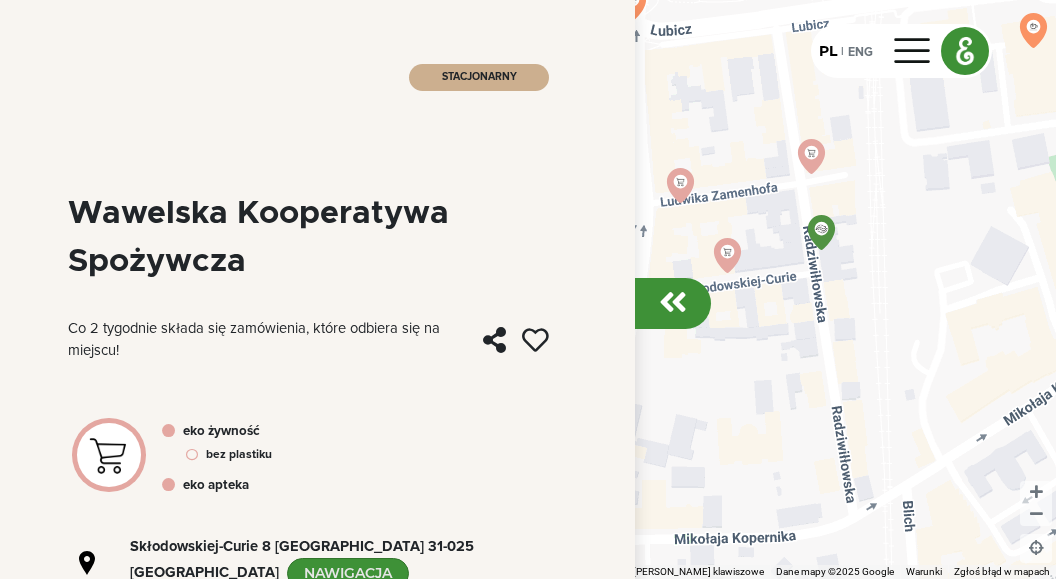 scroll, scrollTop: 234, scrollLeft: 0, axis: vertical 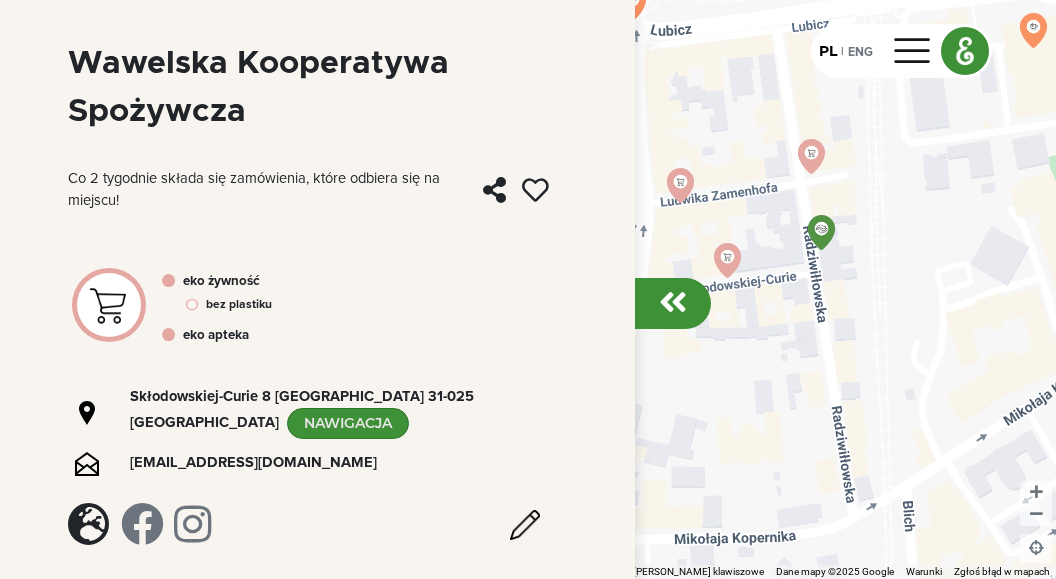 drag, startPoint x: 71, startPoint y: 286, endPoint x: 425, endPoint y: 466, distance: 397.13474 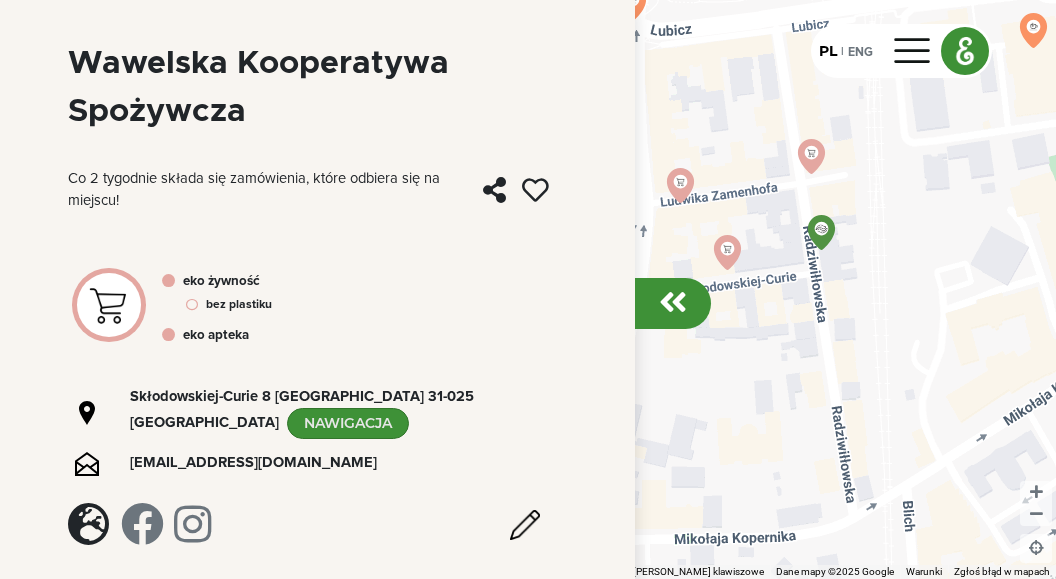 scroll, scrollTop: 0, scrollLeft: 0, axis: both 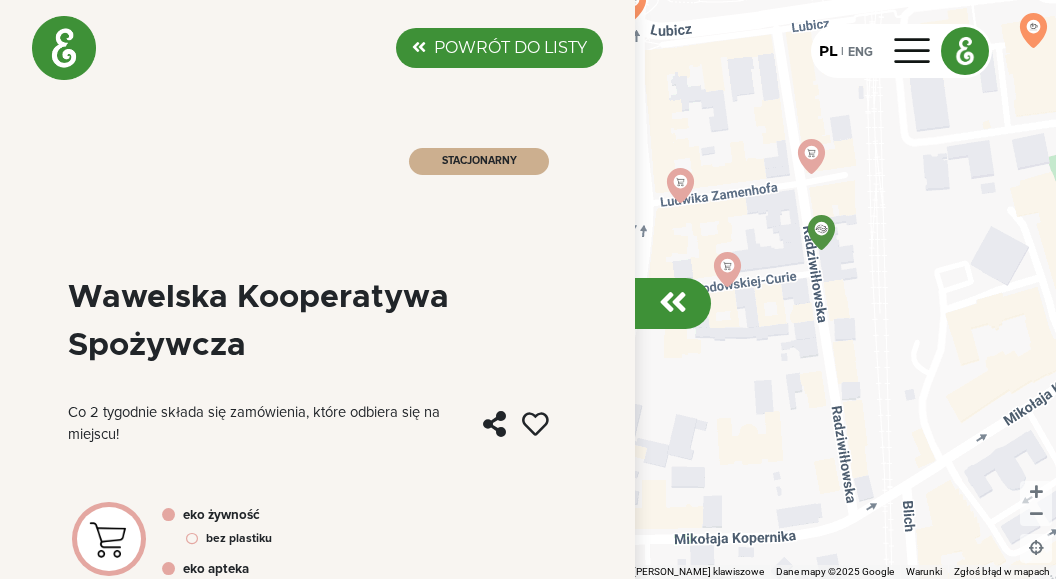 click on "POWRÓT DO LISTY" 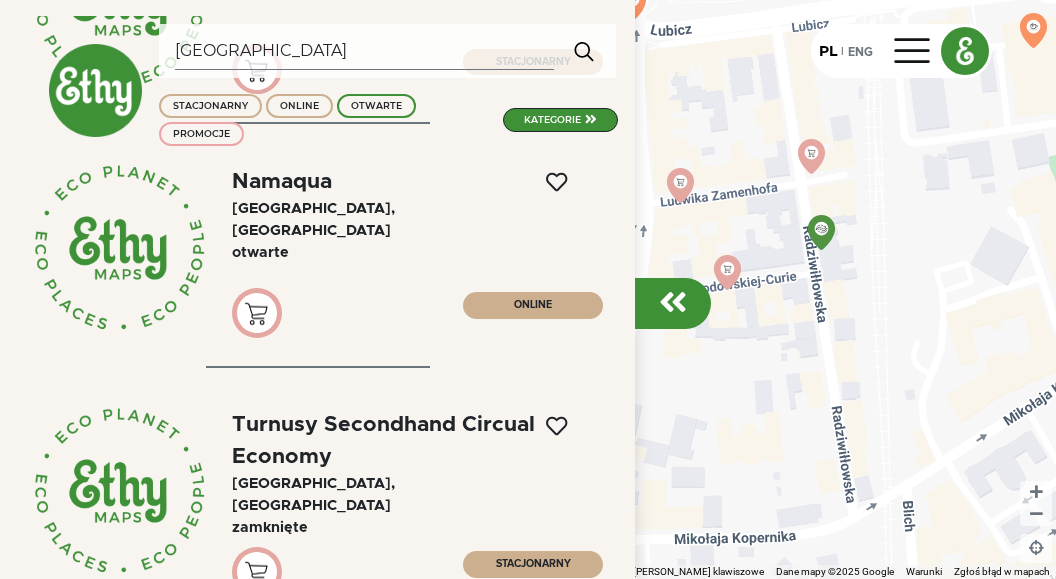 scroll, scrollTop: 3199, scrollLeft: 0, axis: vertical 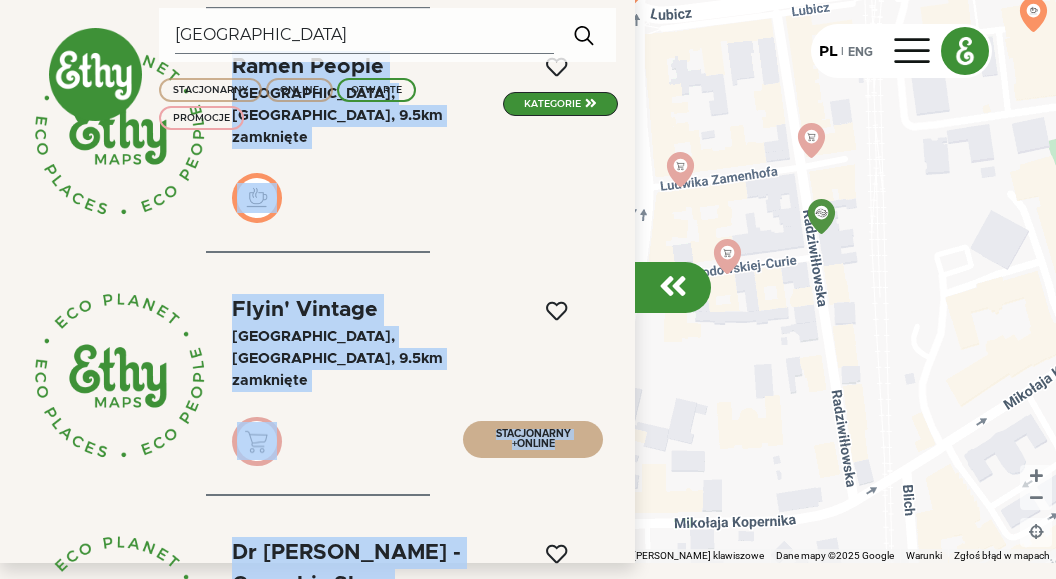 drag, startPoint x: 225, startPoint y: 159, endPoint x: 594, endPoint y: 552, distance: 539.0826 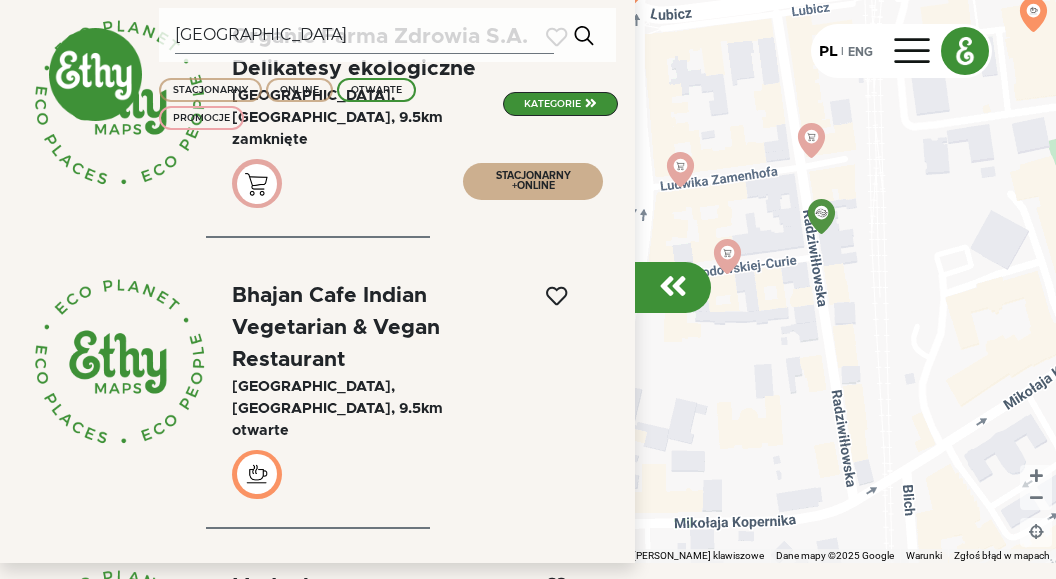 scroll, scrollTop: 21526, scrollLeft: 0, axis: vertical 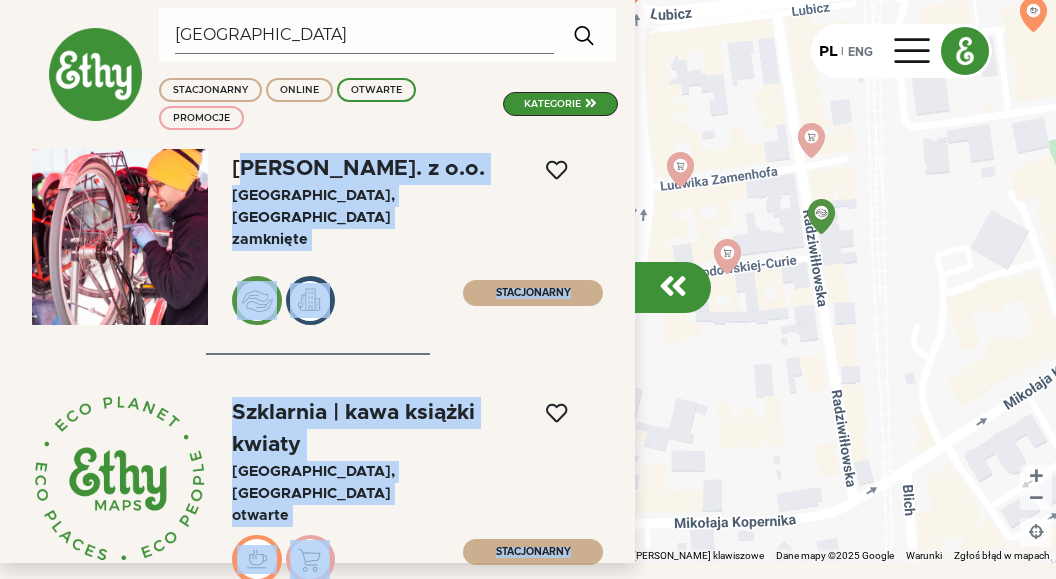 click on "zamknięte" 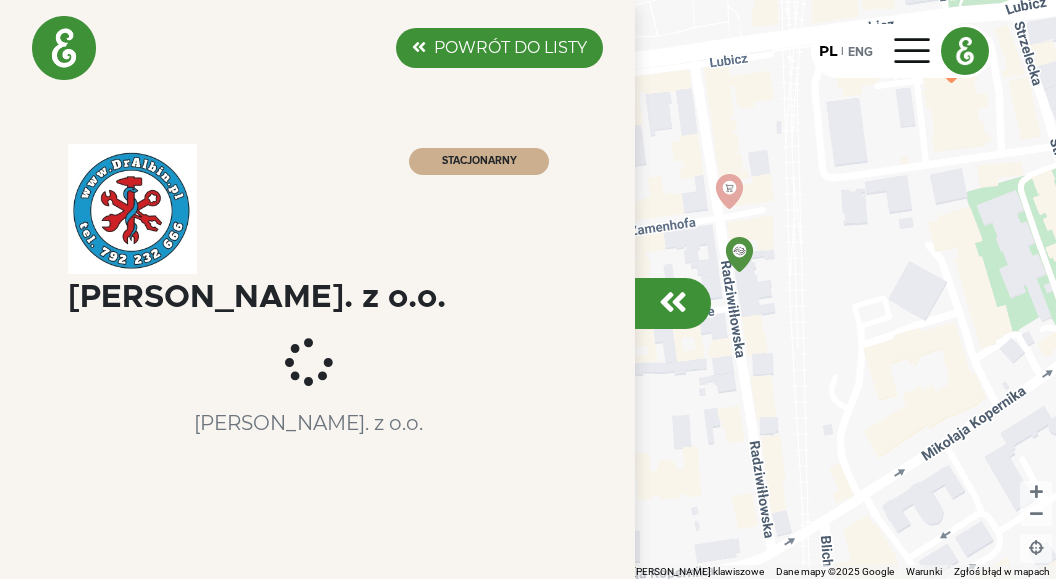 scroll, scrollTop: 0, scrollLeft: 0, axis: both 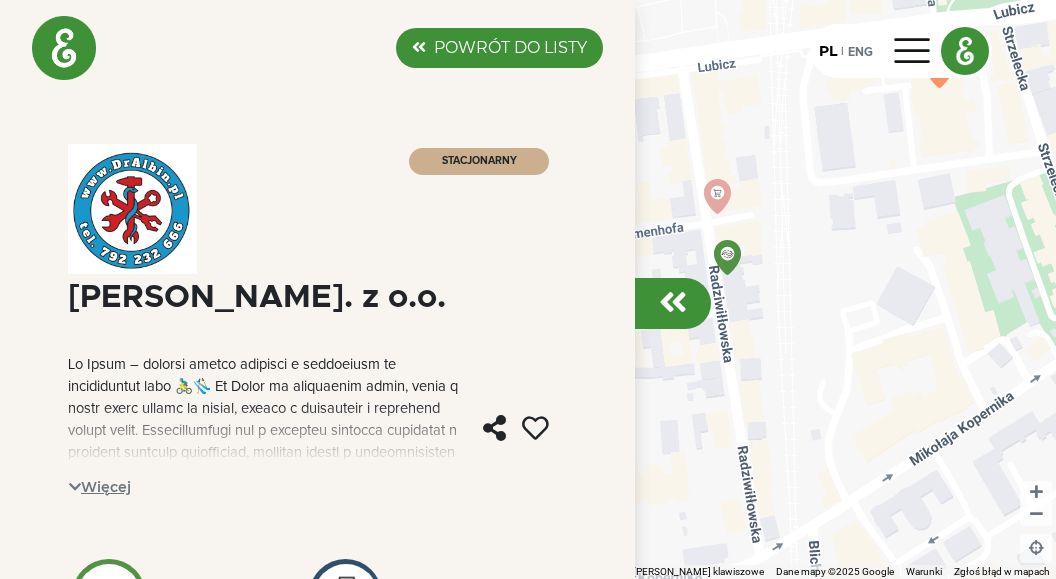click on "POWRÓT DO LISTY" 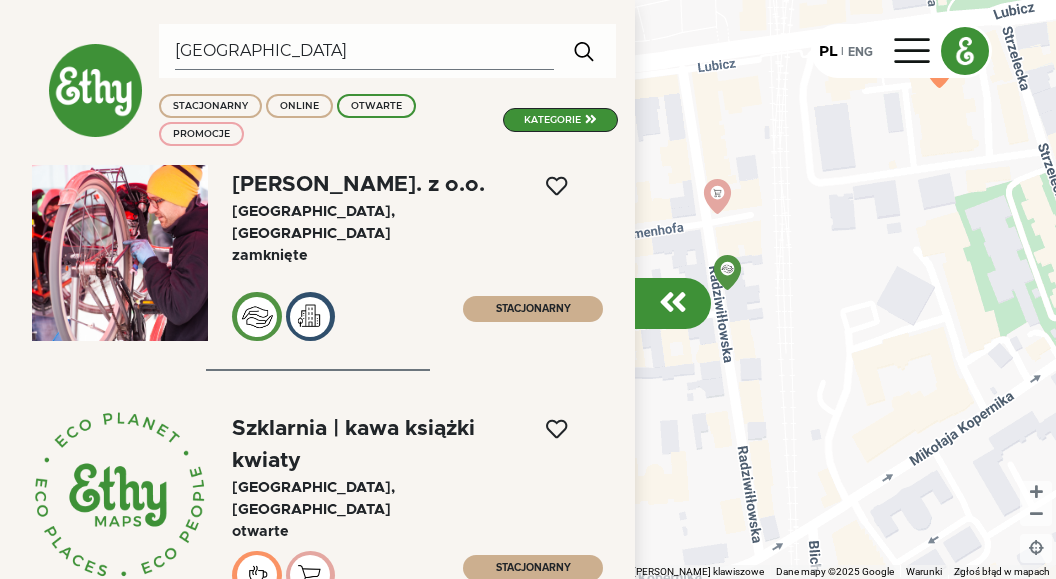 scroll, scrollTop: 16, scrollLeft: 0, axis: vertical 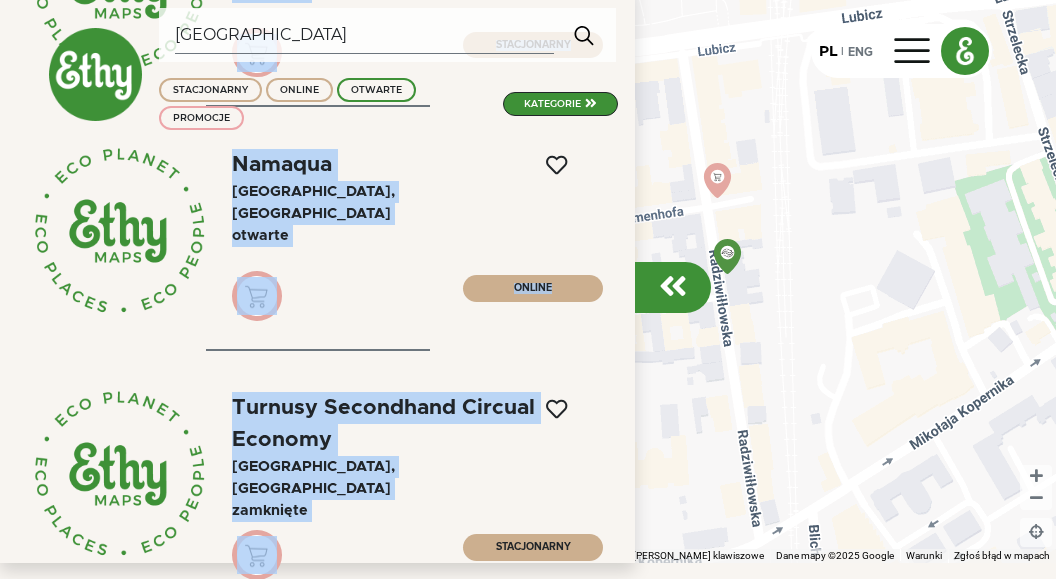 drag, startPoint x: 224, startPoint y: 177, endPoint x: 338, endPoint y: 550, distance: 390.03204 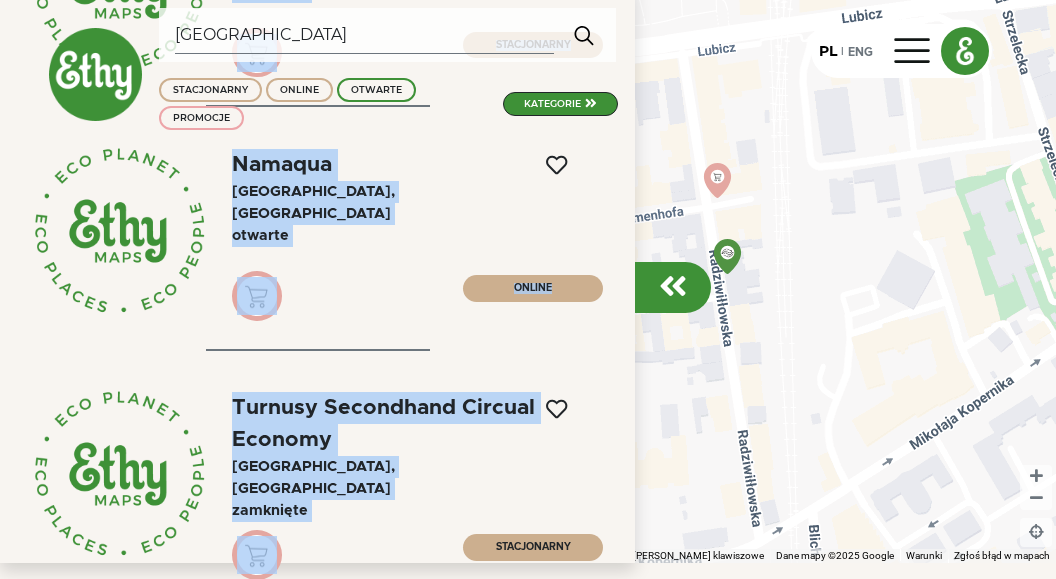 click on "[PERSON_NAME]. z o.o.  [GEOGRAPHIC_DATA], [GEOGRAPHIC_DATA]  zamknięte  STACJONARNY  Szklarnia | kawa książki kwiaty  [GEOGRAPHIC_DATA], [GEOGRAPHIC_DATA]  Otwarte  STACJONARNY  Massolit Bakes  [GEOGRAPHIC_DATA], [GEOGRAPHIC_DATA]  zamknięte  STACJONARNY  Dora.the.cook  [GEOGRAPHIC_DATA], [GEOGRAPHIC_DATA]  zamknięte  STACJONARNY  Neon  [GEOGRAPHIC_DATA], [GEOGRAPHIC_DATA]  Otwarte  STACJONARNY  NIĆ. Kawiarnio-księgarnia  [GEOGRAPHIC_DATA], [GEOGRAPHIC_DATA]  Otwarte  STACJONARNY  Urban Coffee  [GEOGRAPHIC_DATA], [GEOGRAPHIC_DATA]  zamknięte  STACJONARNY  Hala Forum  [GEOGRAPHIC_DATA], [GEOGRAPHIC_DATA]  Otwarte  STACJONARNY  Królowa Przedmieścia  [GEOGRAPHIC_DATA], [GEOGRAPHIC_DATA]  zamknięte  STACJONARNY  Ciasteczko | cukiernia kawiarnia [GEOGRAPHIC_DATA] | torty  [GEOGRAPHIC_DATA], [GEOGRAPHIC_DATA]  zamknięte  STACJONARNY +  ONLINE  [DATE] Coffee Roasters  [GEOGRAPHIC_DATA], [GEOGRAPHIC_DATA]  zamknięte  STACJONARNY  CiastoLina  [GEOGRAPHIC_DATA], [GEOGRAPHIC_DATA]  zamknięte  STACJONARNY  Droga Przez Mąkę  [GEOGRAPHIC_DATA], [GEOGRAPHIC_DATA]  zamknięte  STACJONARNY  Namaqua  [GEOGRAPHIC_DATA], [GEOGRAPHIC_DATA]  Otwarte  ONLINE  Turnusy Secondhand Circual Economy  [GEOGRAPHIC_DATA], [GEOGRAPHIC_DATA]  zamknięte  STACJONARNY" 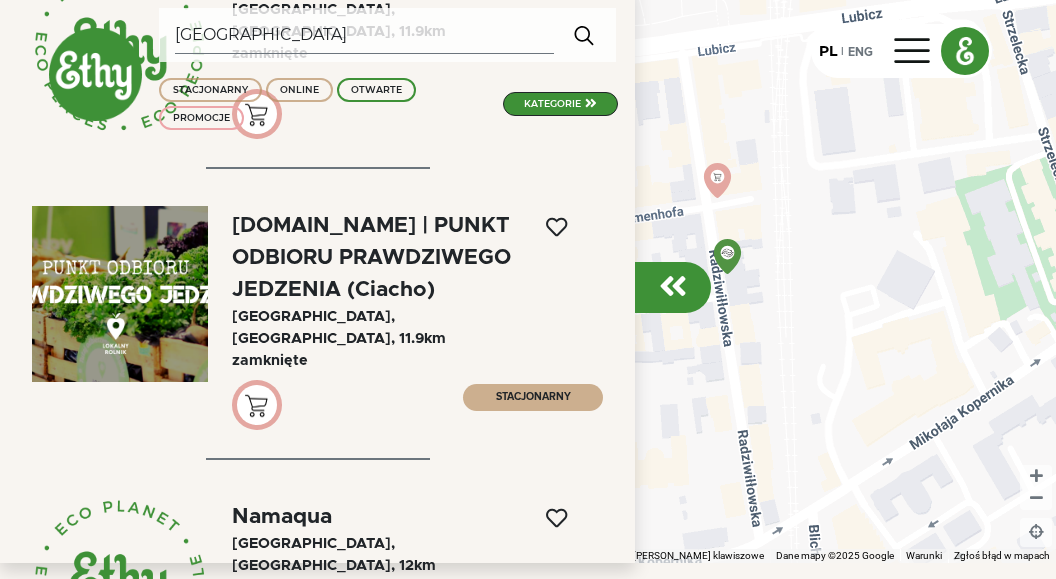 scroll, scrollTop: 3427, scrollLeft: 0, axis: vertical 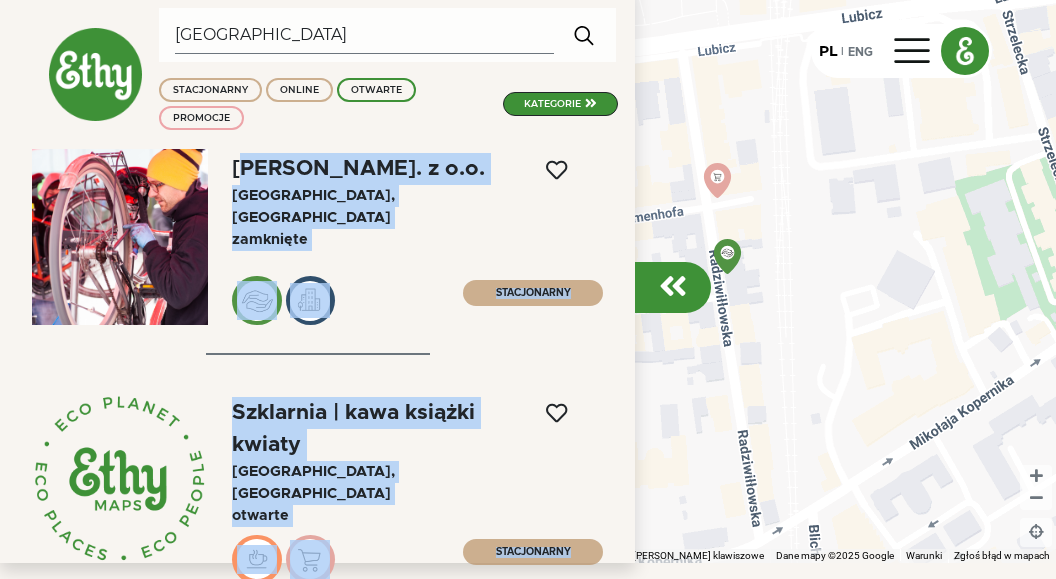 click on "Szklarnia | kawa książki kwiaty  [GEOGRAPHIC_DATA], [GEOGRAPHIC_DATA]  Otwarte  STACJONARNY" 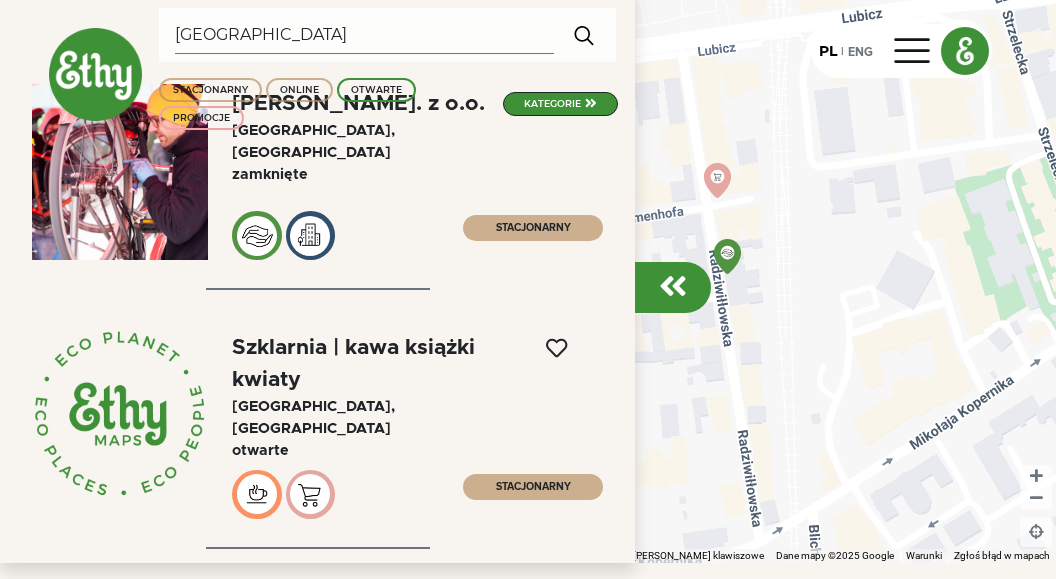 scroll, scrollTop: 0, scrollLeft: 0, axis: both 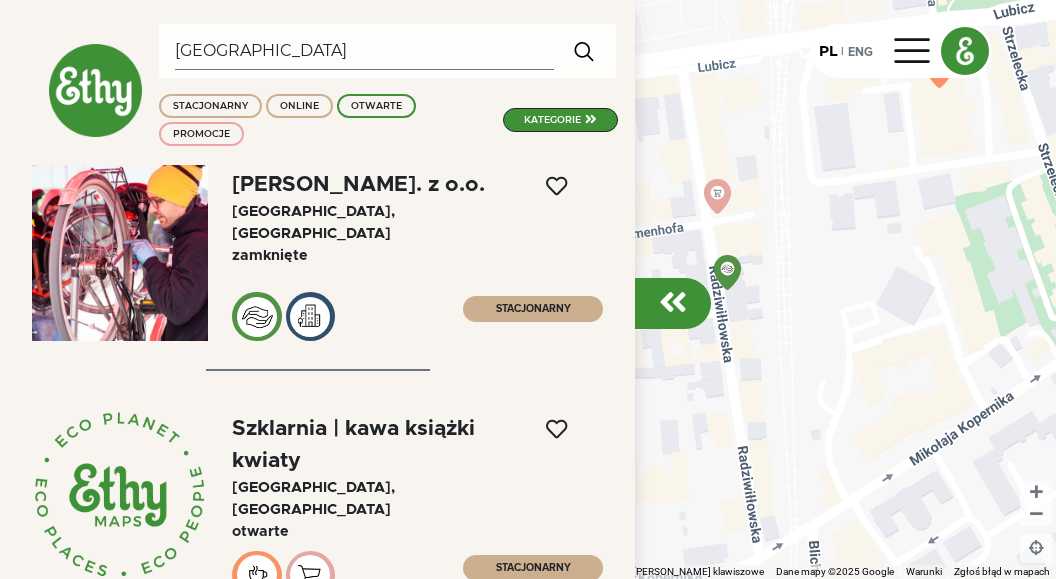 click on "kategorie" at bounding box center (552, 120) 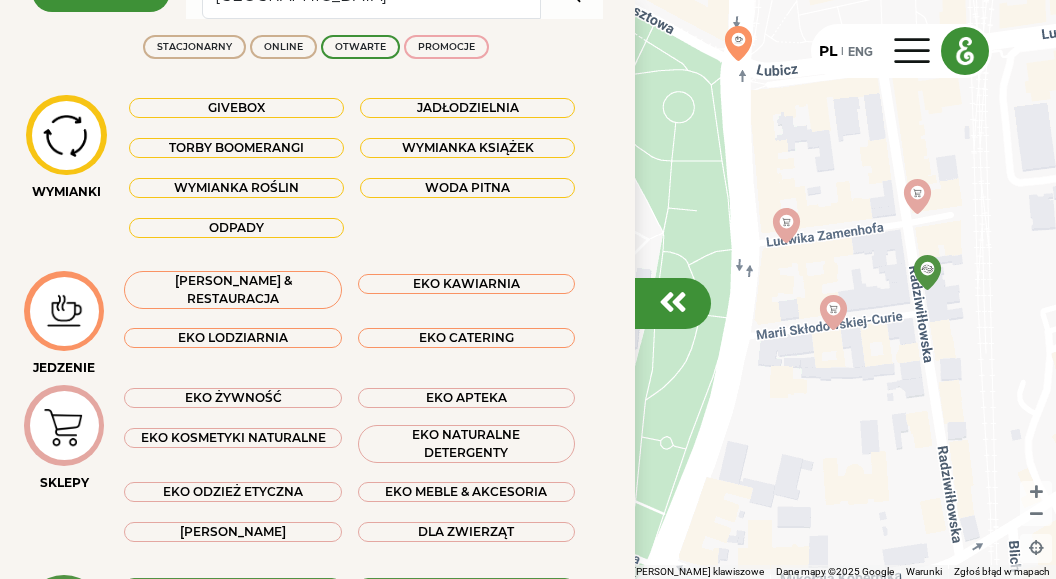 scroll, scrollTop: 0, scrollLeft: 0, axis: both 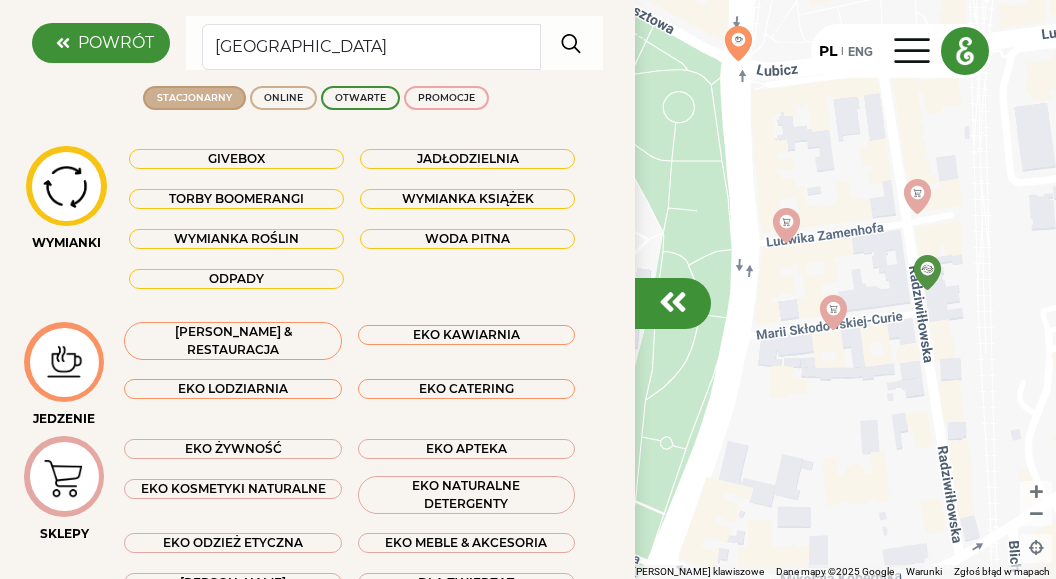 click on "STACJONARNY" 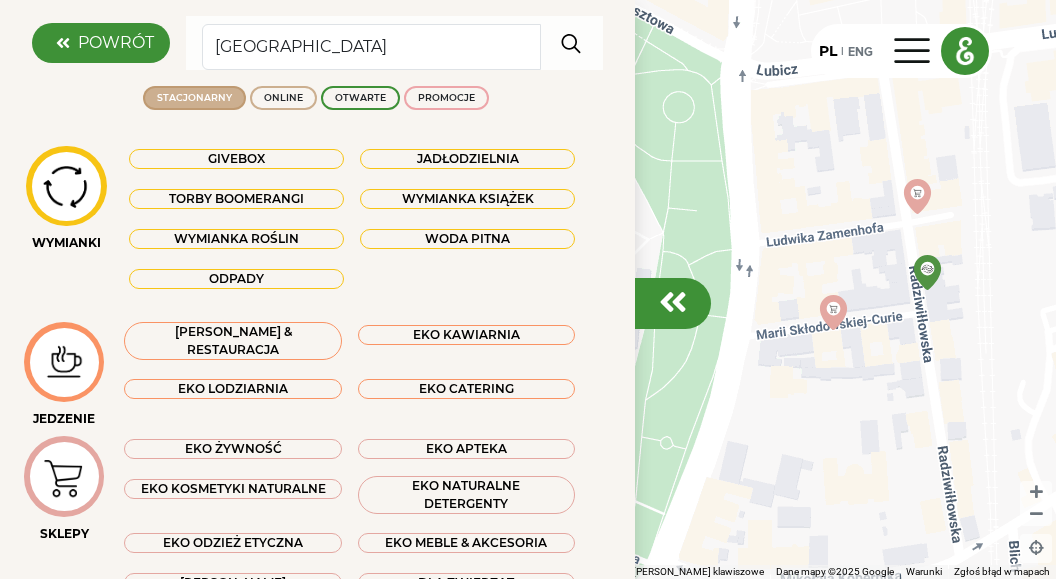 click on "POWRÓT" 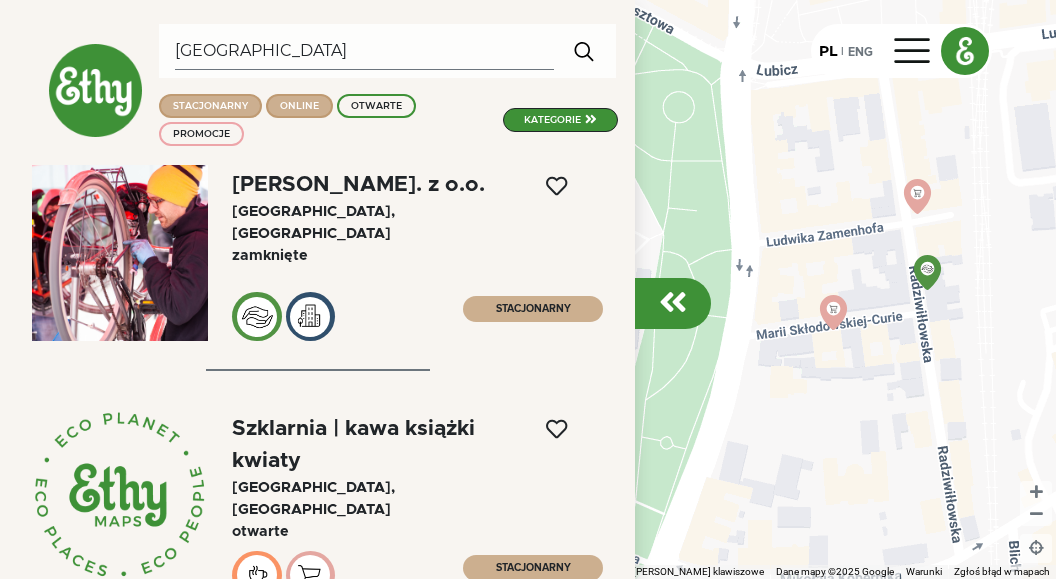 click on "ONLINE" at bounding box center [299, 106] 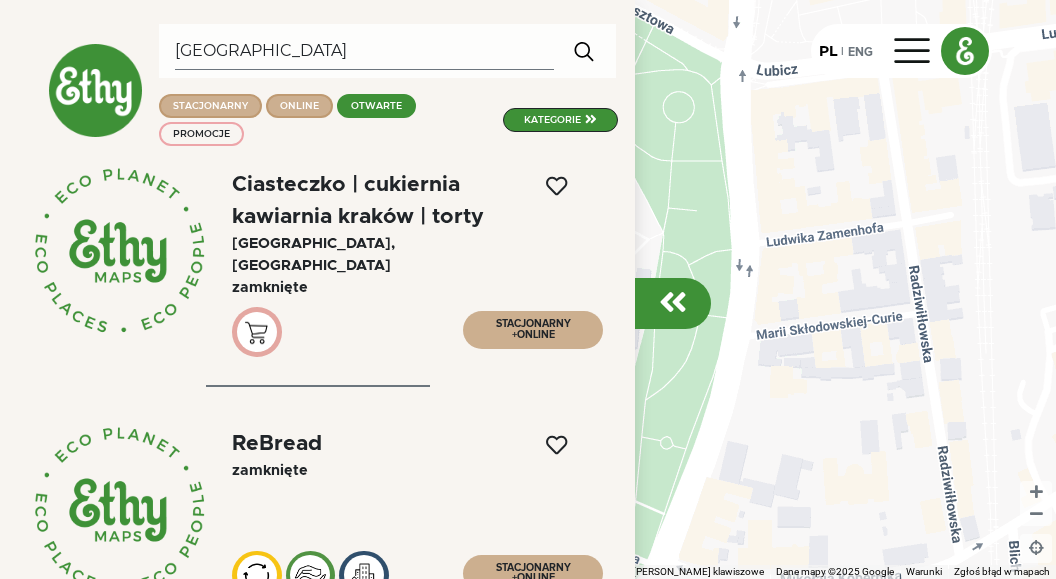 click on "OTWARTE" at bounding box center [376, 106] 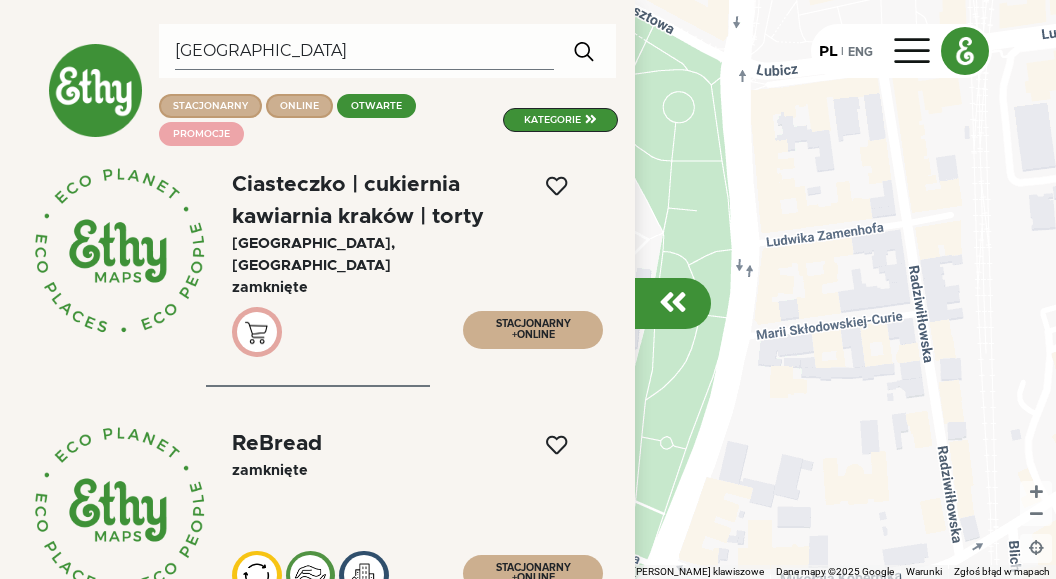 click on "PROMOCJE" at bounding box center [201, 134] 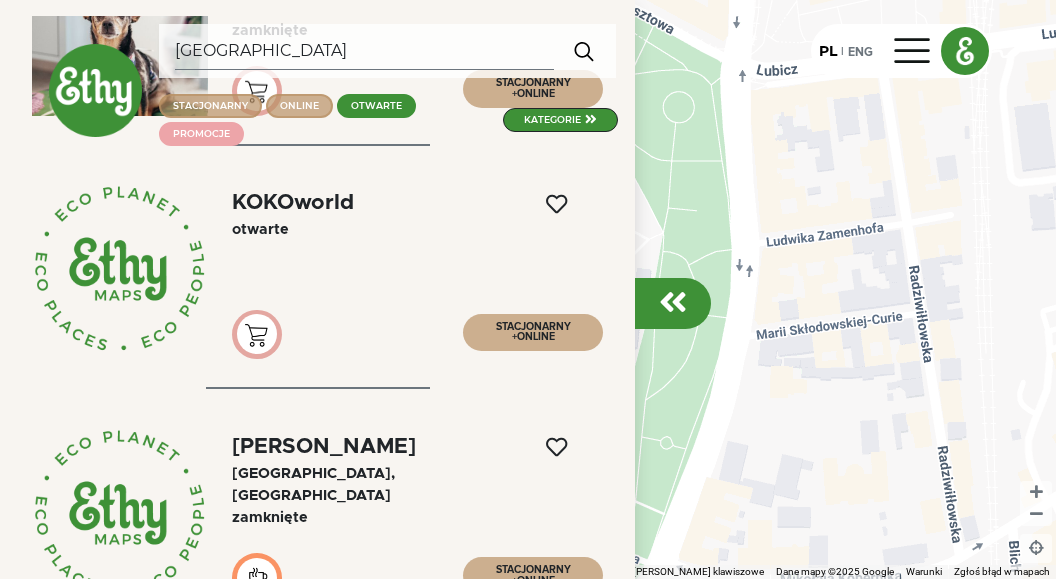 scroll, scrollTop: 3199, scrollLeft: 0, axis: vertical 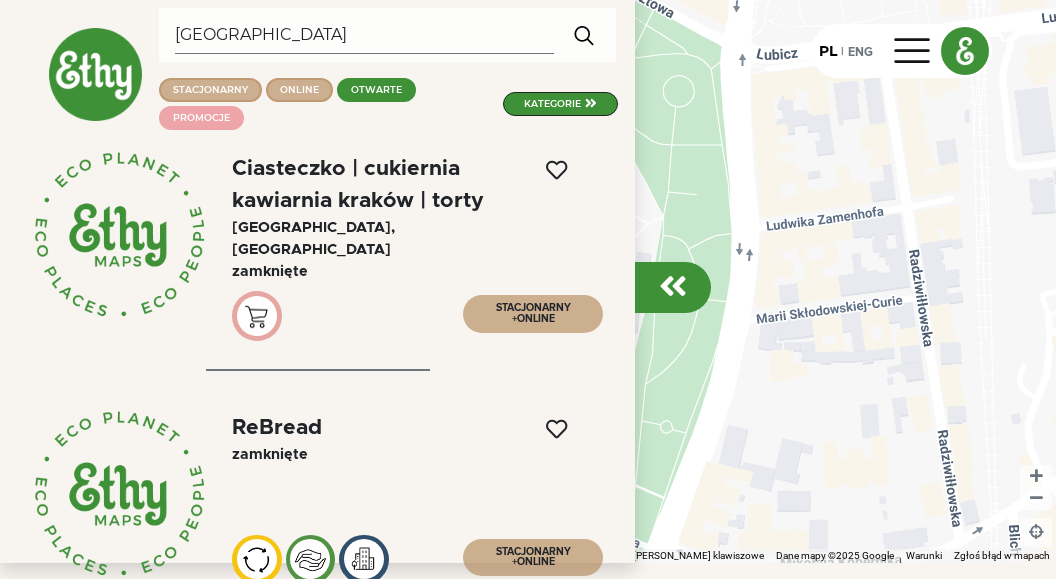 click on "[GEOGRAPHIC_DATA]" at bounding box center [364, 35] 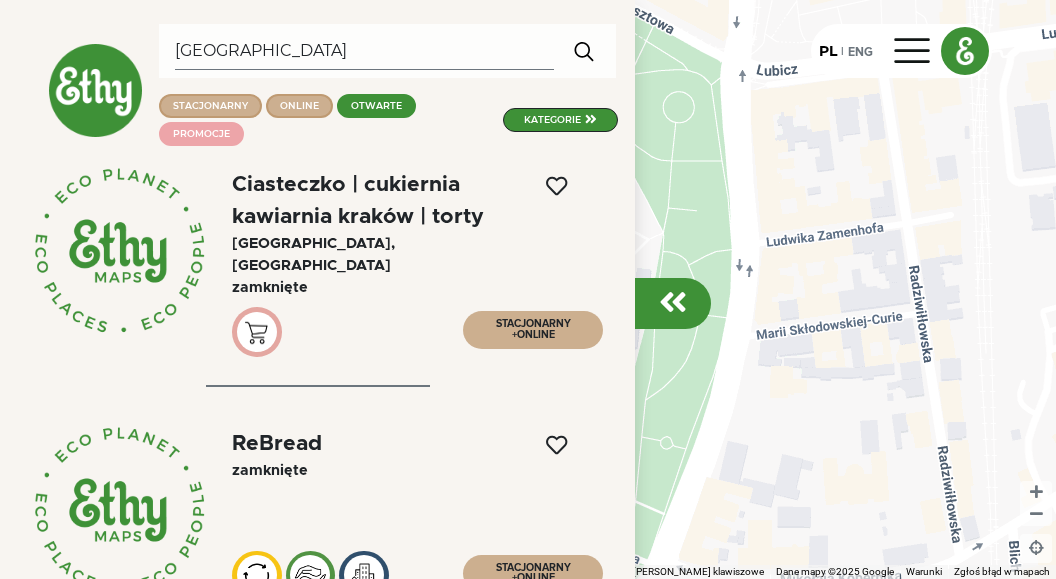 click on "PROMOCJE" at bounding box center [201, 134] 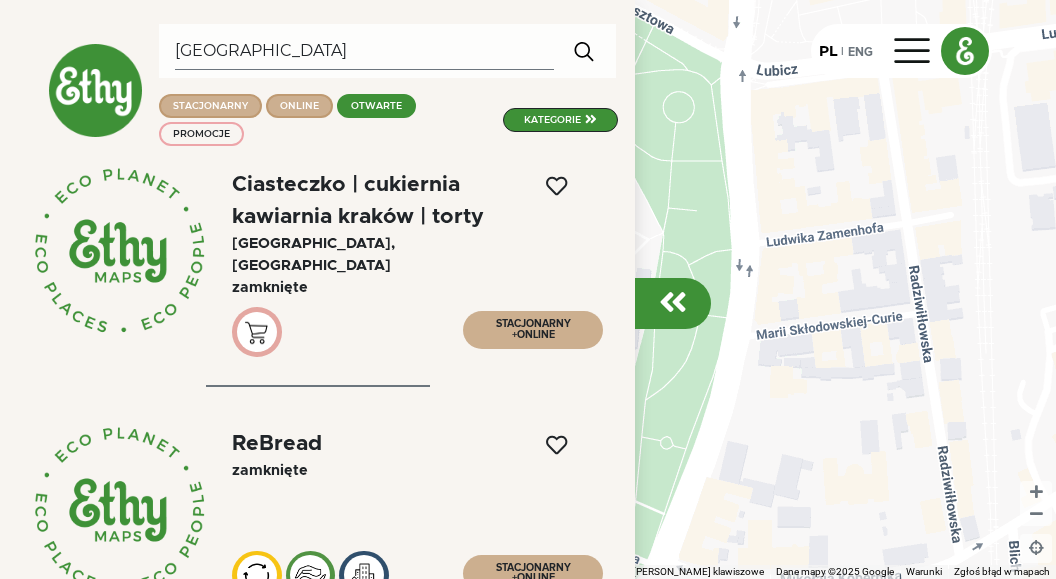 click on "OTWARTE" at bounding box center [376, 106] 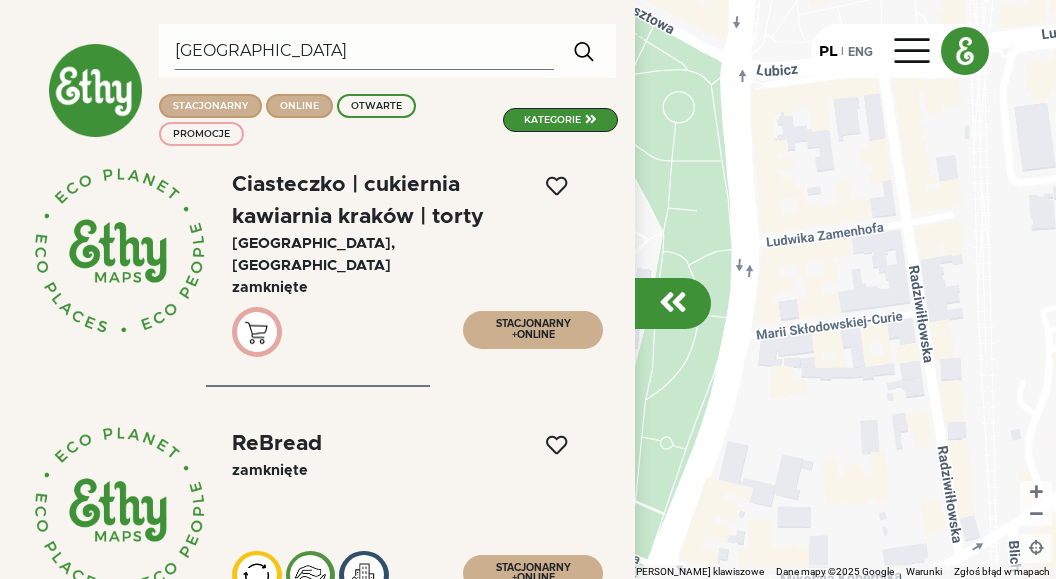 click on "[GEOGRAPHIC_DATA]" at bounding box center (364, 51) 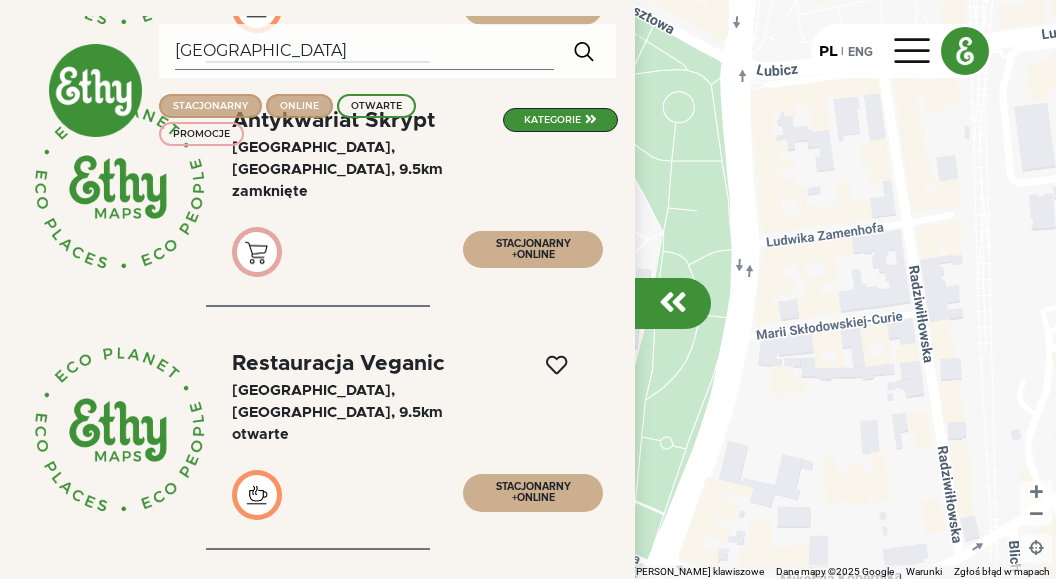 scroll, scrollTop: 10525, scrollLeft: 0, axis: vertical 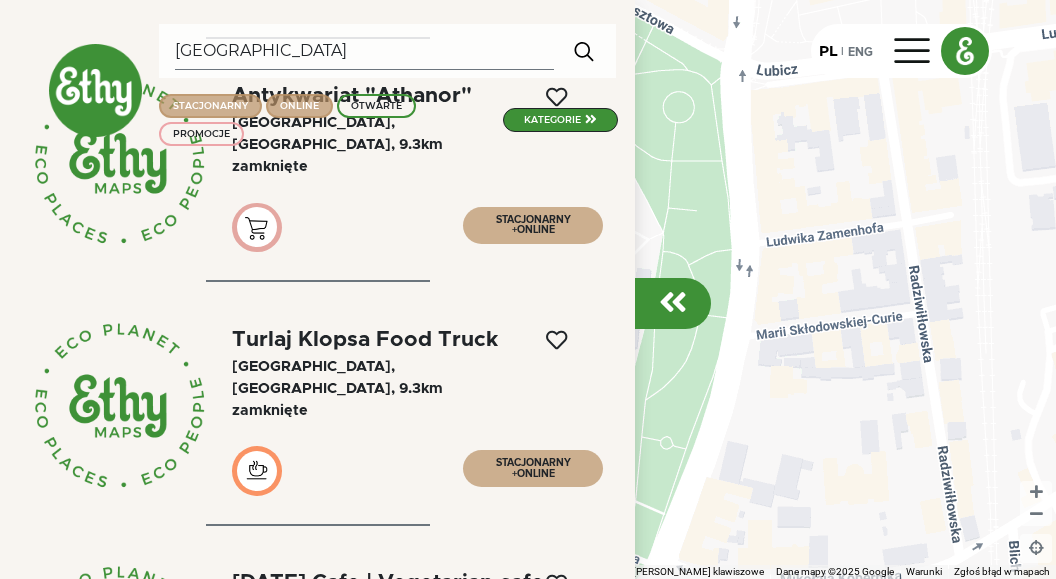 click on "Turlaj Klopsa Food Truck  [GEOGRAPHIC_DATA], [GEOGRAPHIC_DATA] , 9.3km   zamknięte" 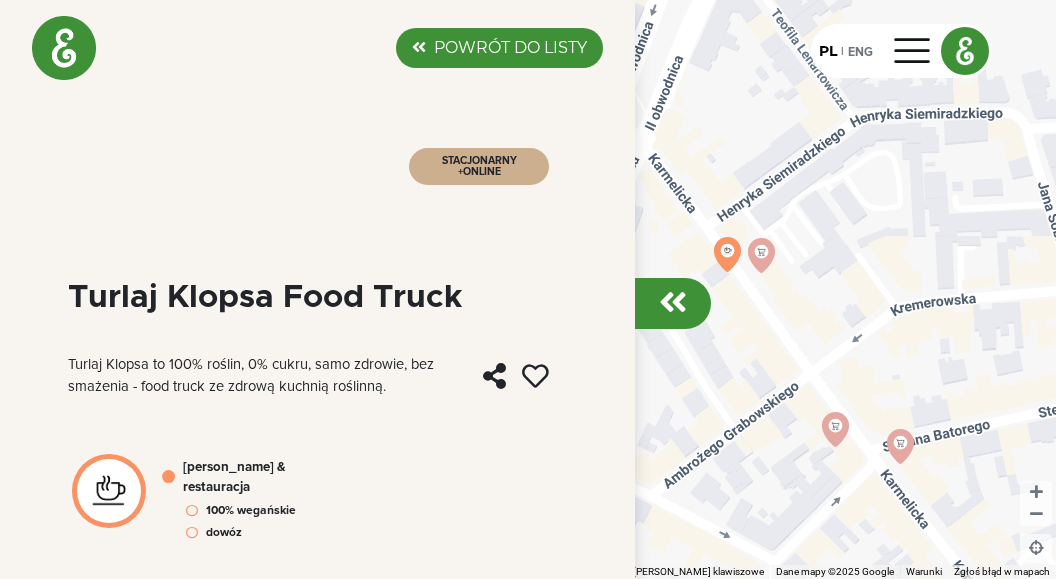 click on "POWRÓT DO LISTY" 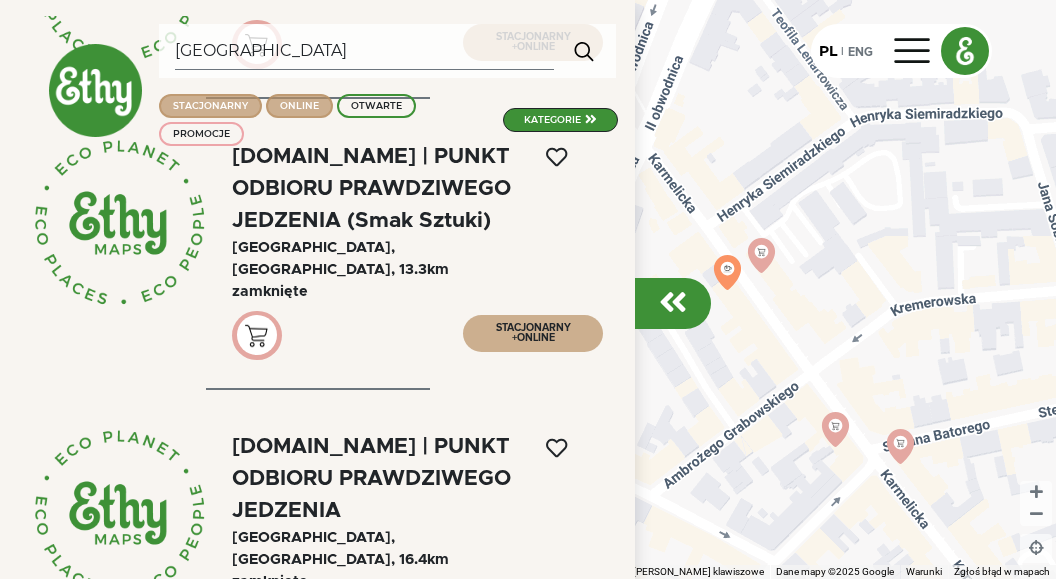 scroll, scrollTop: 4224, scrollLeft: 0, axis: vertical 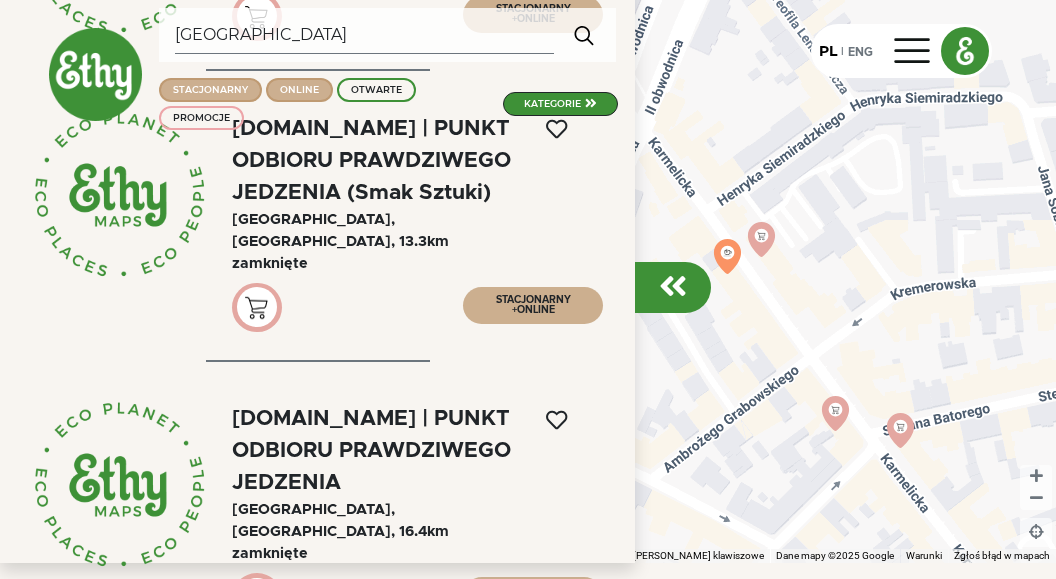 click on "[DOMAIN_NAME] | PUNKT ODBIORU PRAWDZIWEGO JEDZENIA" 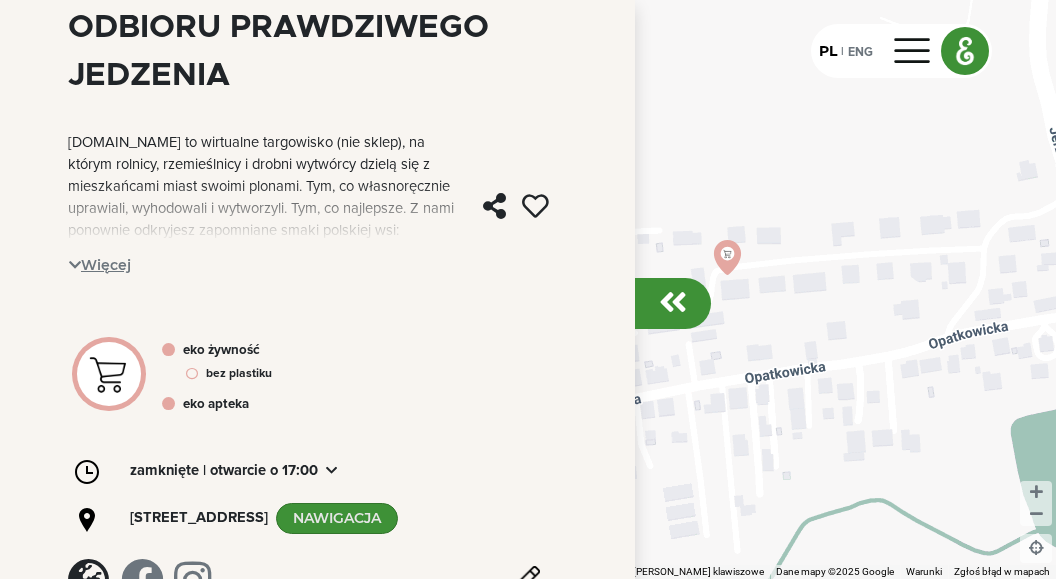 scroll, scrollTop: 342, scrollLeft: 0, axis: vertical 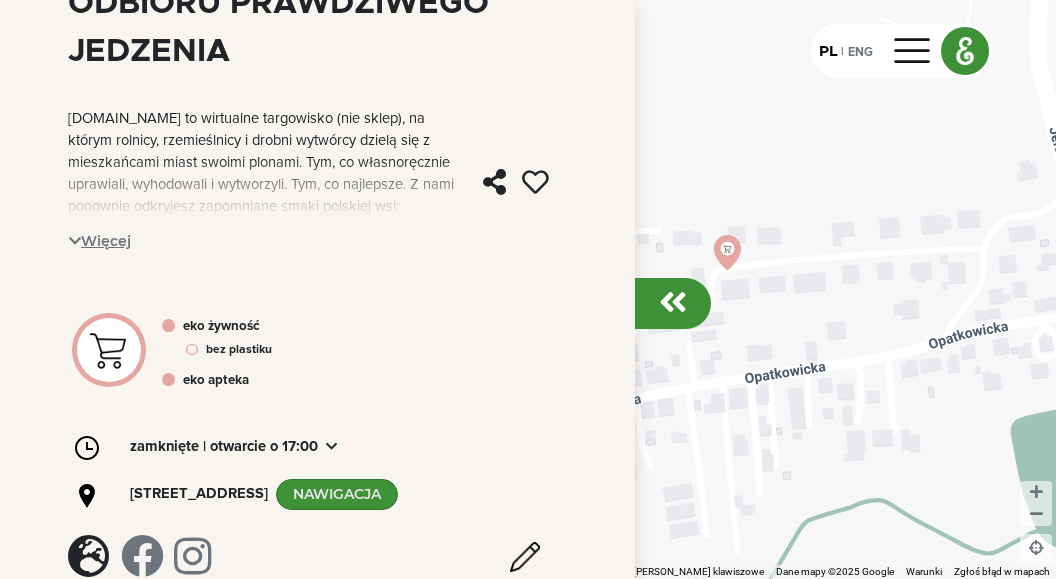 click on "Więcej" 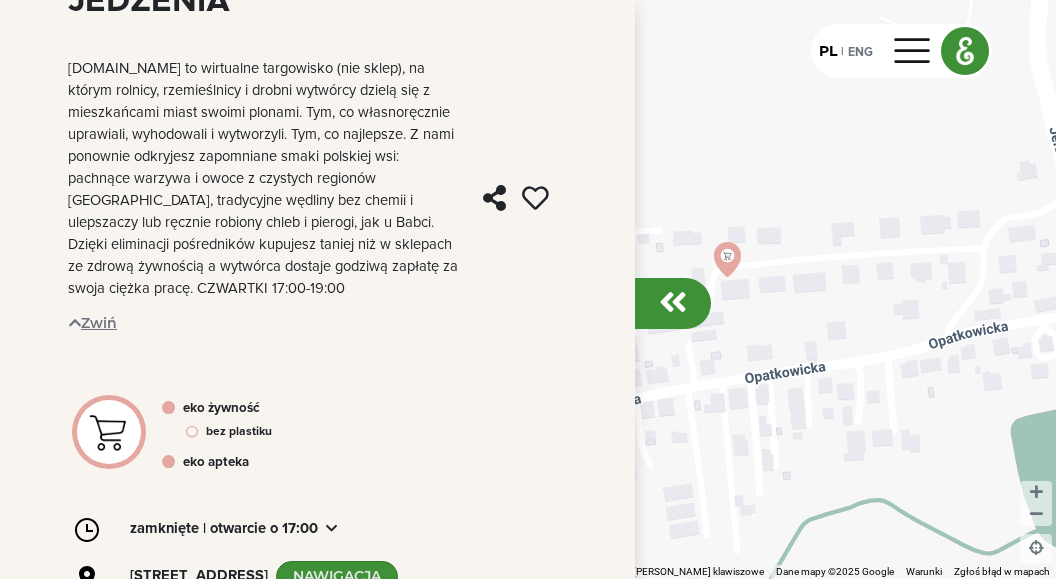 scroll, scrollTop: 0, scrollLeft: 0, axis: both 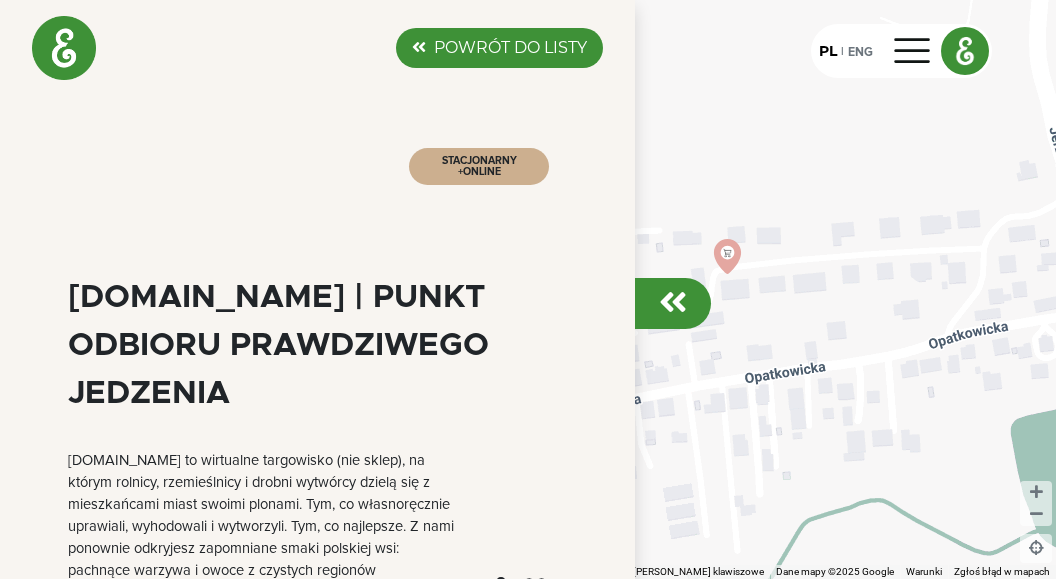 click on "POWRÓT DO LISTY" 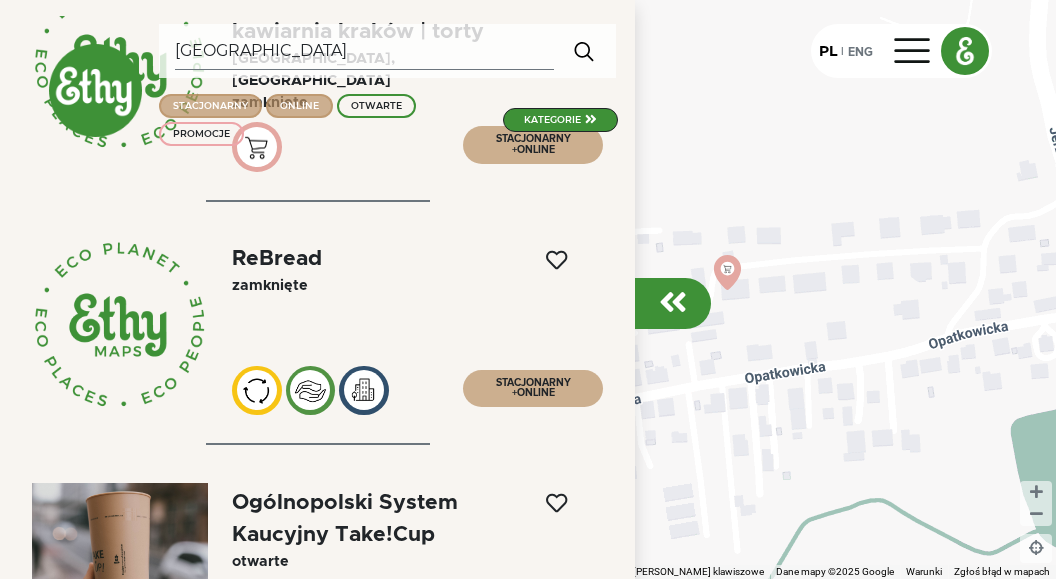 scroll, scrollTop: 0, scrollLeft: 0, axis: both 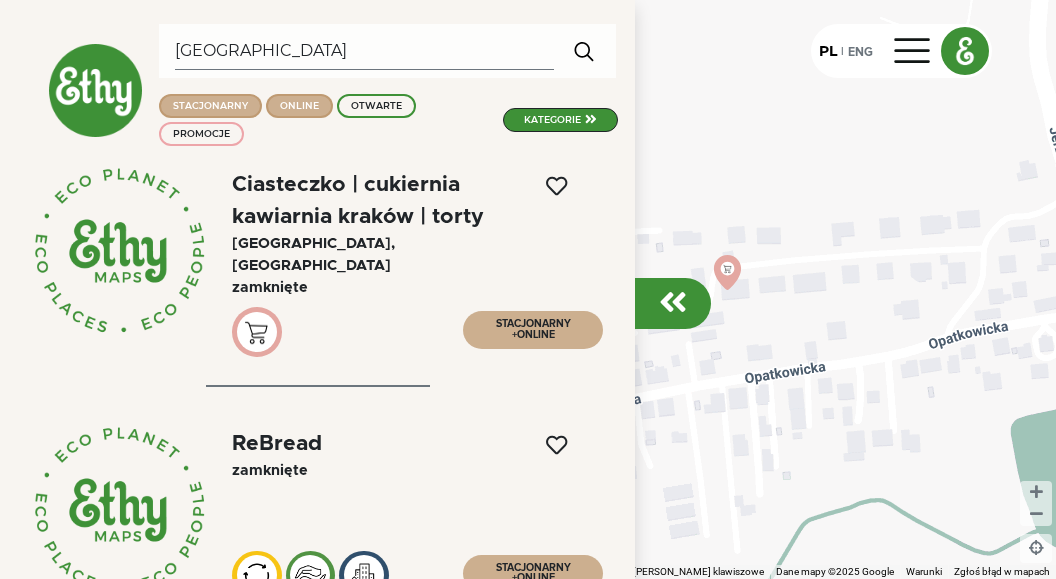 click on "Ciasteczko | cukiernia kawiarnia kraków | torty" 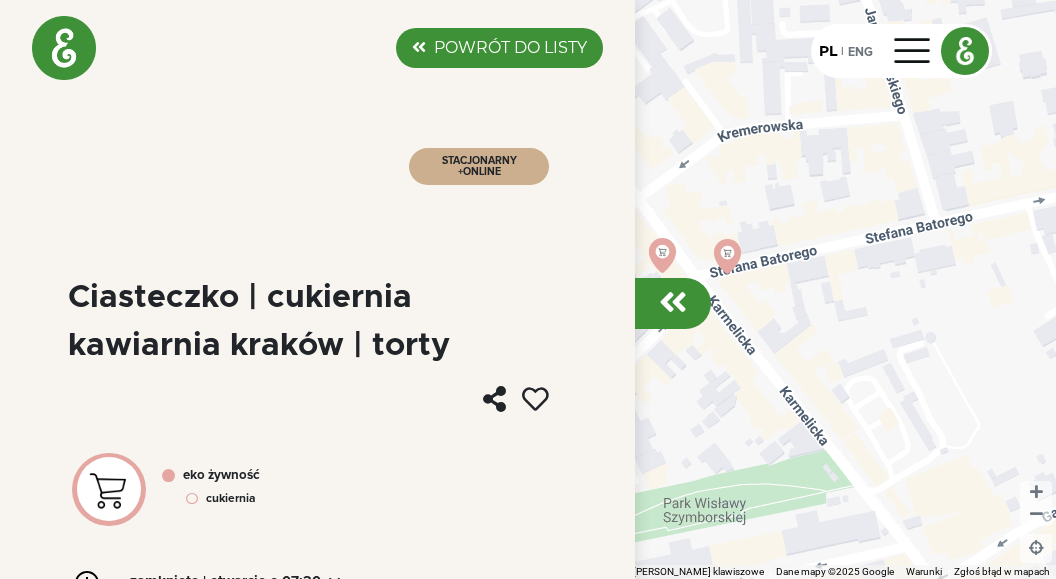 click on "POWRÓT DO LISTY" 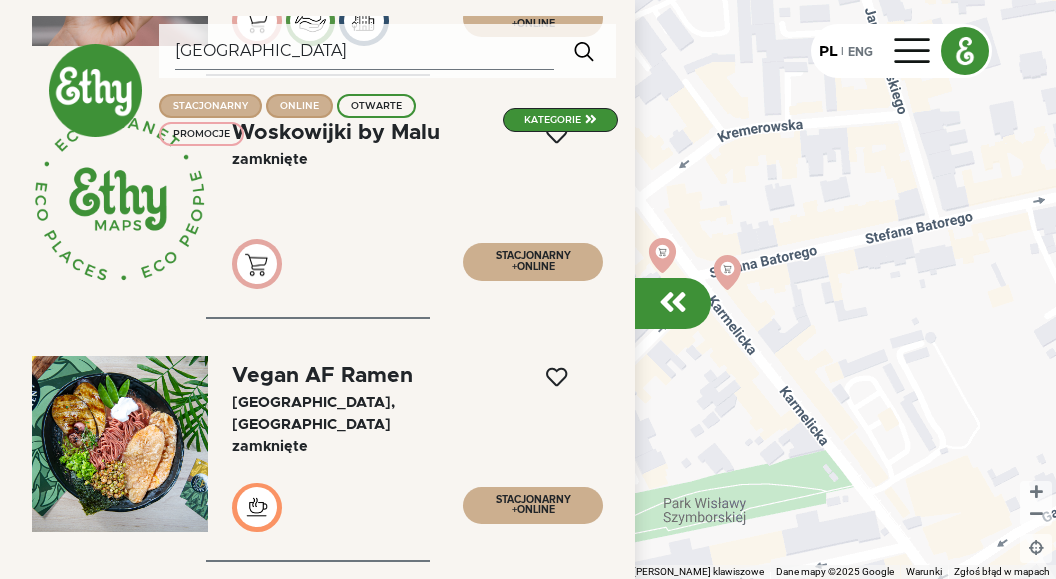 scroll, scrollTop: 0, scrollLeft: 0, axis: both 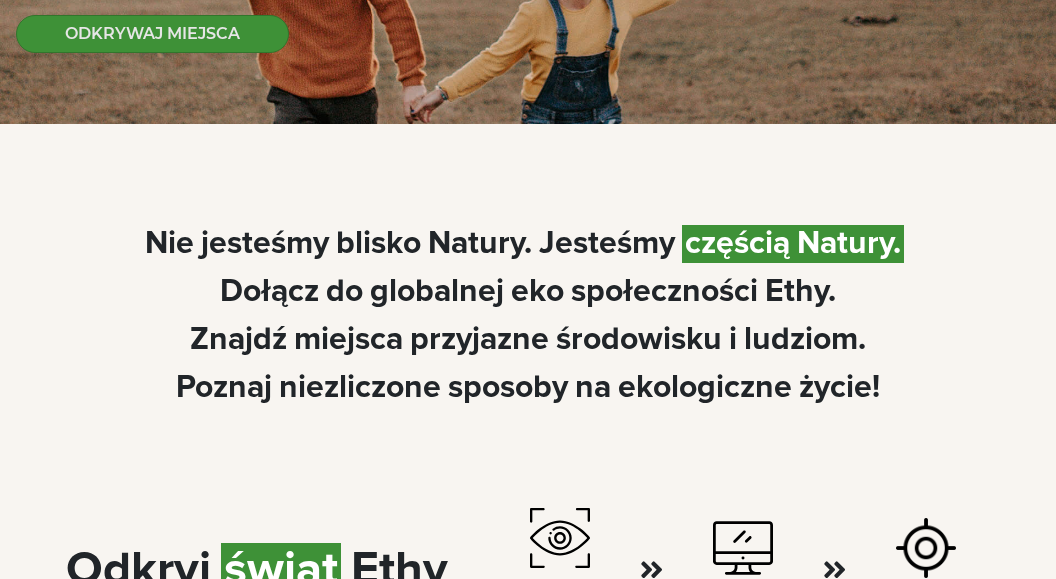 select 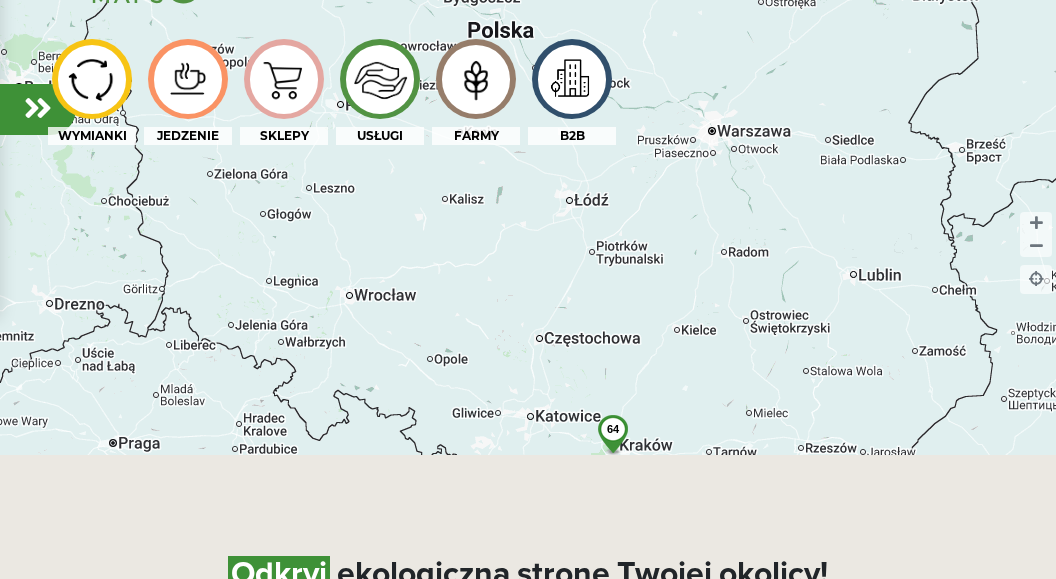 scroll, scrollTop: 1326, scrollLeft: 0, axis: vertical 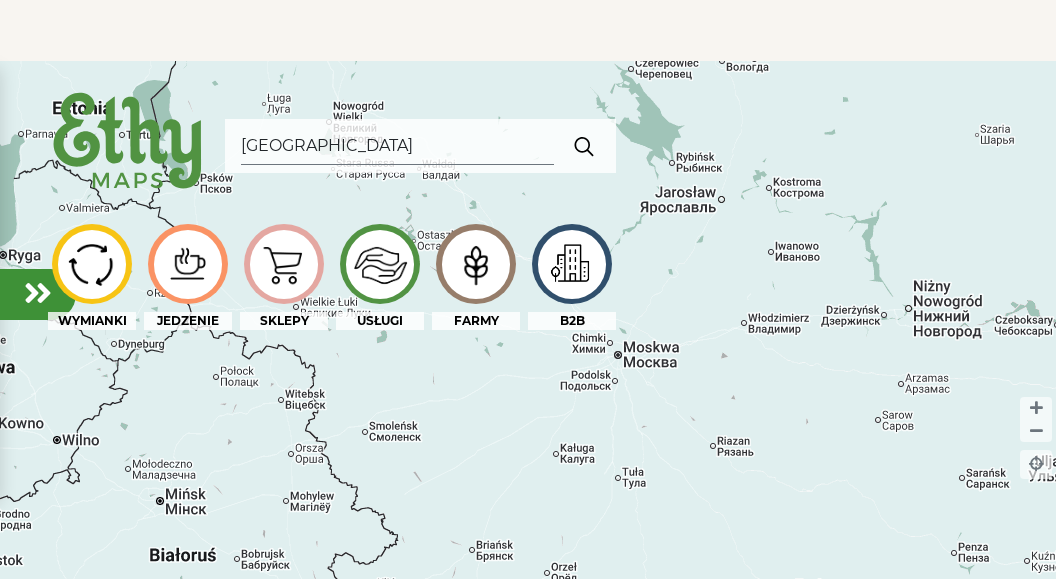 drag, startPoint x: 227, startPoint y: 422, endPoint x: 293, endPoint y: 527, distance: 124.02016 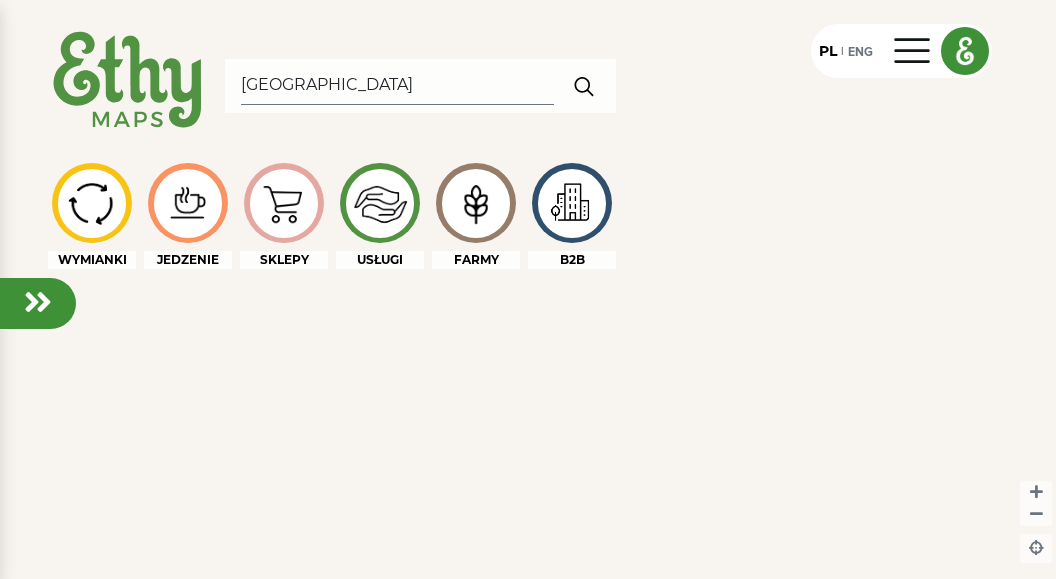 scroll, scrollTop: 0, scrollLeft: 0, axis: both 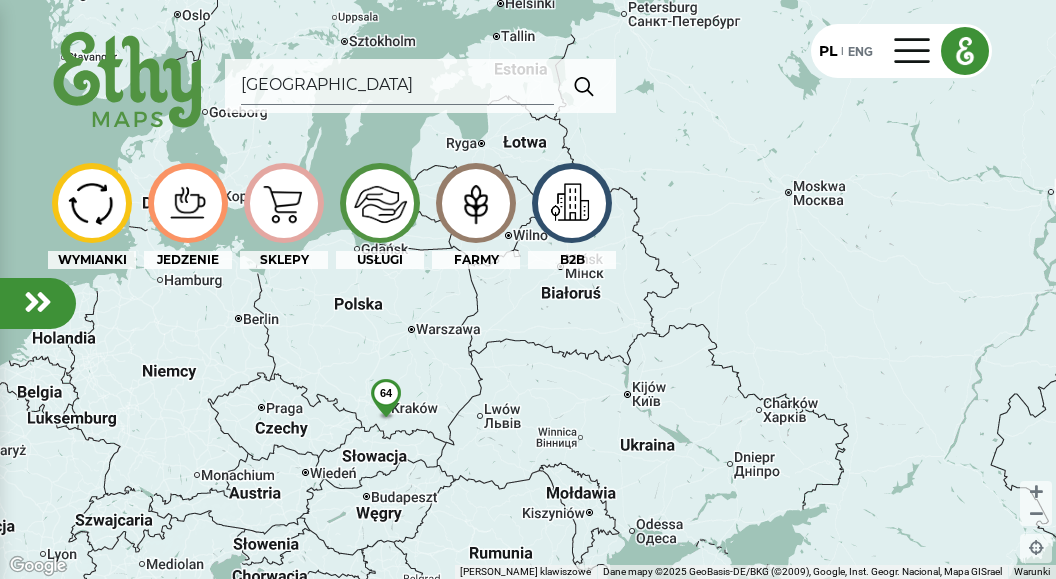 click on "[GEOGRAPHIC_DATA]" at bounding box center [397, 86] 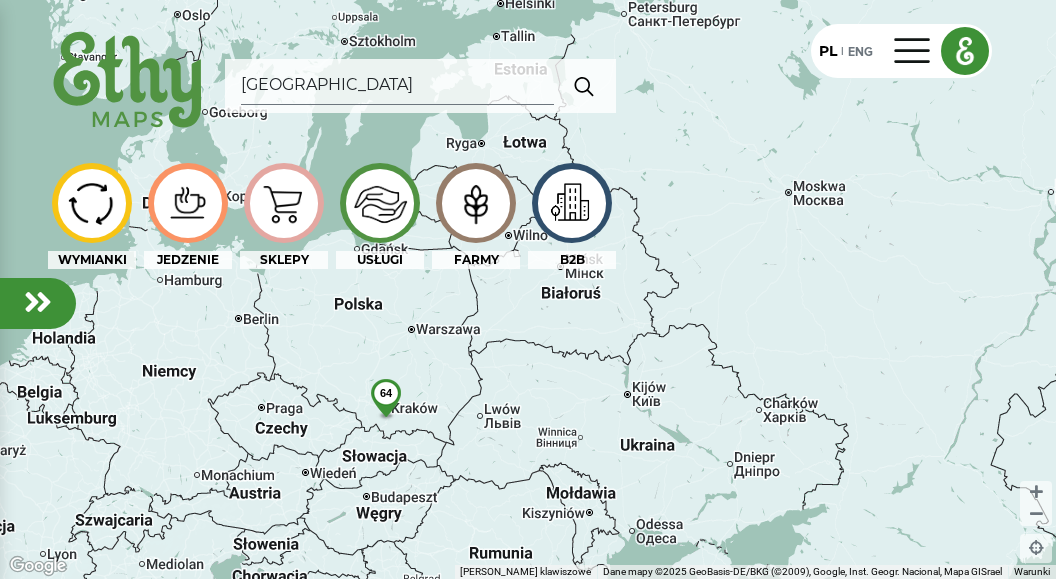 click at bounding box center [584, 86] 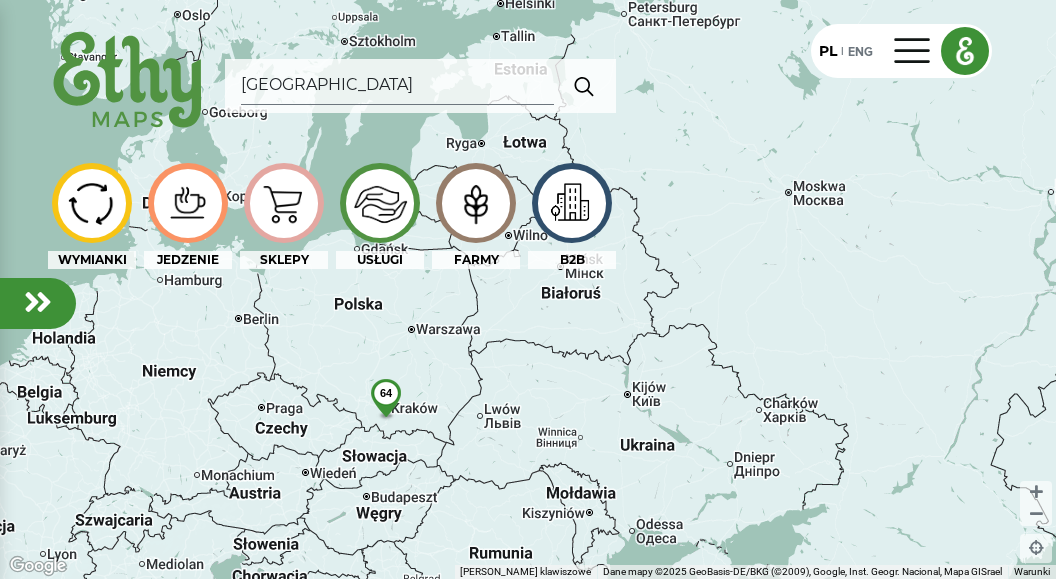 click at bounding box center (584, 86) 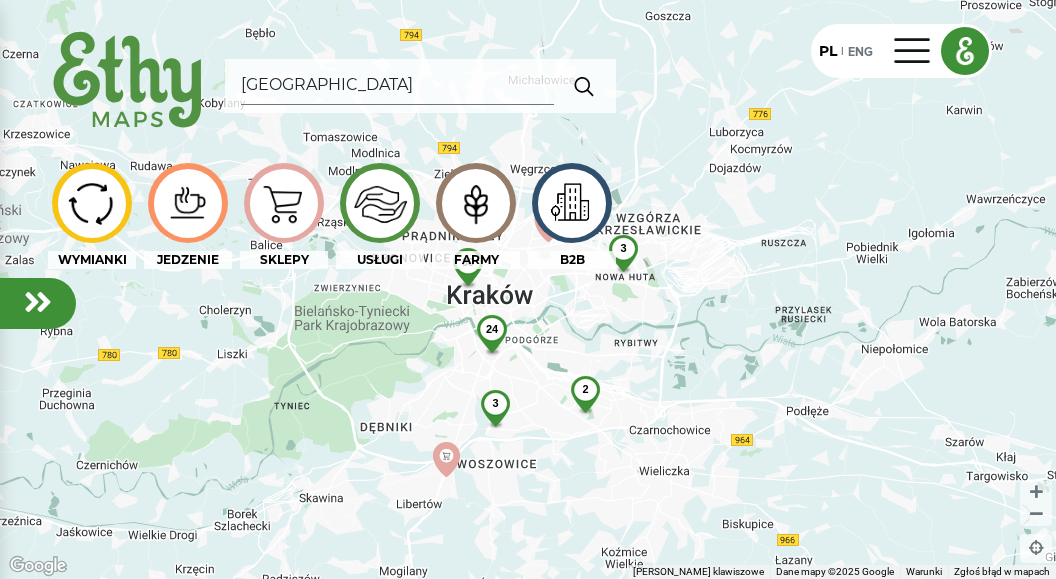 click at bounding box center (187, 203) 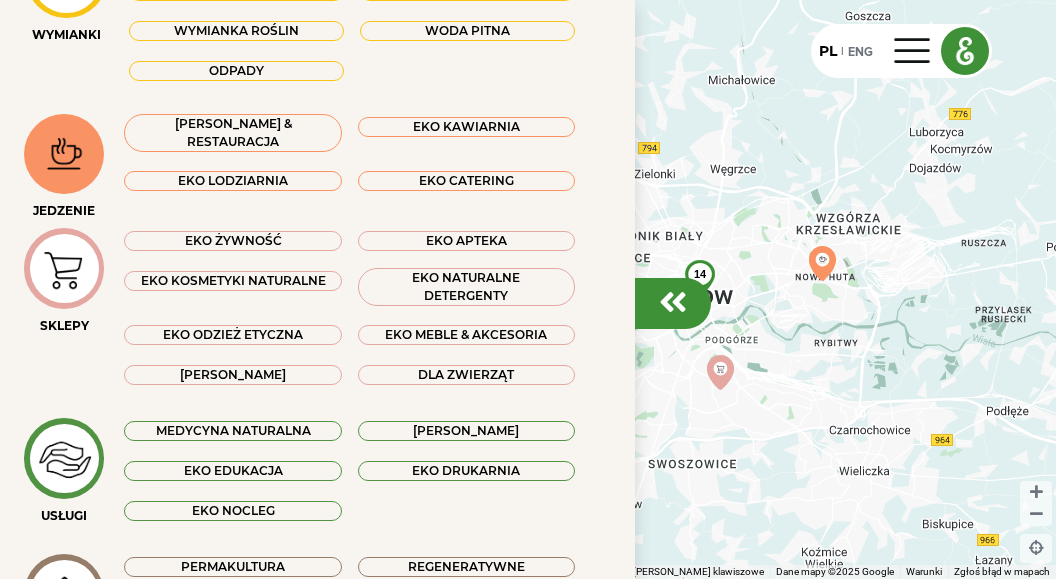 scroll, scrollTop: 228, scrollLeft: 0, axis: vertical 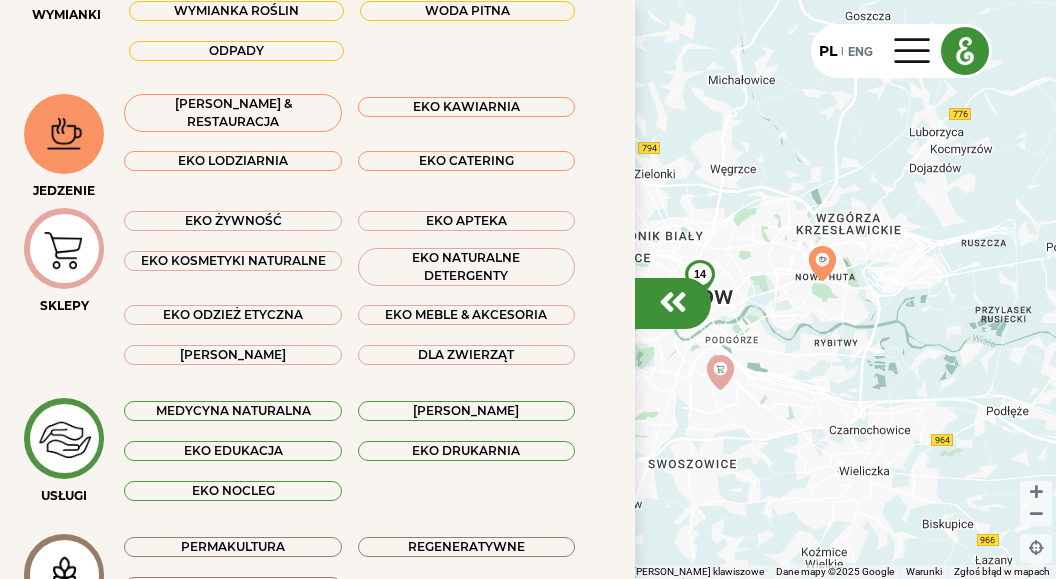click 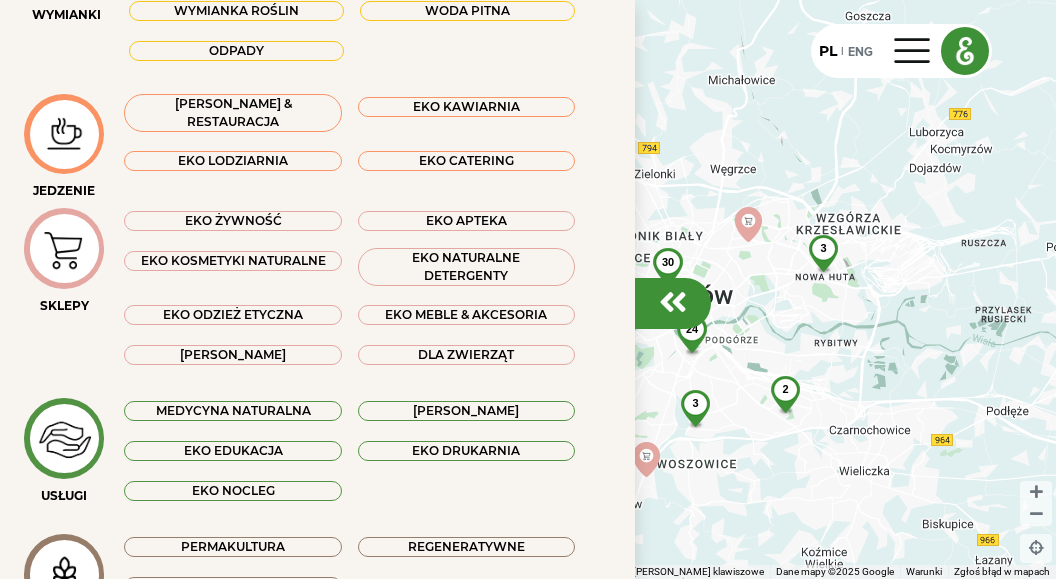 click 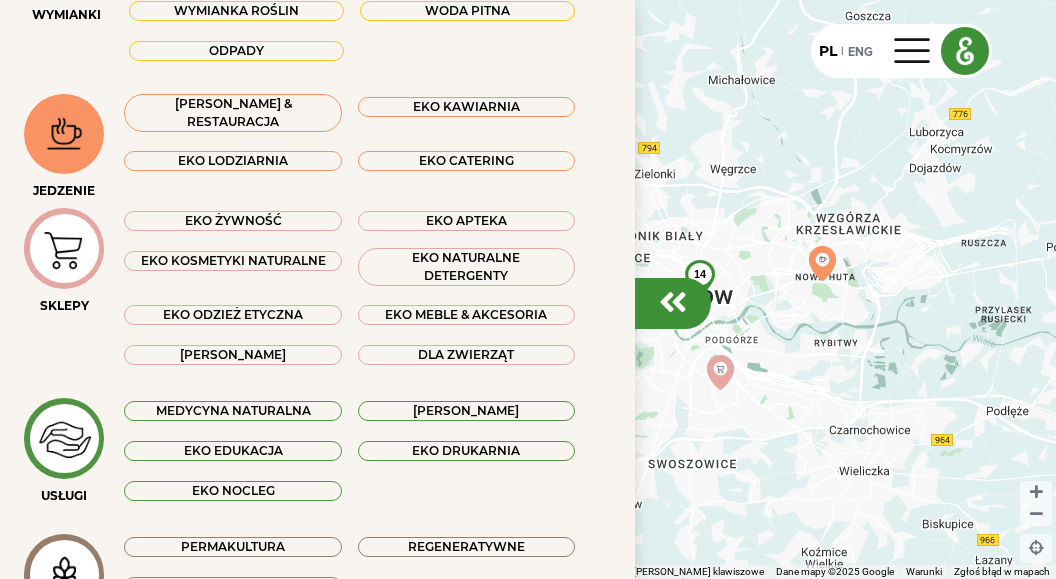 scroll, scrollTop: 0, scrollLeft: 0, axis: both 